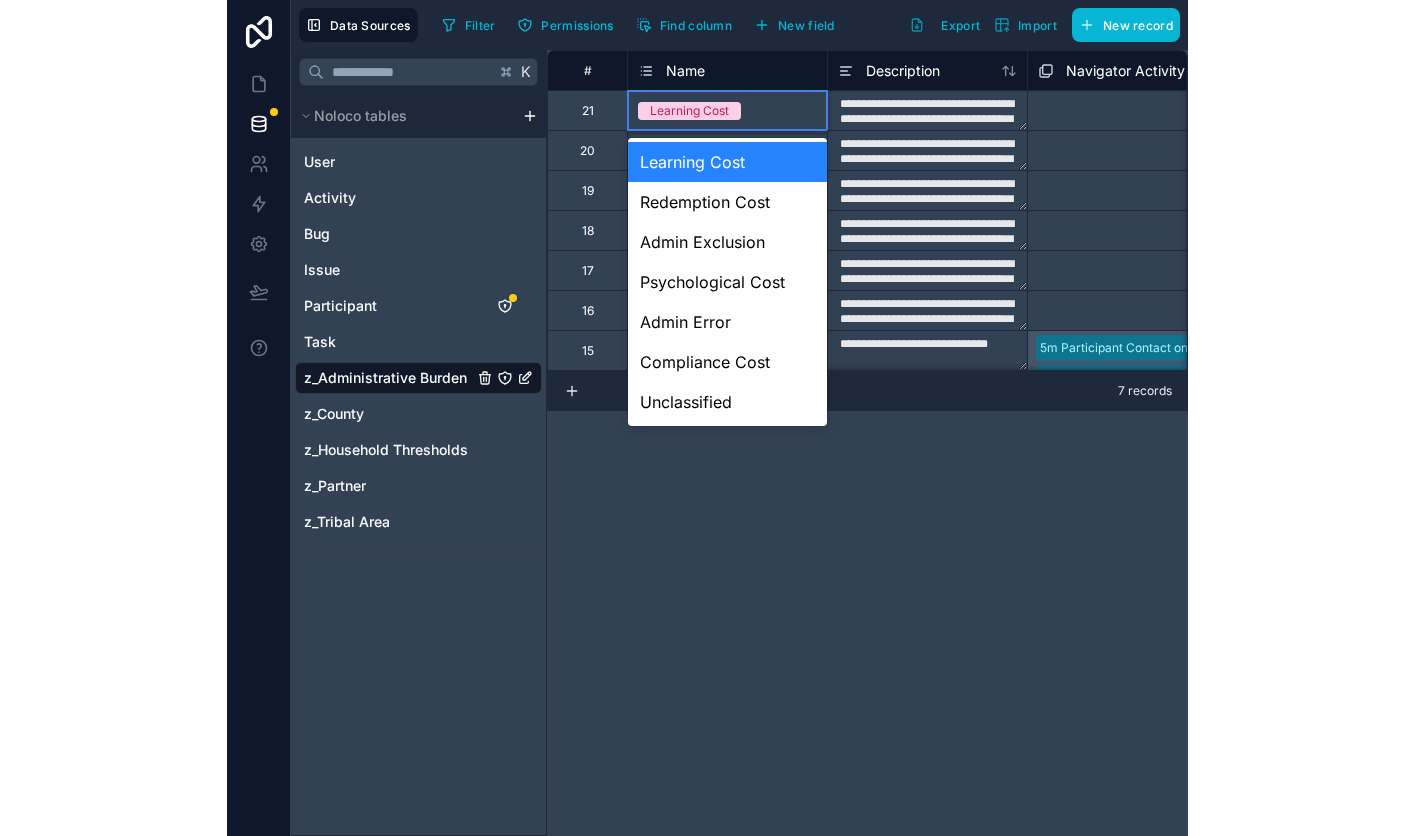 scroll, scrollTop: 0, scrollLeft: 0, axis: both 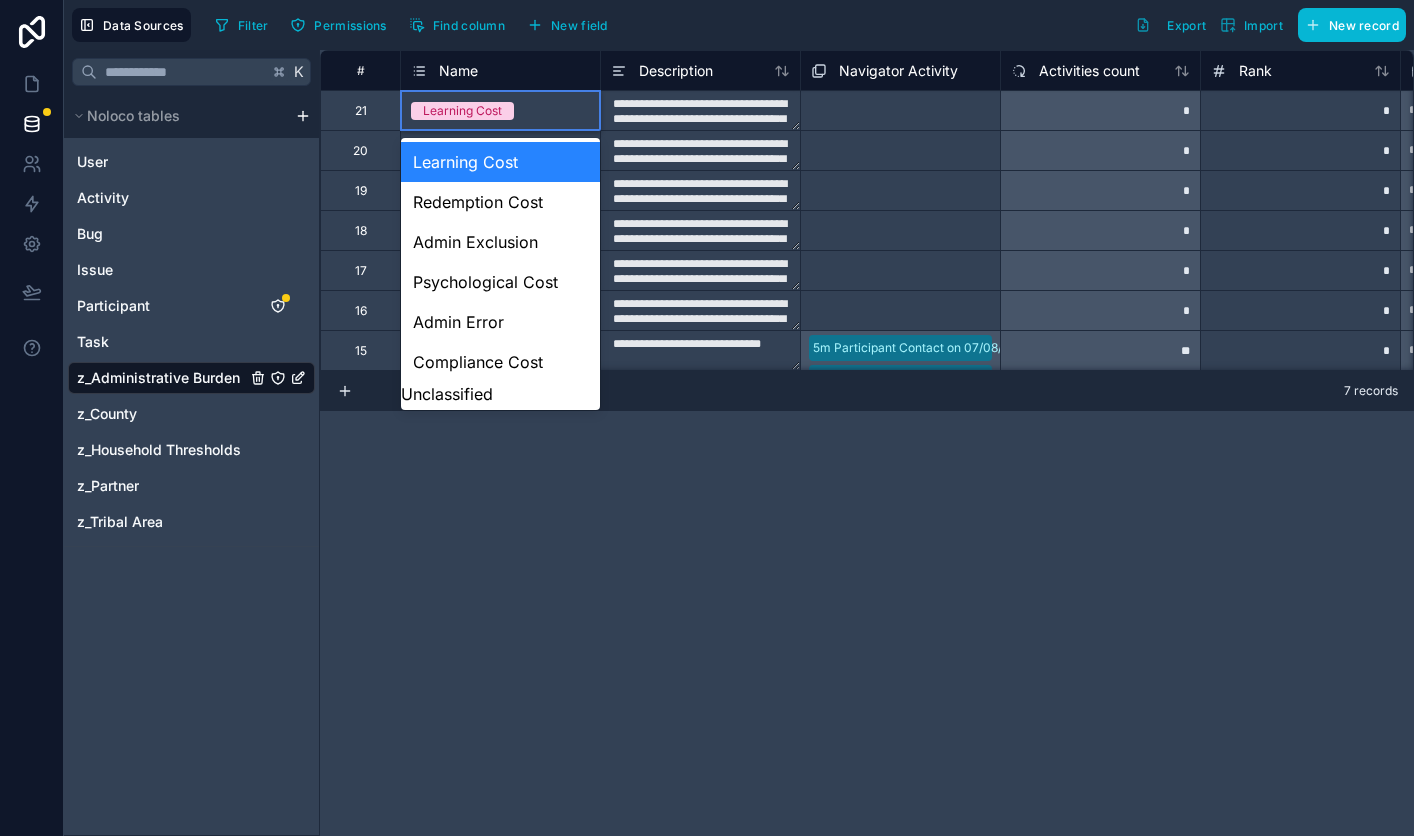 click on "**********" at bounding box center (867, 443) 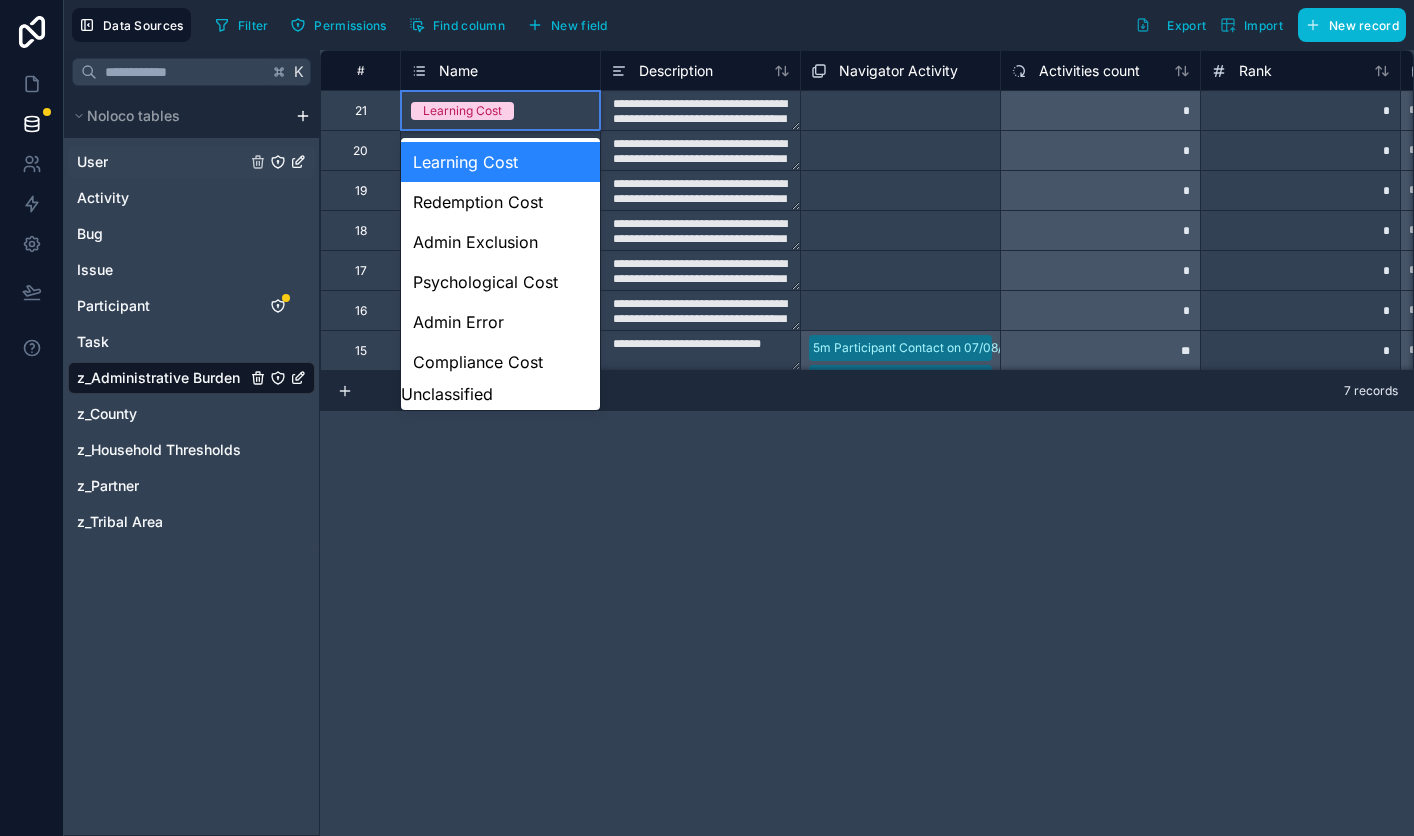 click on "User" at bounding box center [191, 162] 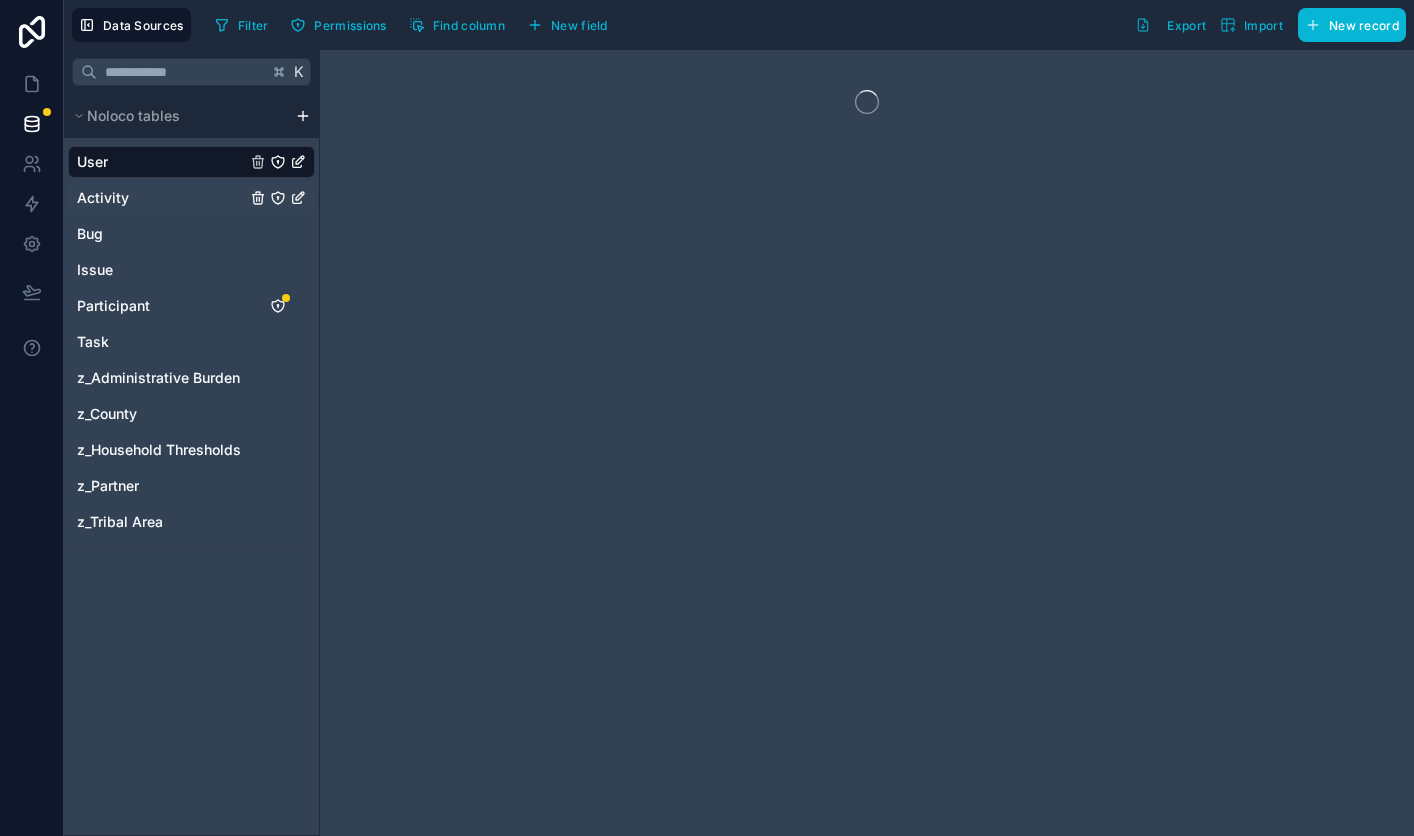 click on "Activity" at bounding box center (103, 198) 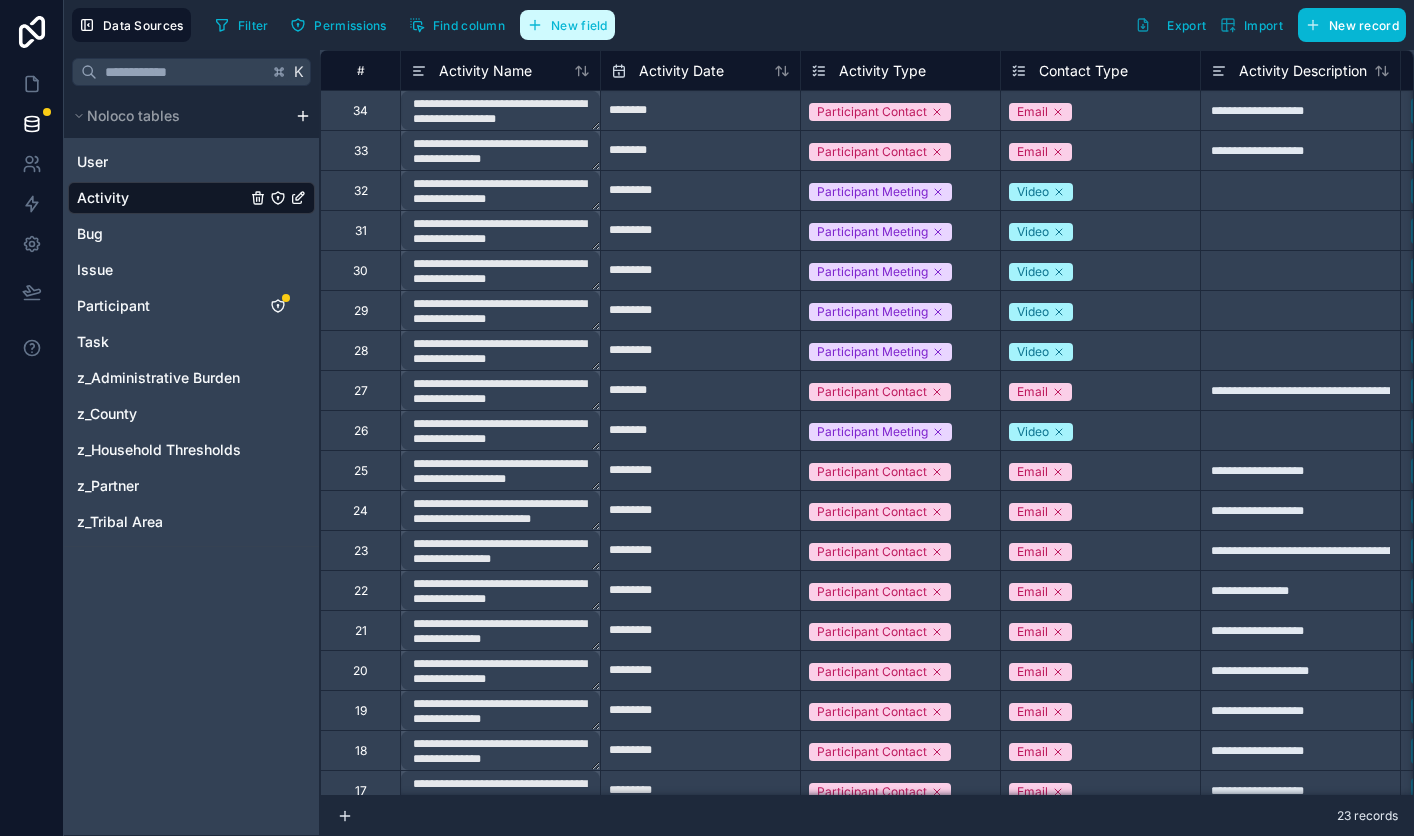 click on "New field" at bounding box center [579, 25] 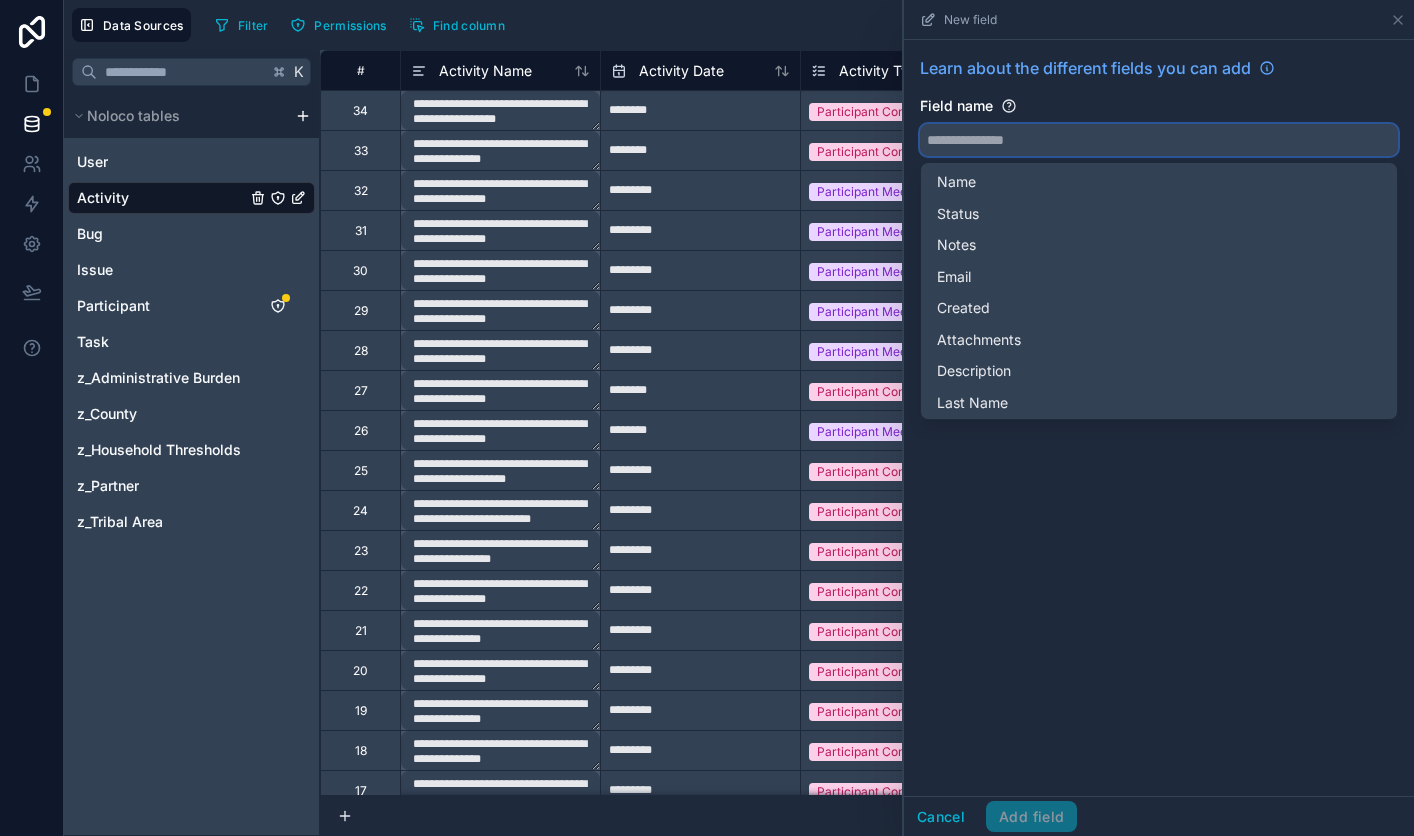 click at bounding box center [1159, 140] 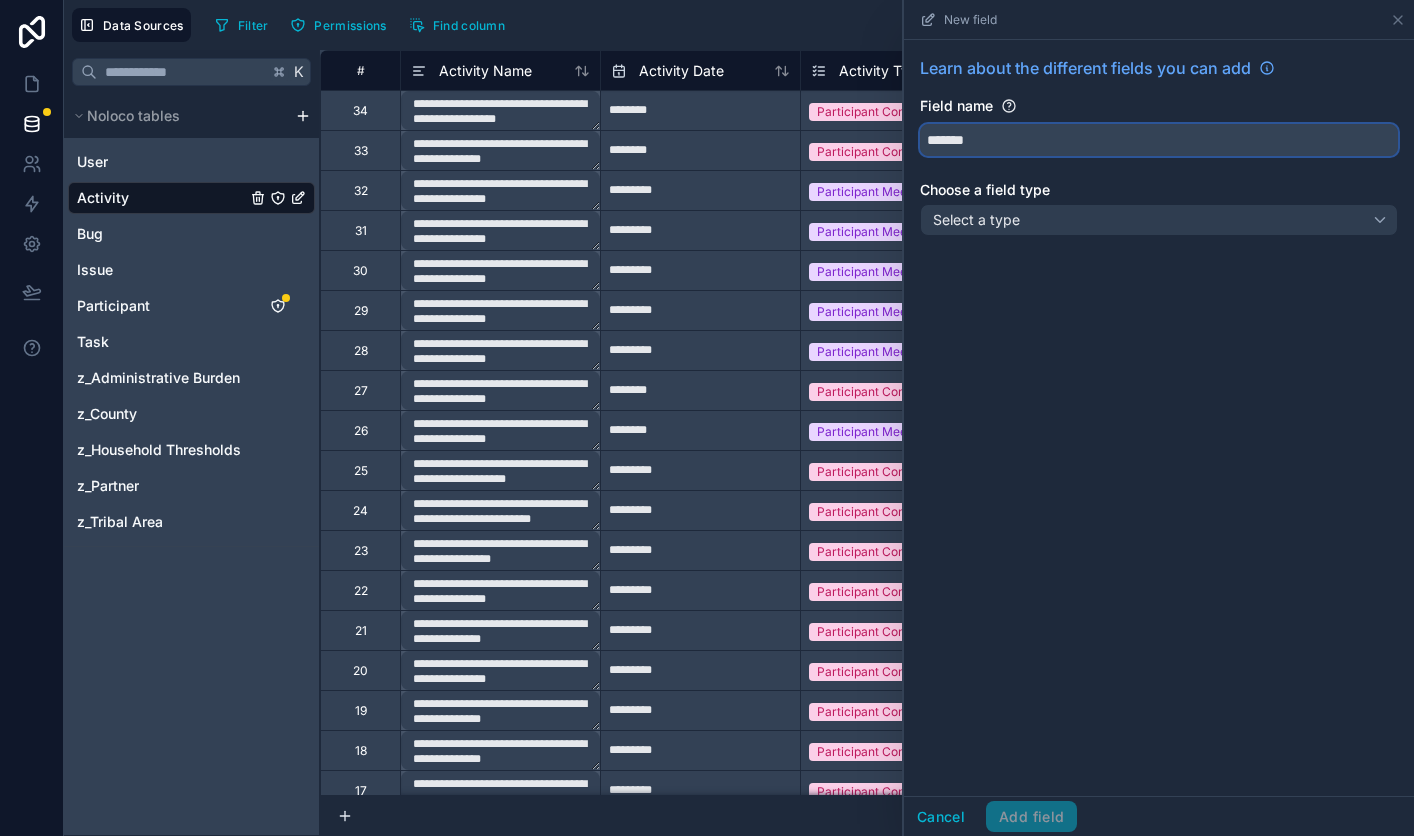 type on "*******" 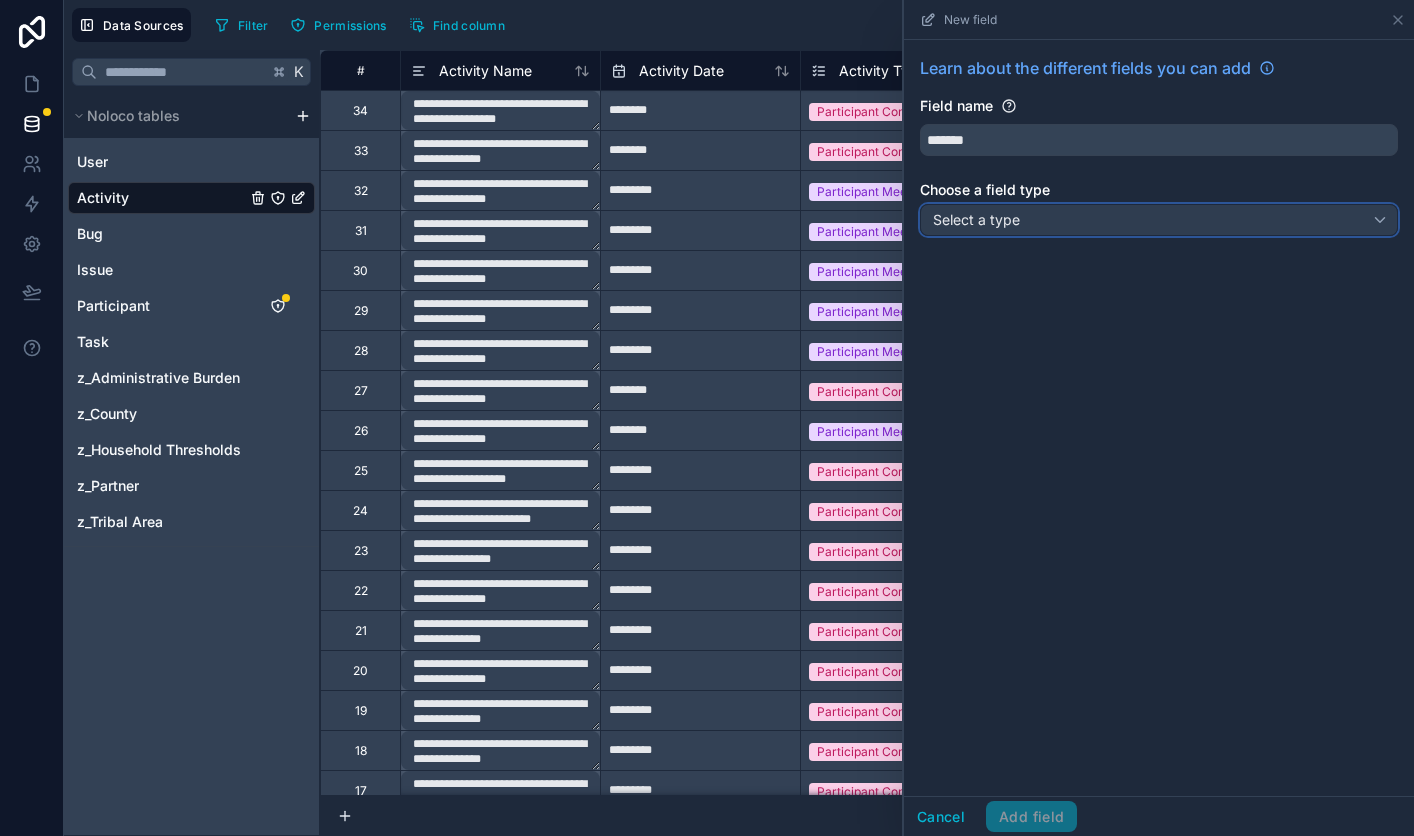 click on "Select a type" at bounding box center [976, 219] 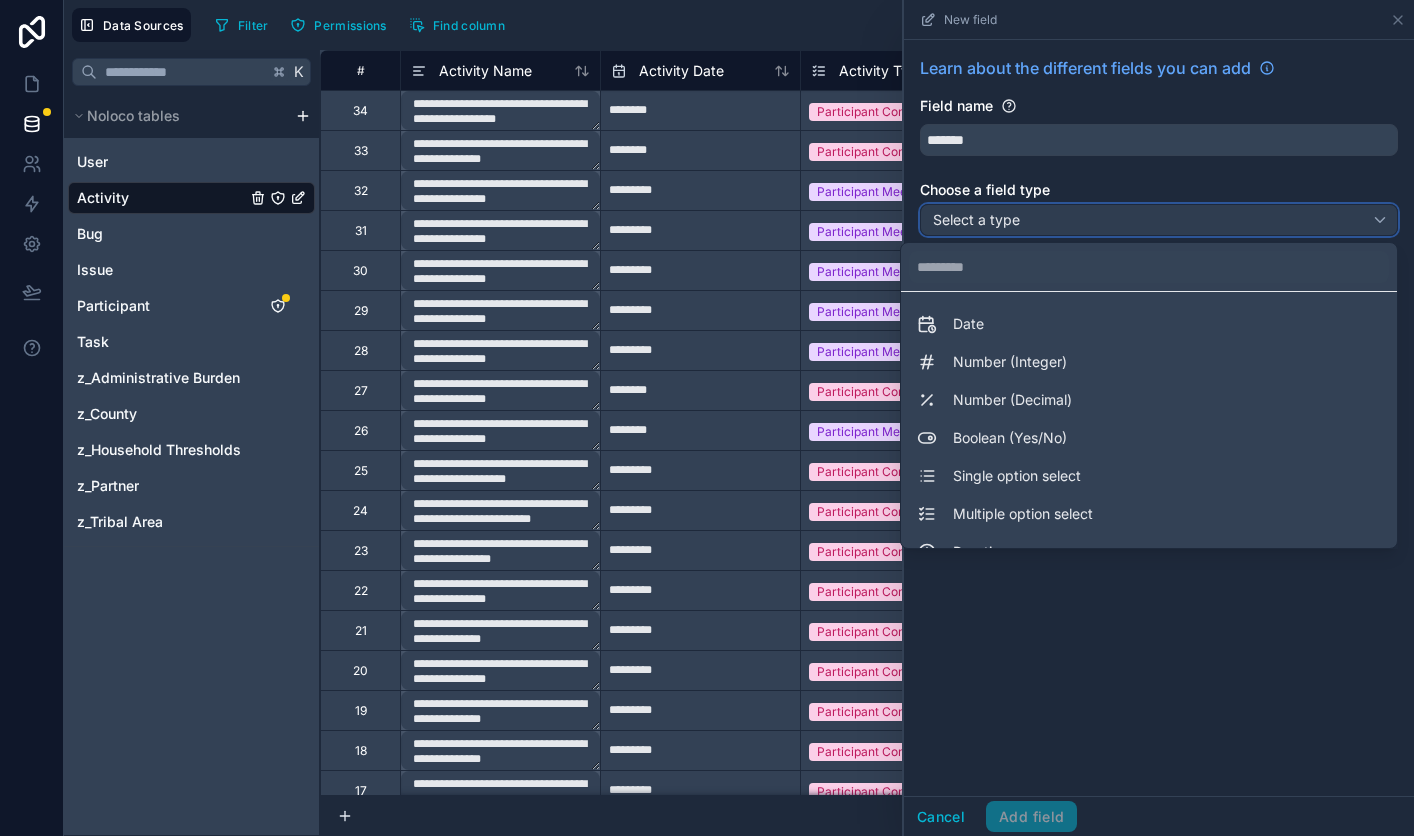 scroll, scrollTop: 29, scrollLeft: 0, axis: vertical 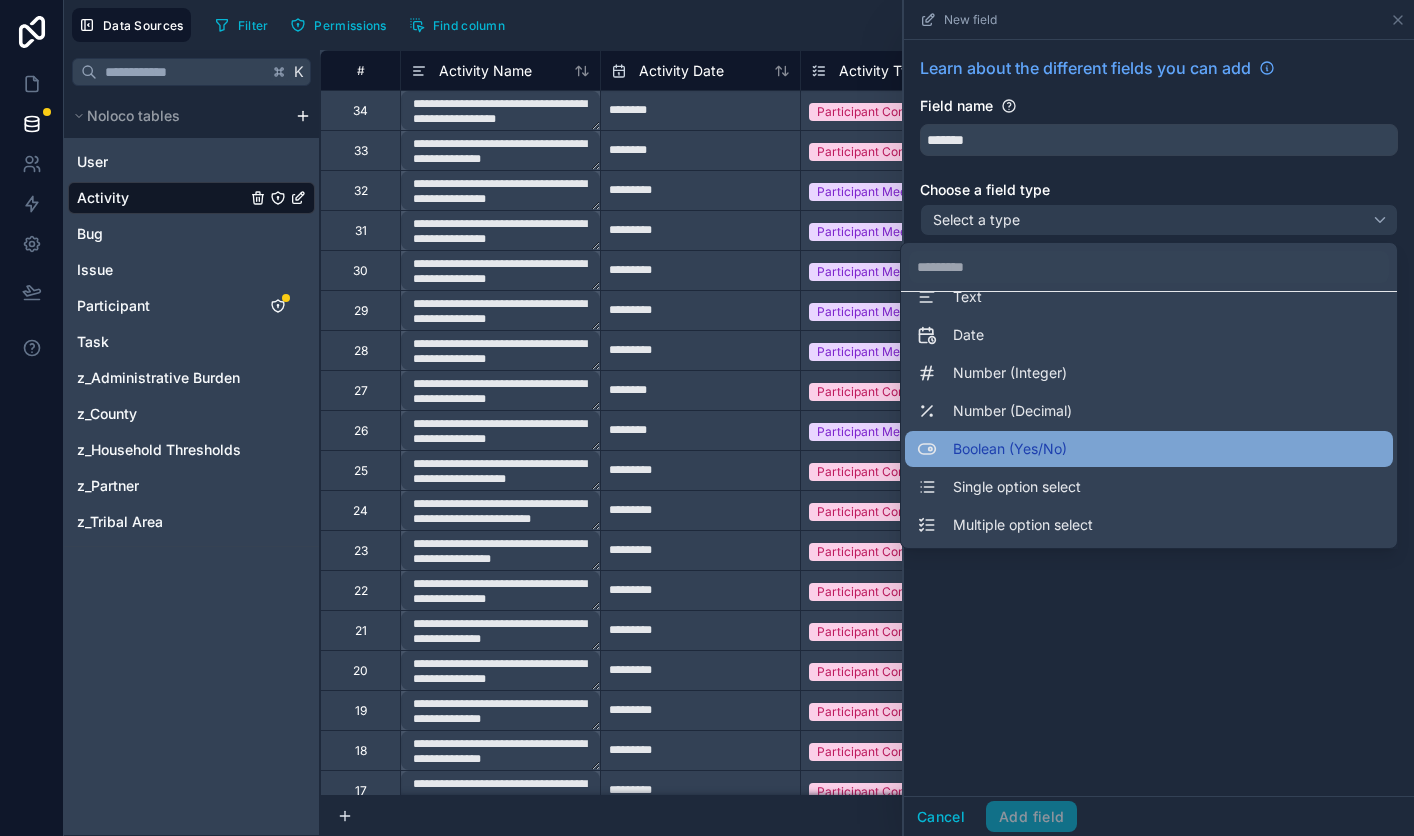 click on "Boolean (Yes/No)" at bounding box center (1010, 449) 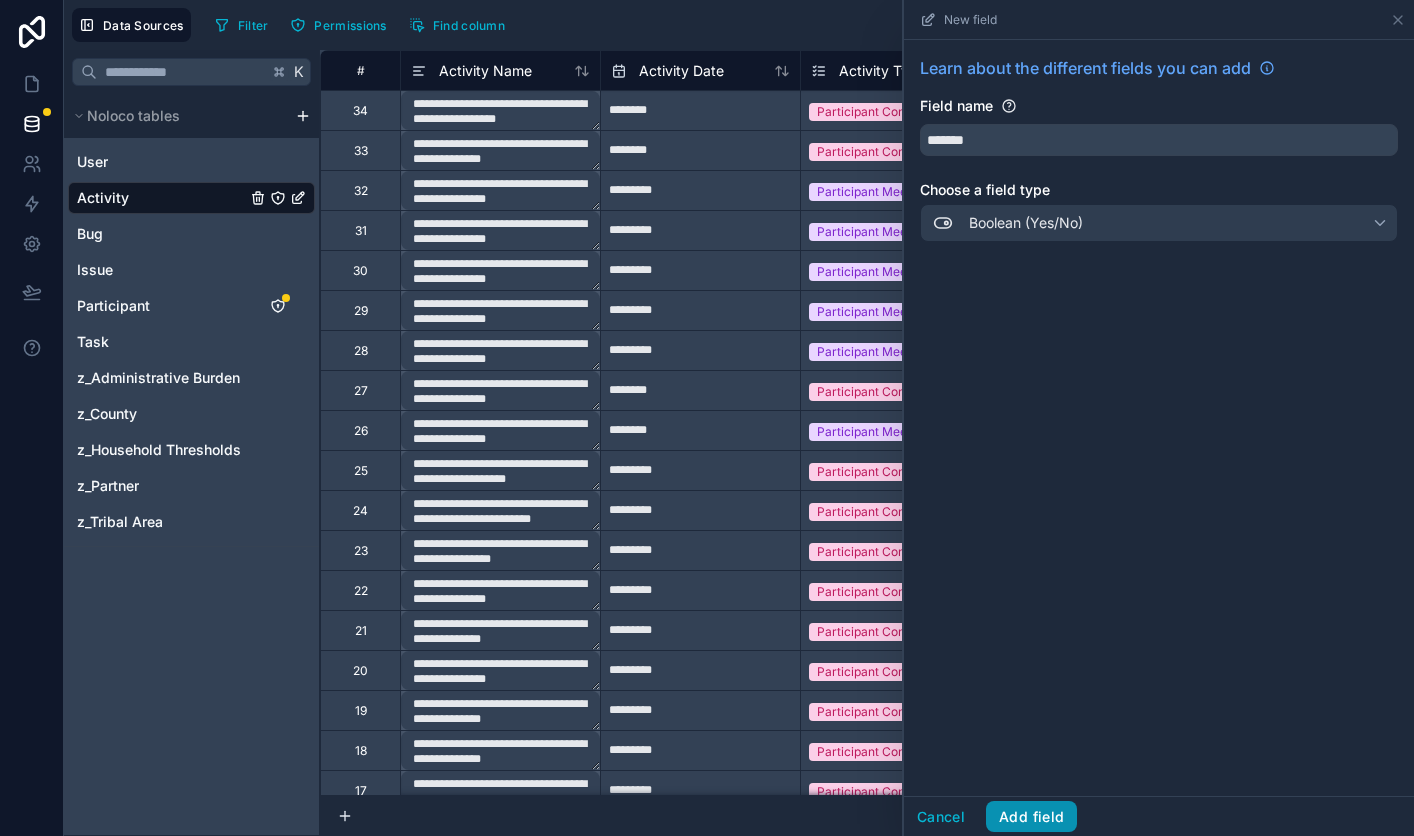 click on "Add field" at bounding box center (1031, 817) 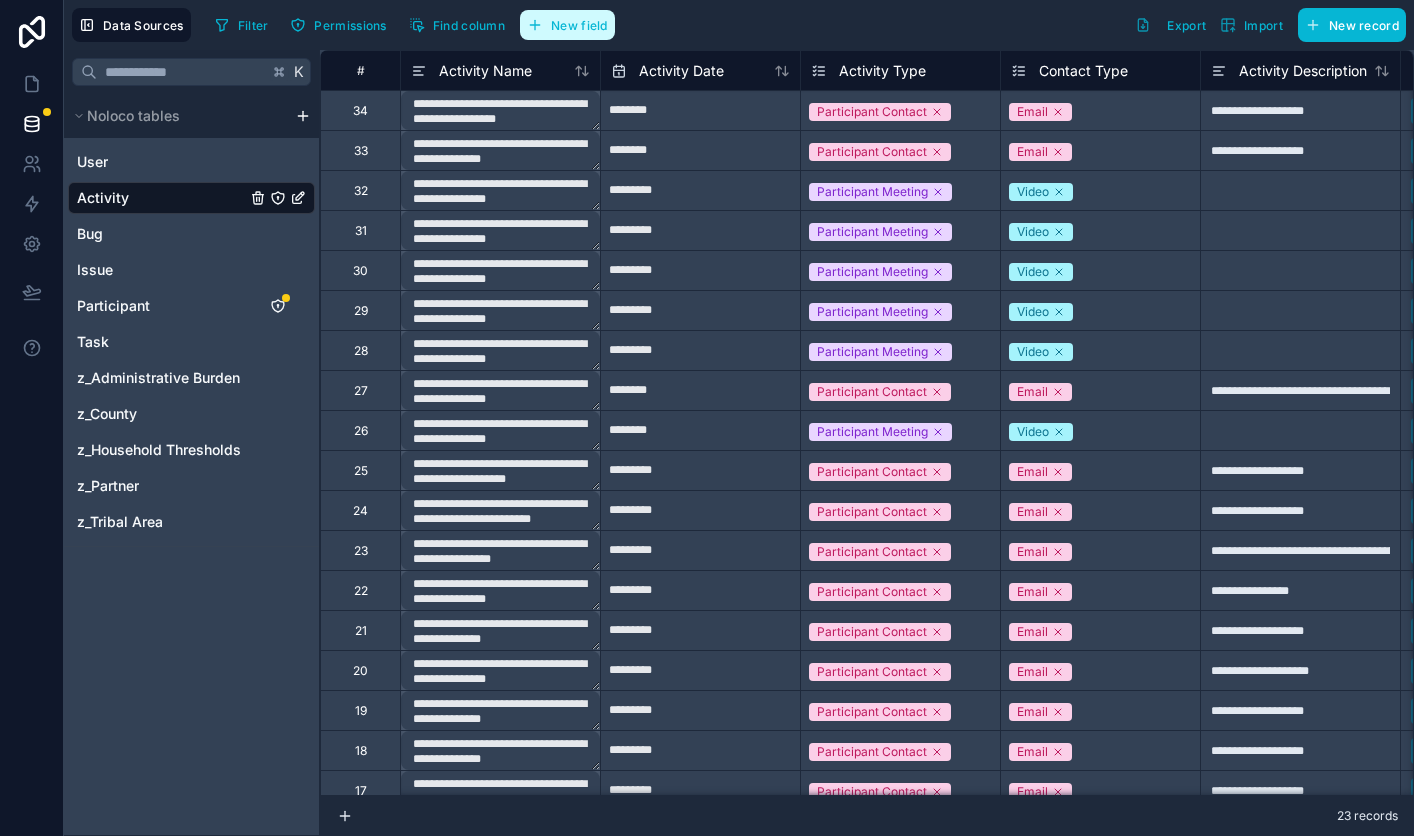 click on "New field" at bounding box center (579, 25) 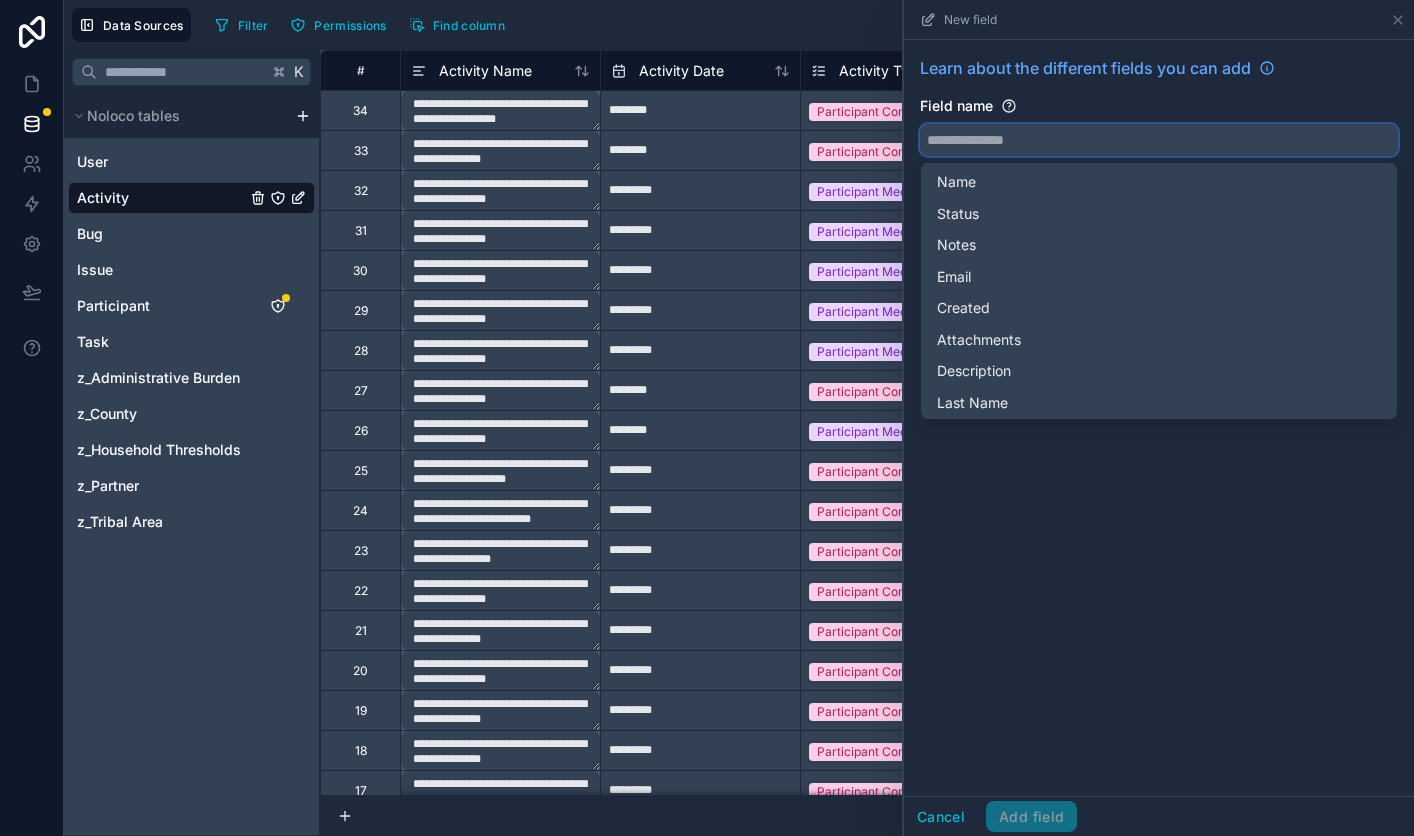 click at bounding box center (1159, 140) 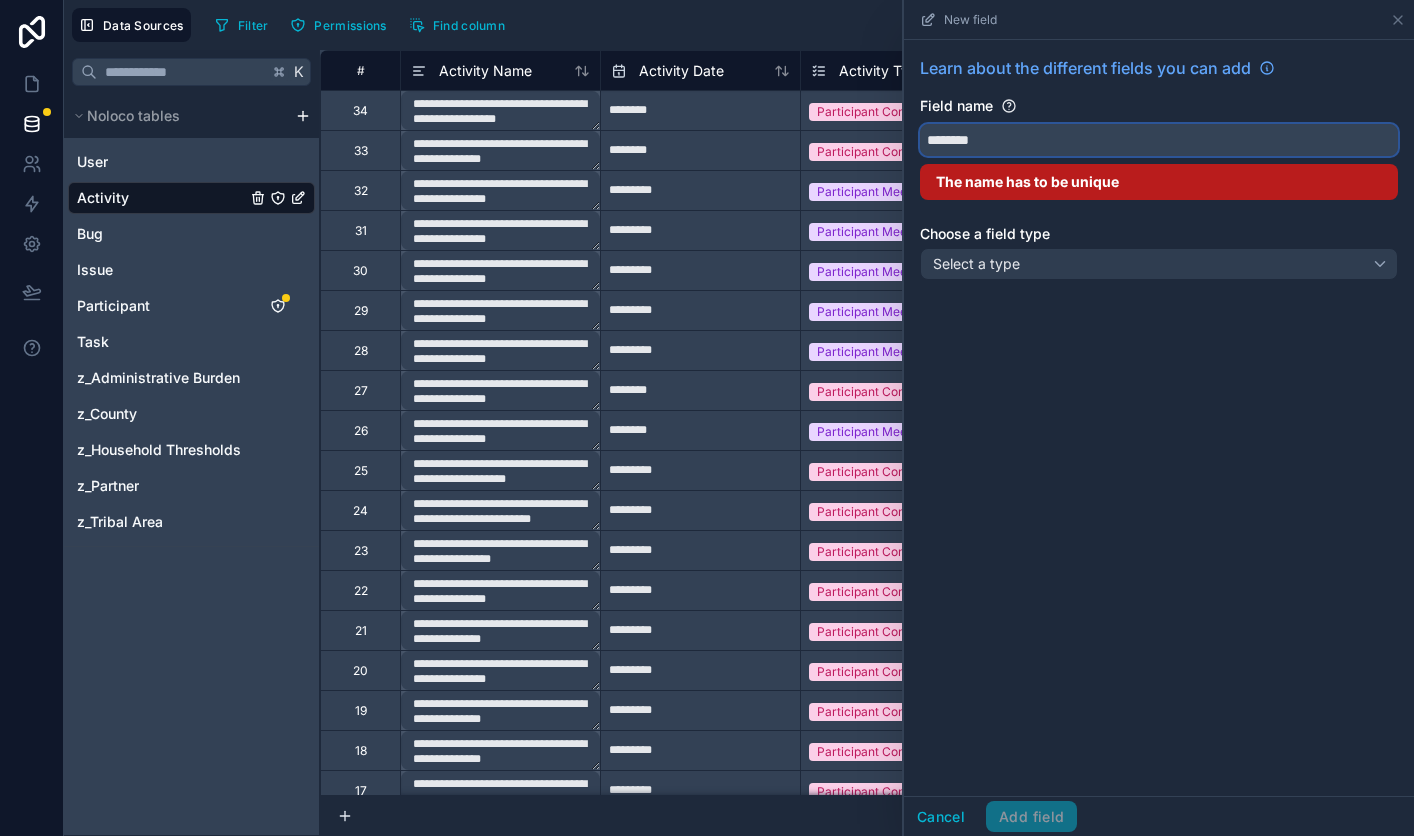click on "*******" at bounding box center (1159, 140) 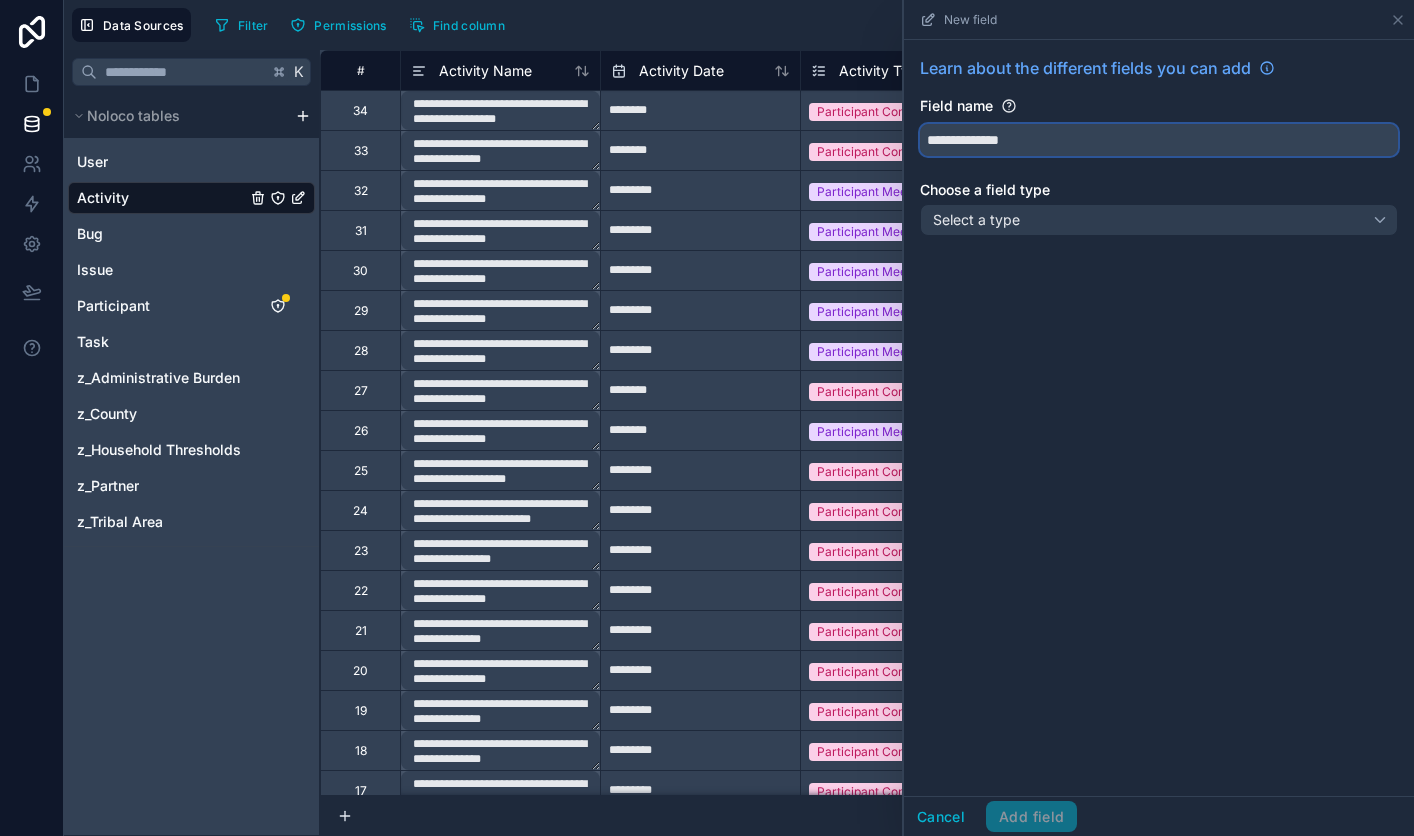 type on "**********" 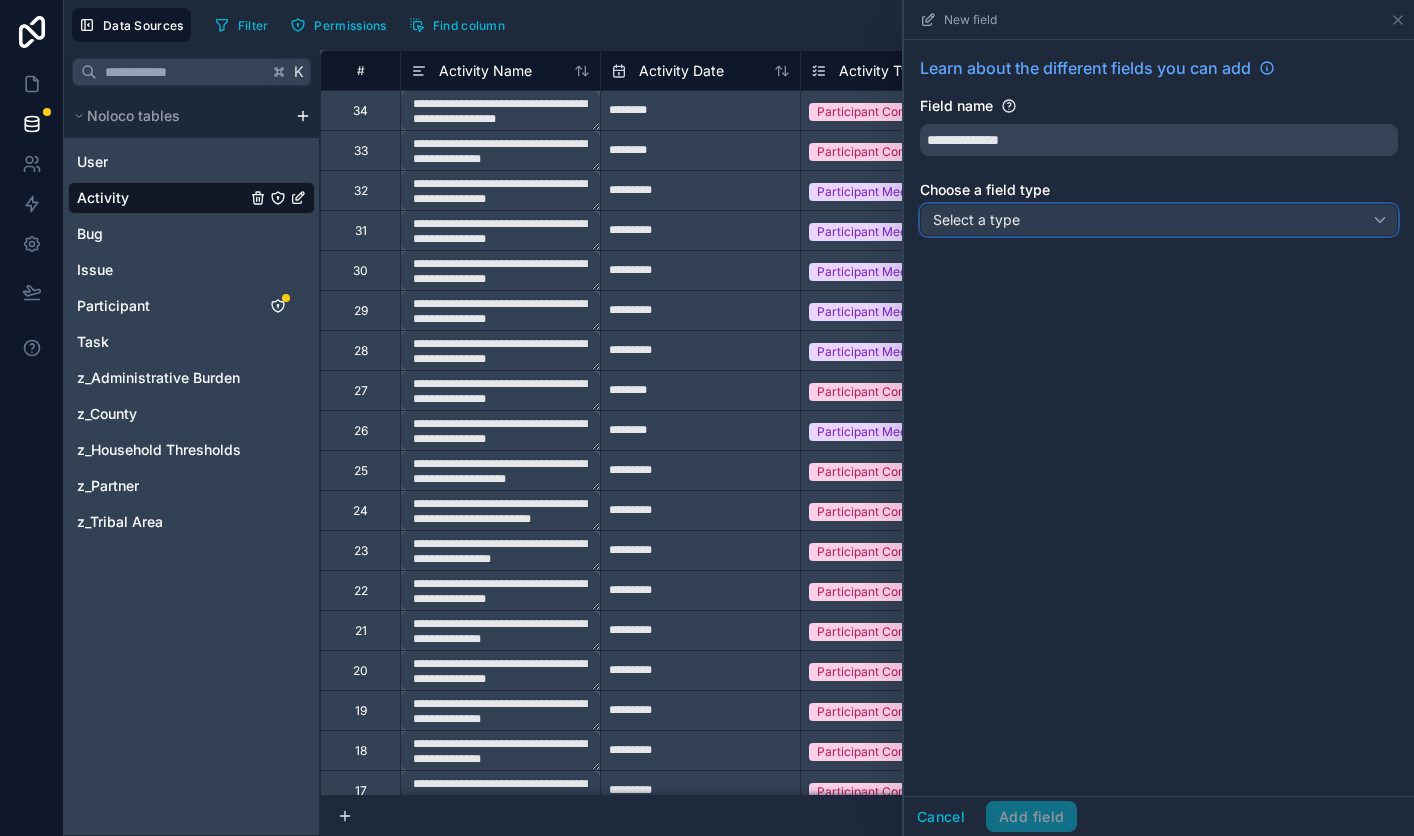 type 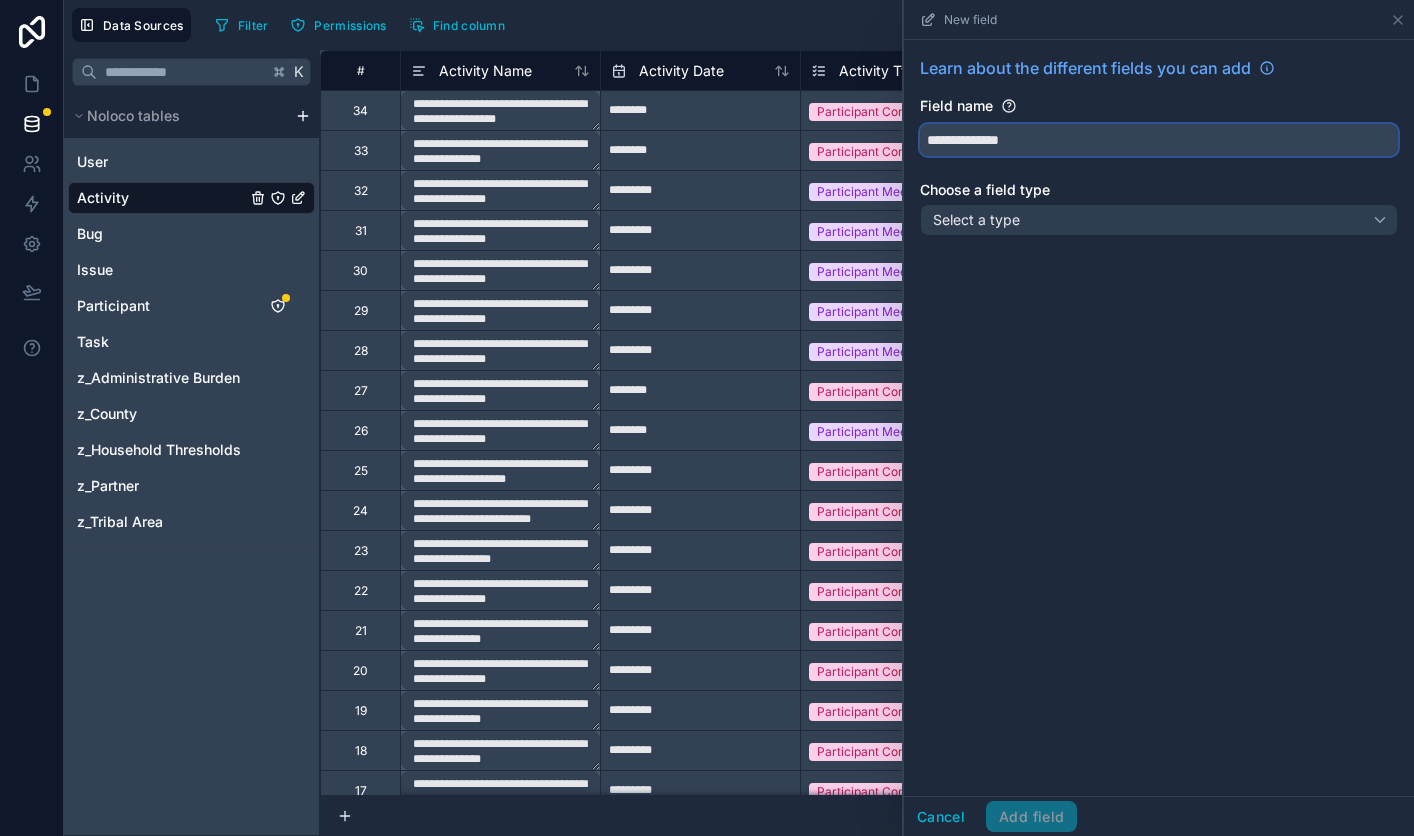 click on "**********" at bounding box center [1159, 140] 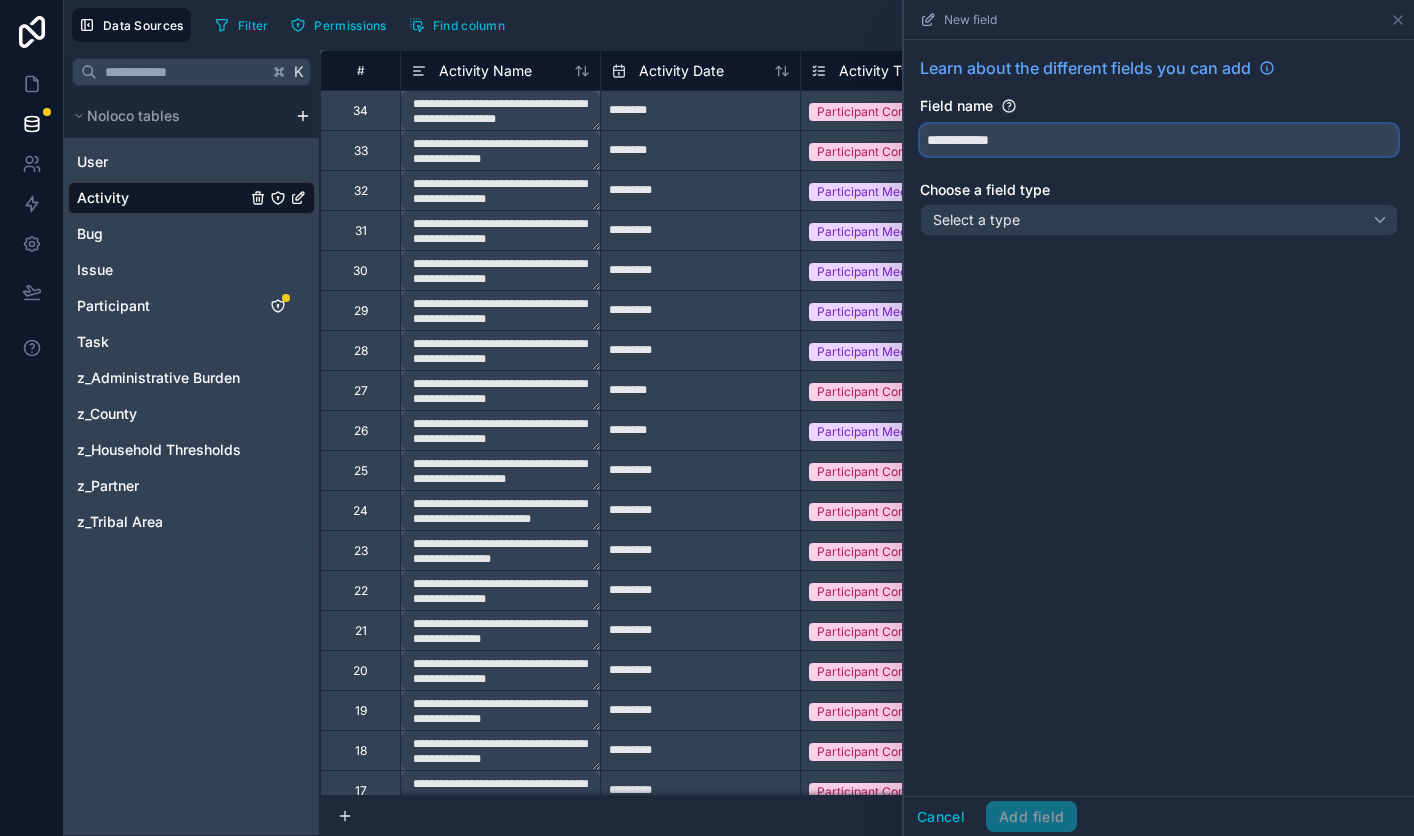 type on "**********" 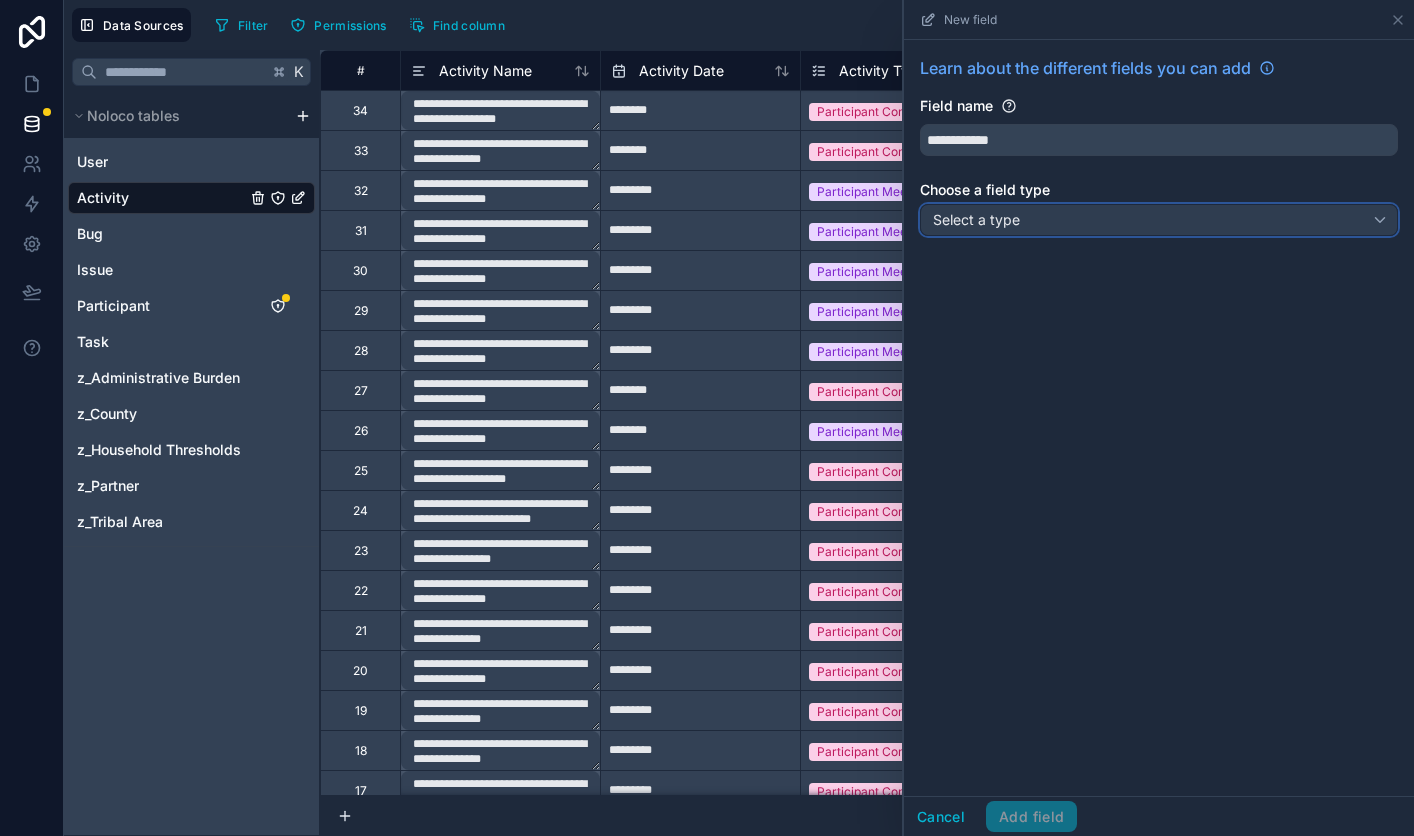 click on "Select a type" at bounding box center [1159, 220] 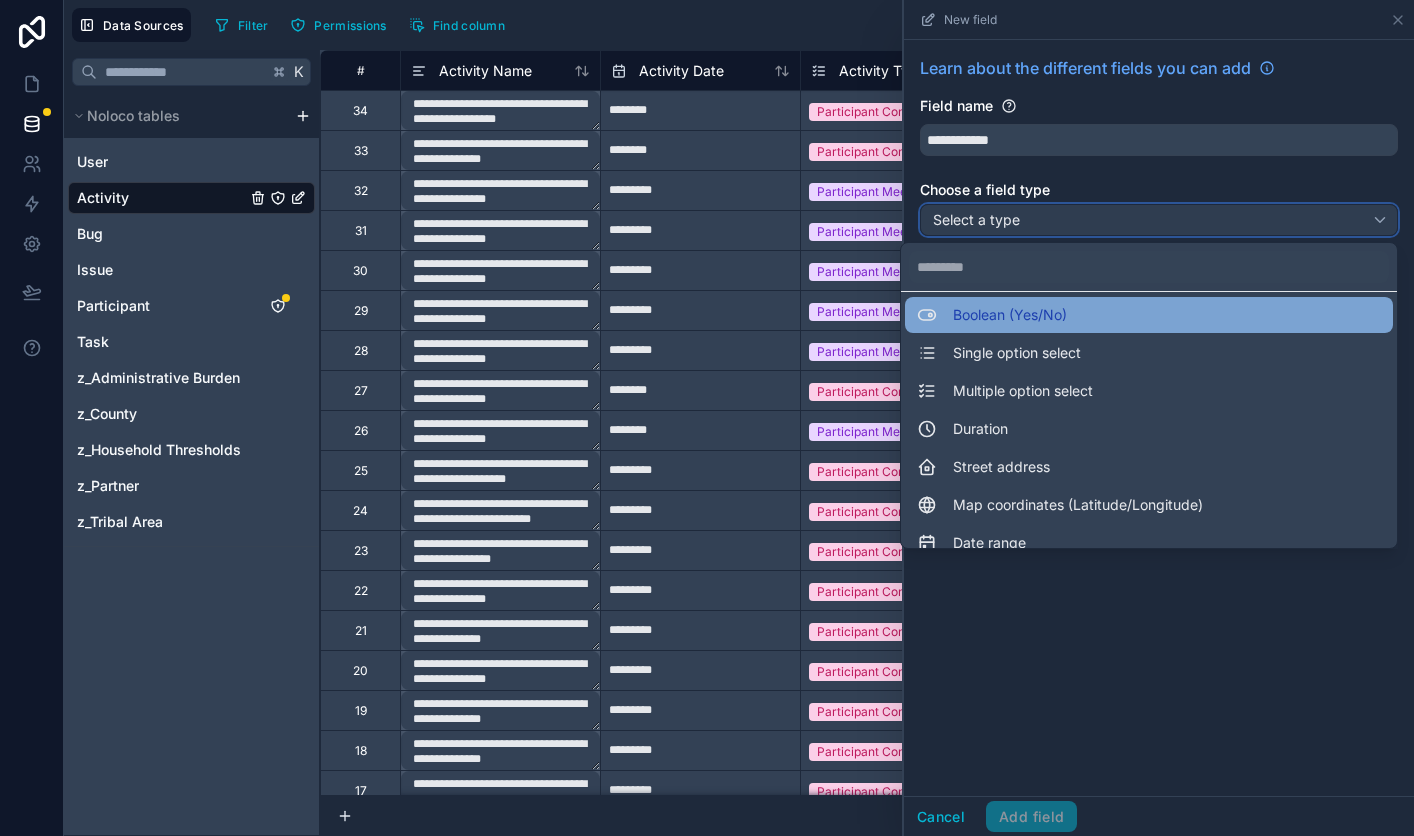 scroll, scrollTop: 0, scrollLeft: 0, axis: both 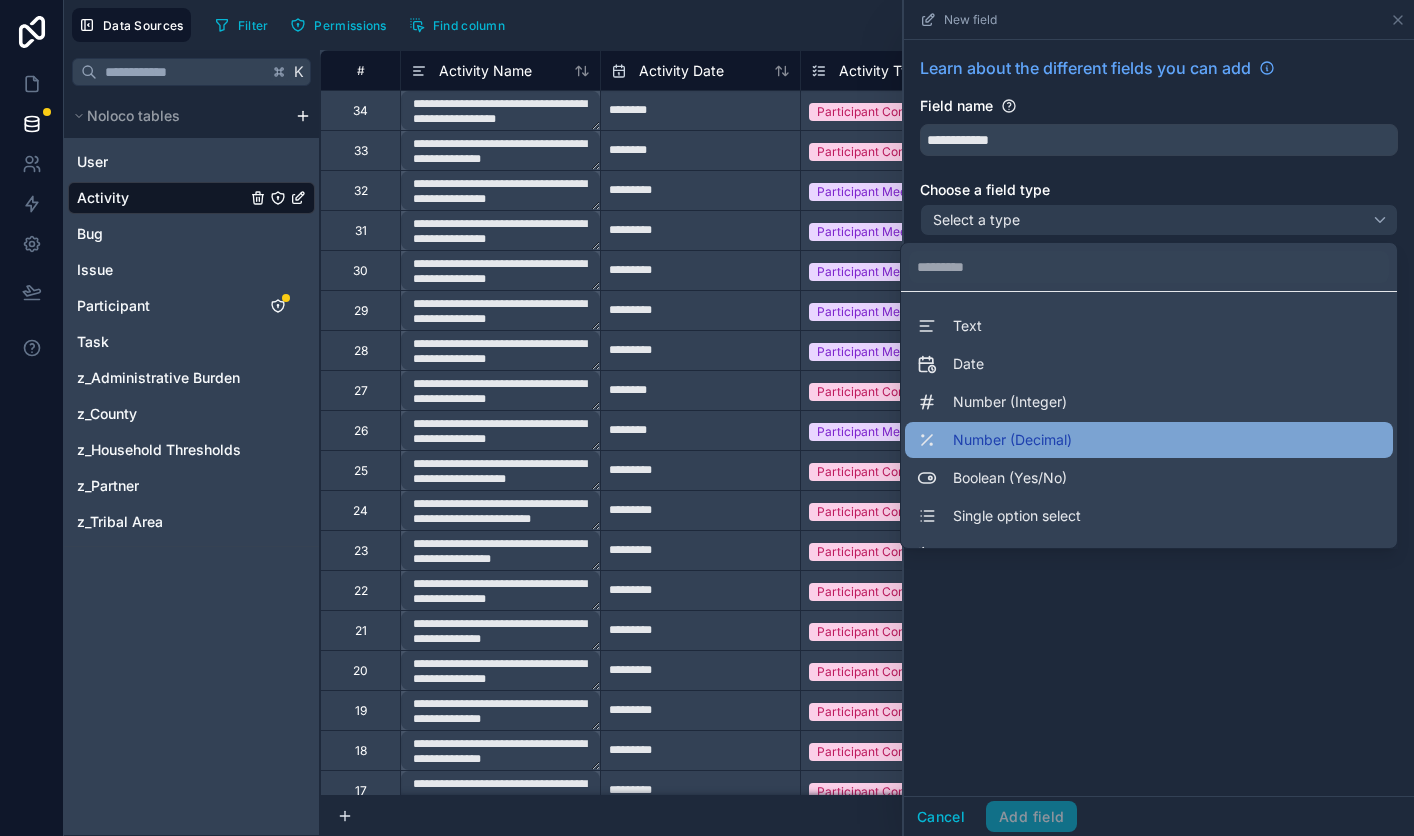 click on "Number (Decimal)" at bounding box center (1012, 440) 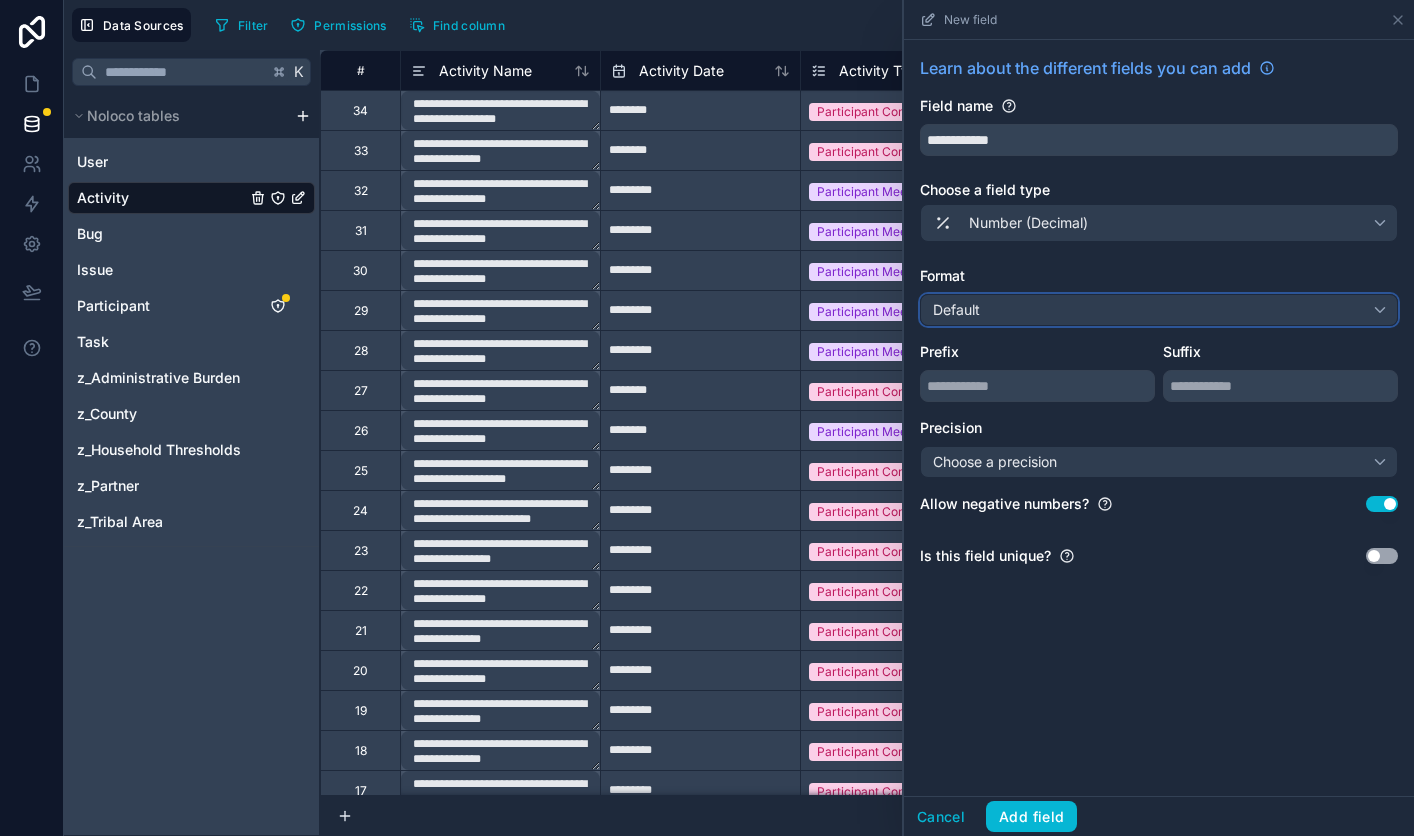 click on "Default" at bounding box center (1159, 310) 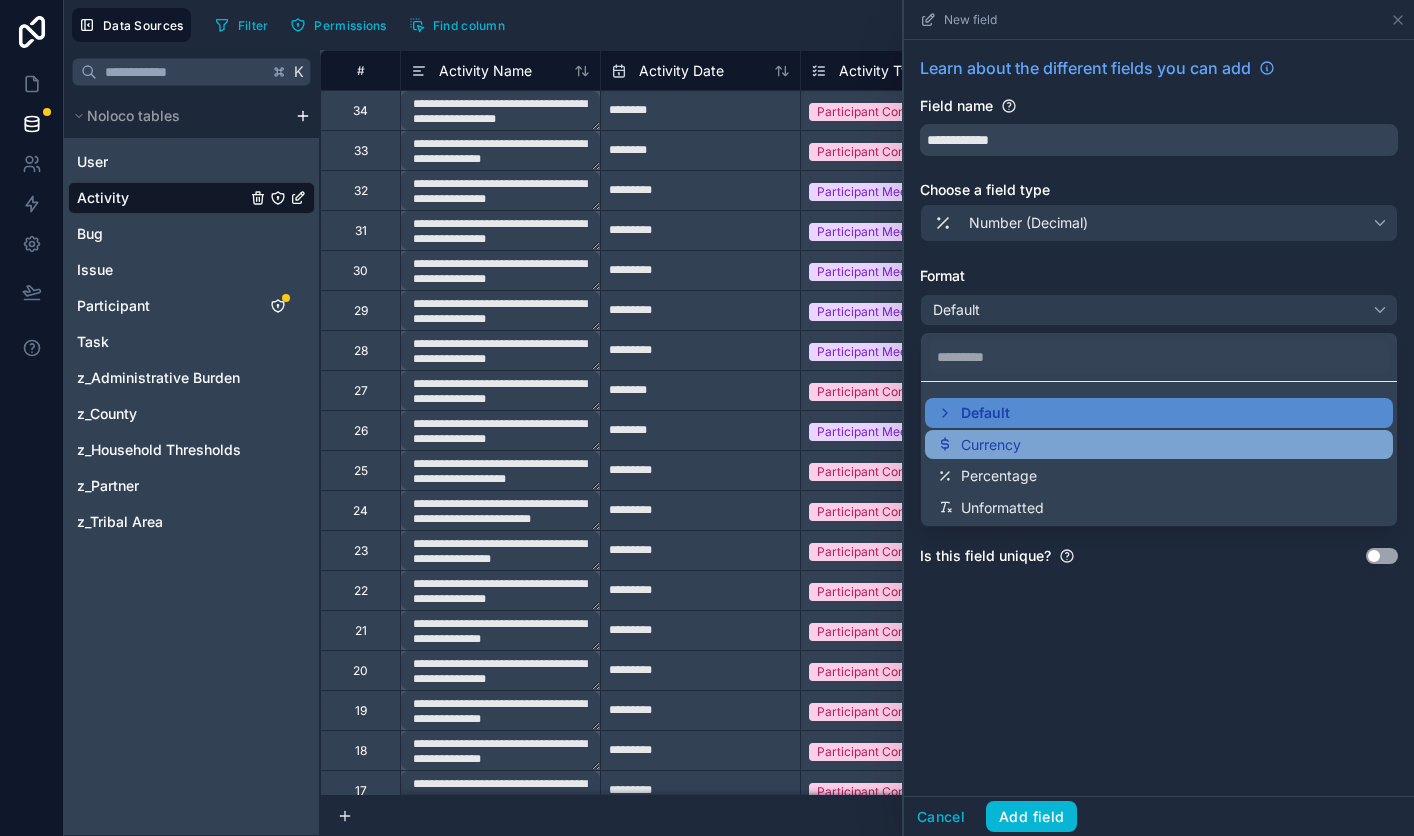 click on "Currency" at bounding box center [991, 445] 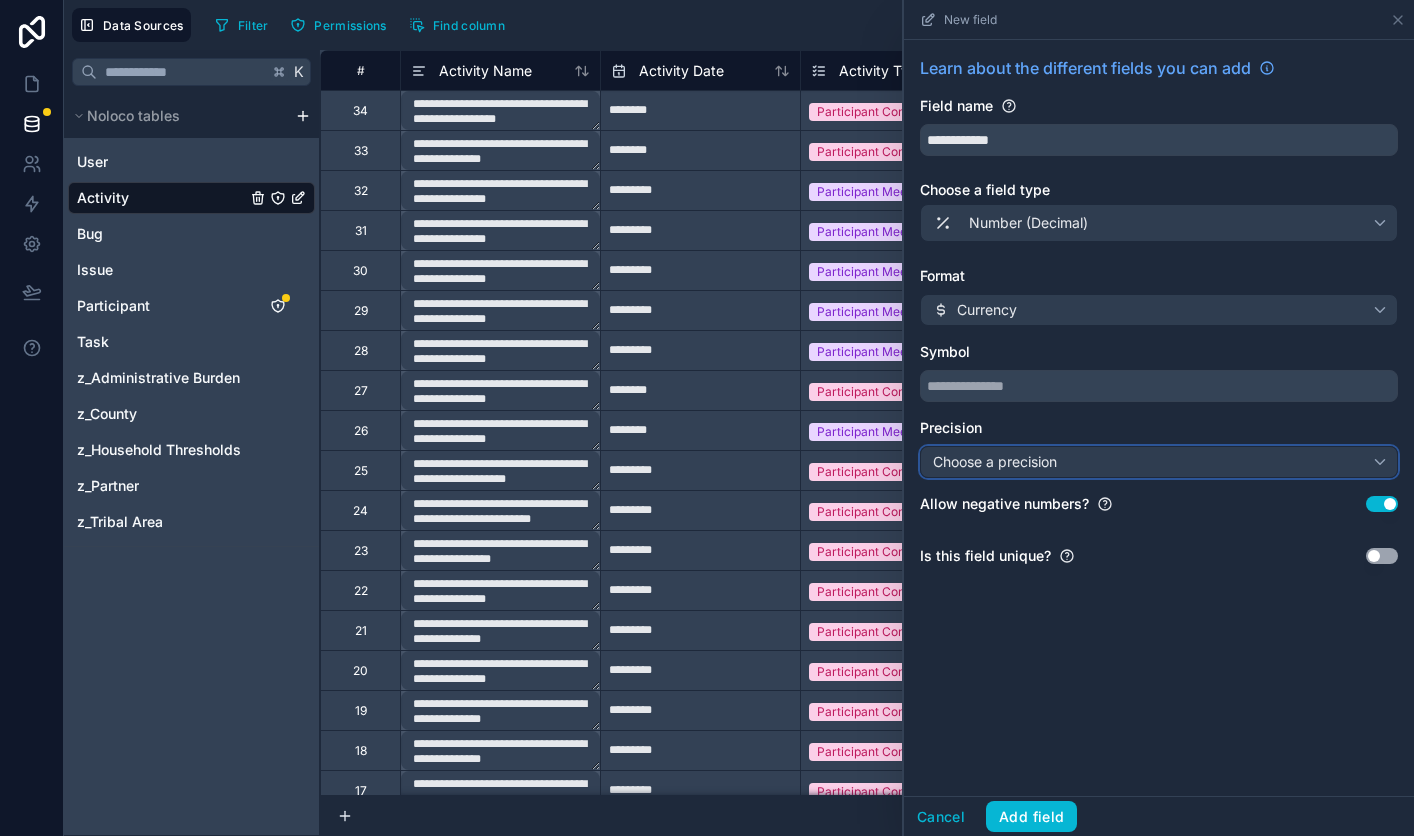 click on "Choose a precision" at bounding box center (1159, 462) 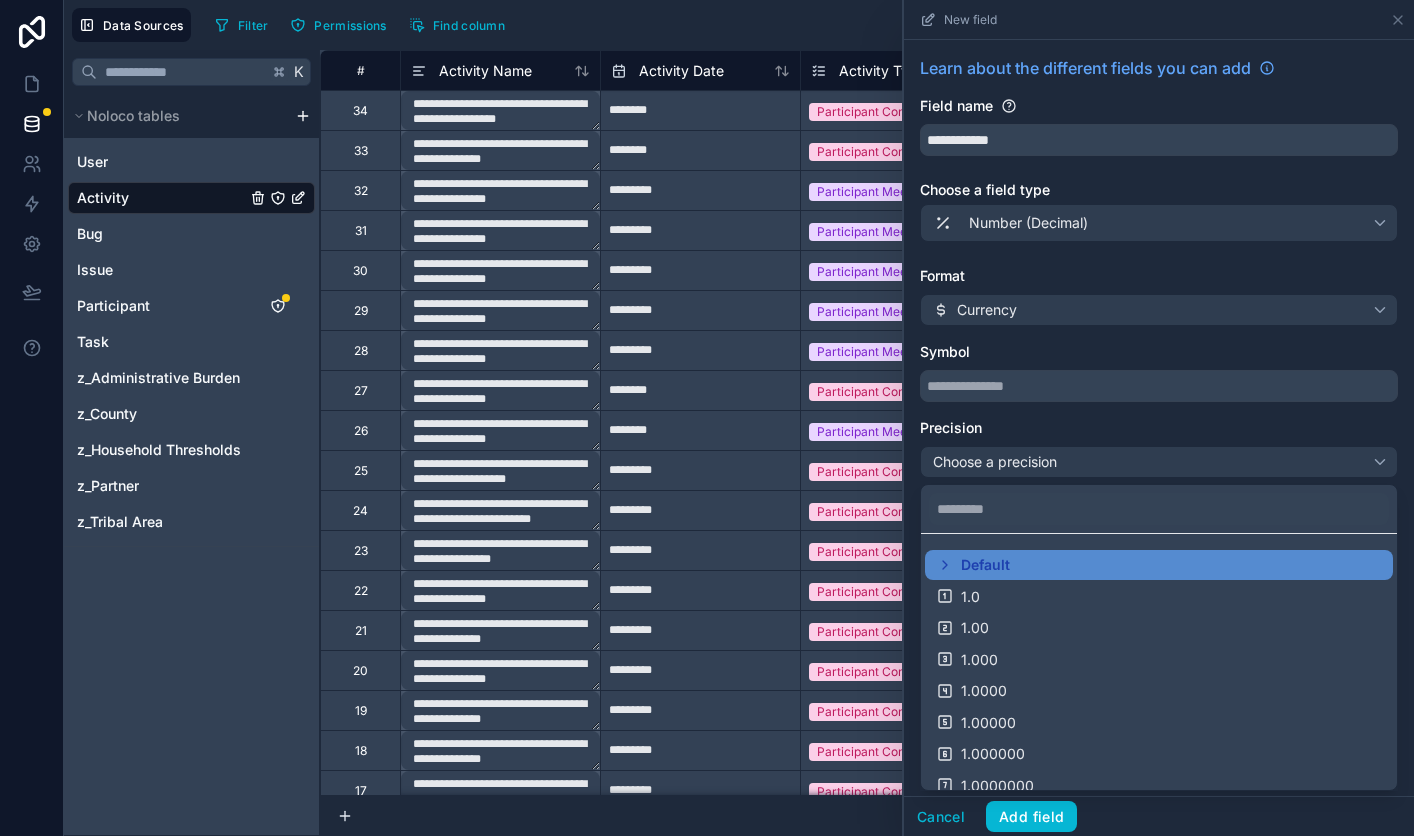 click at bounding box center (1159, 418) 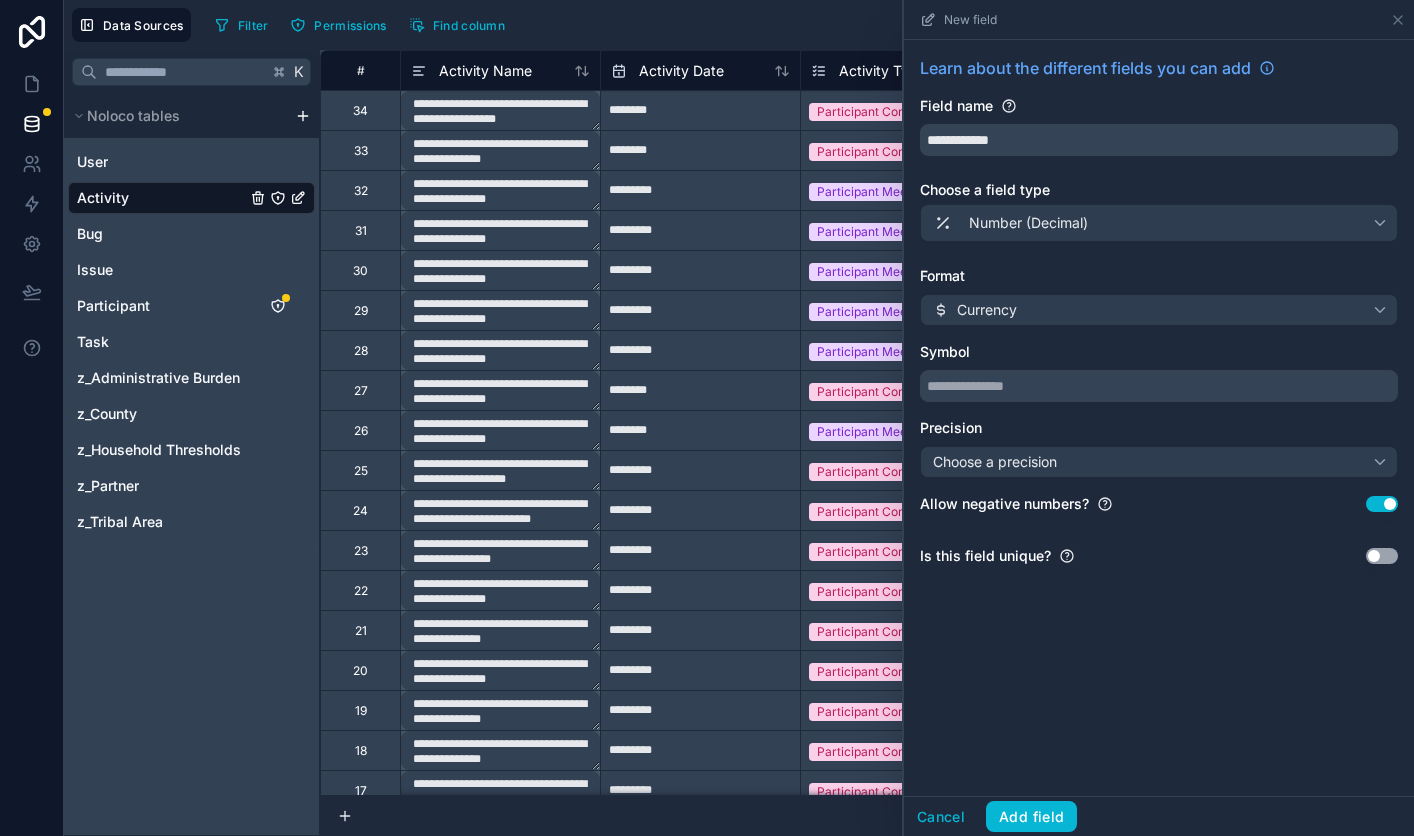 click on "Use setting" at bounding box center (1382, 504) 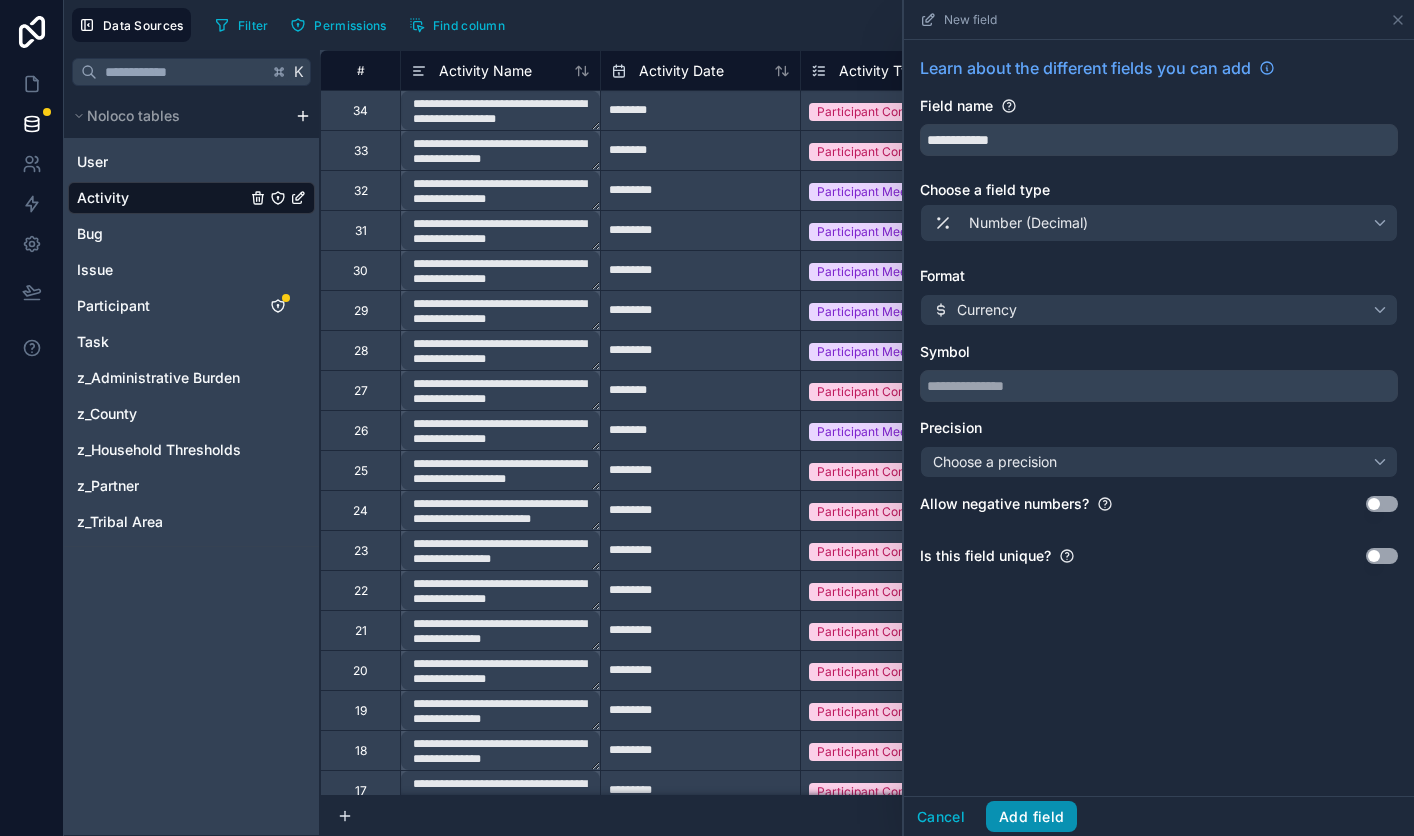 click on "Add field" at bounding box center (1031, 817) 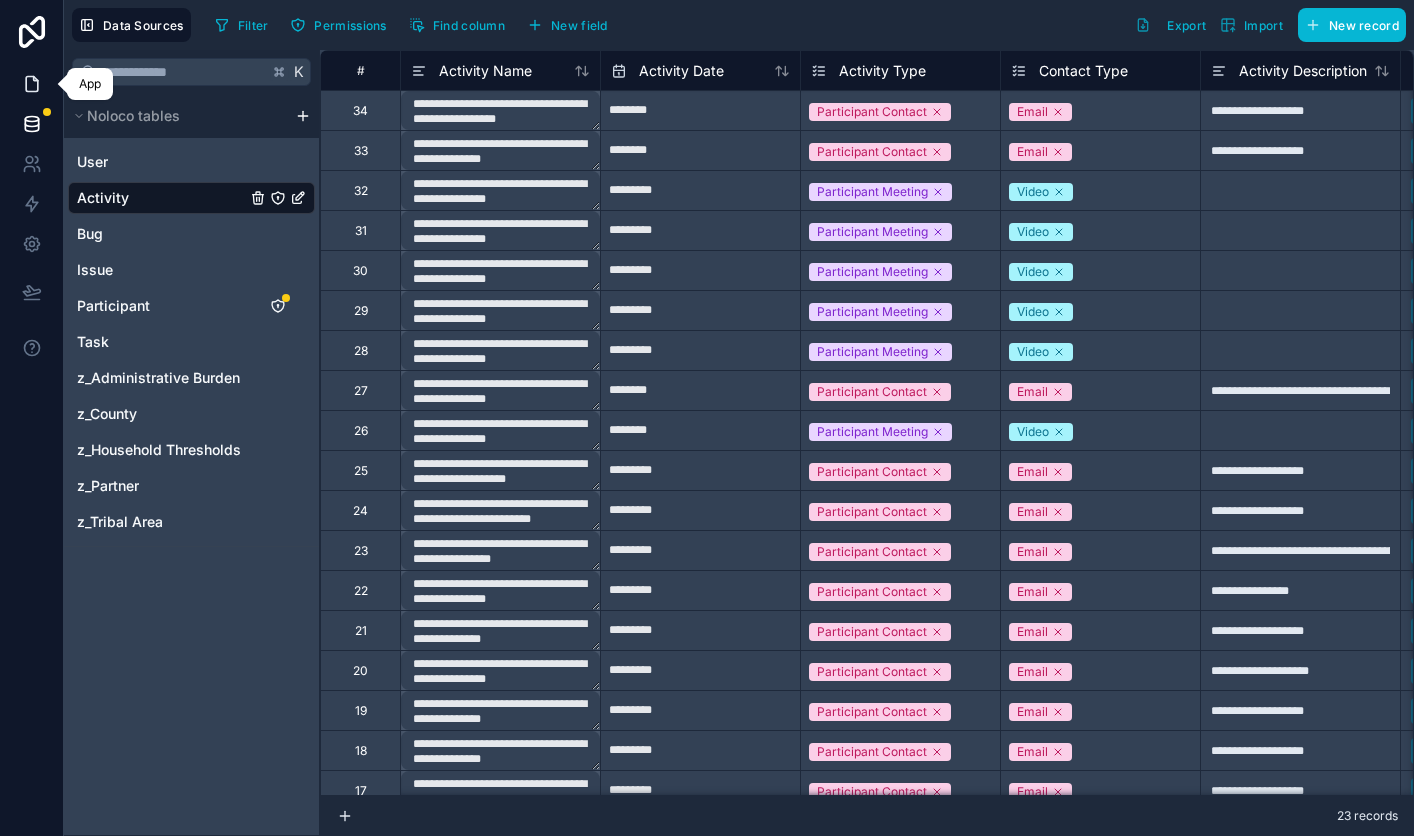 click 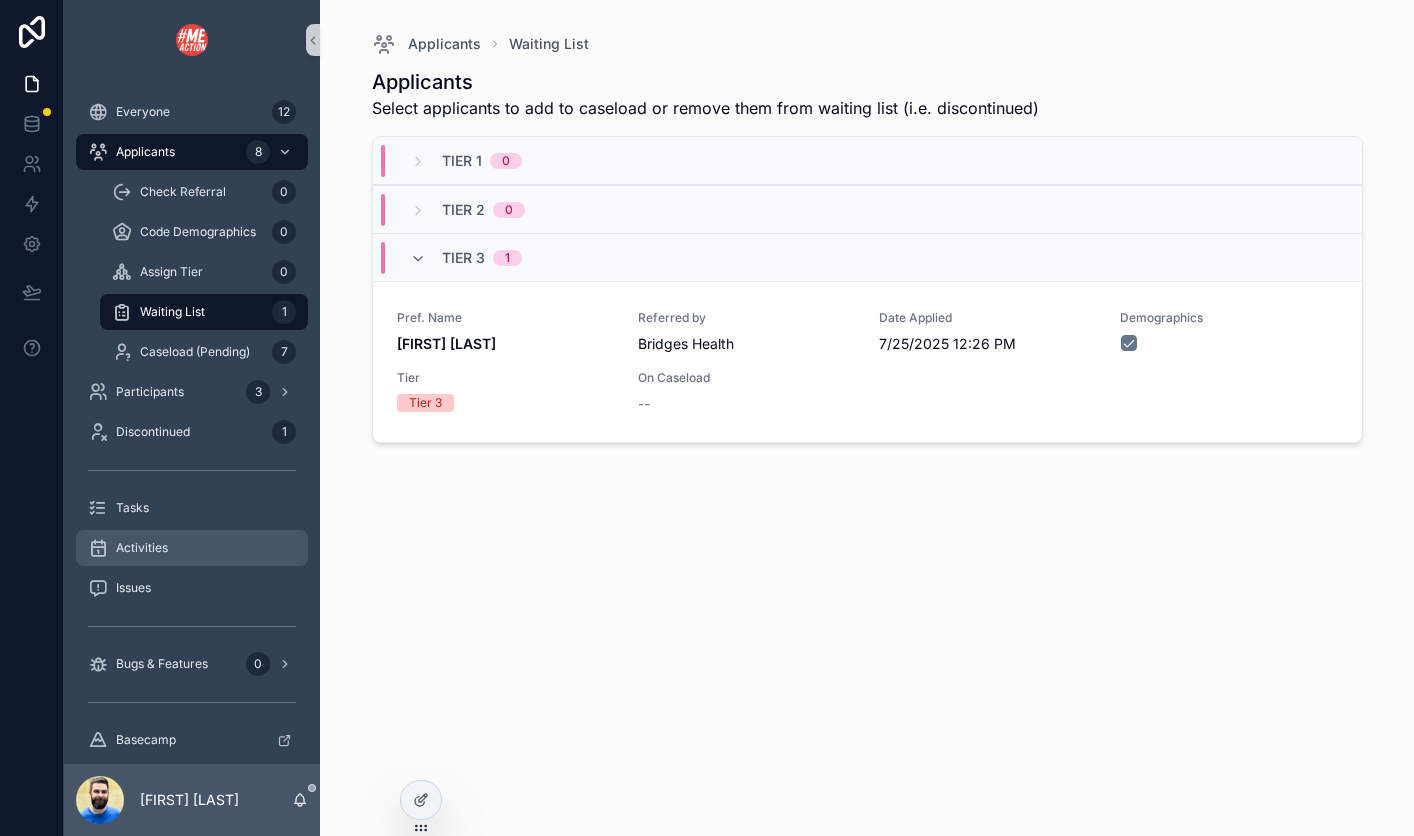 click on "Activities" at bounding box center (192, 548) 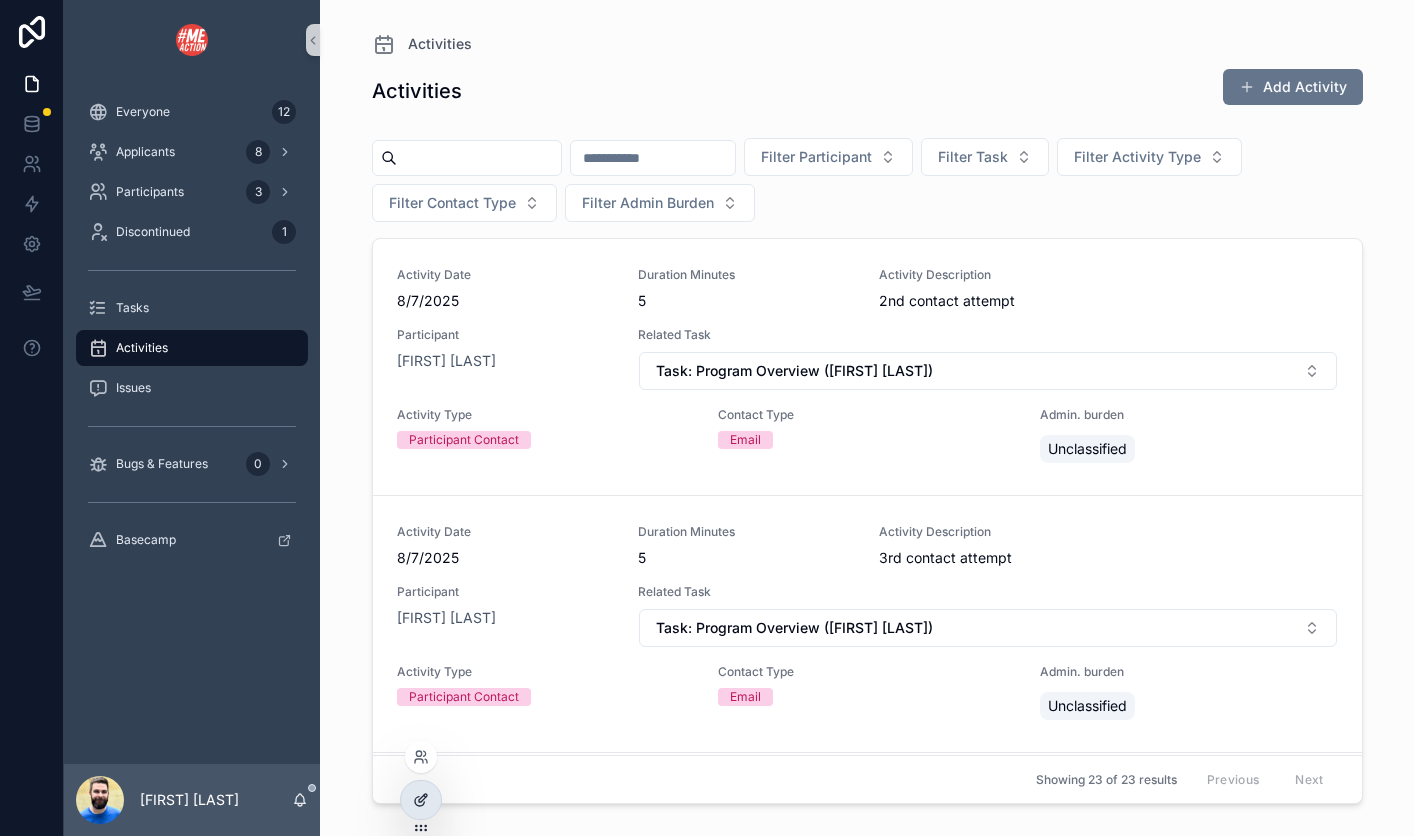 click 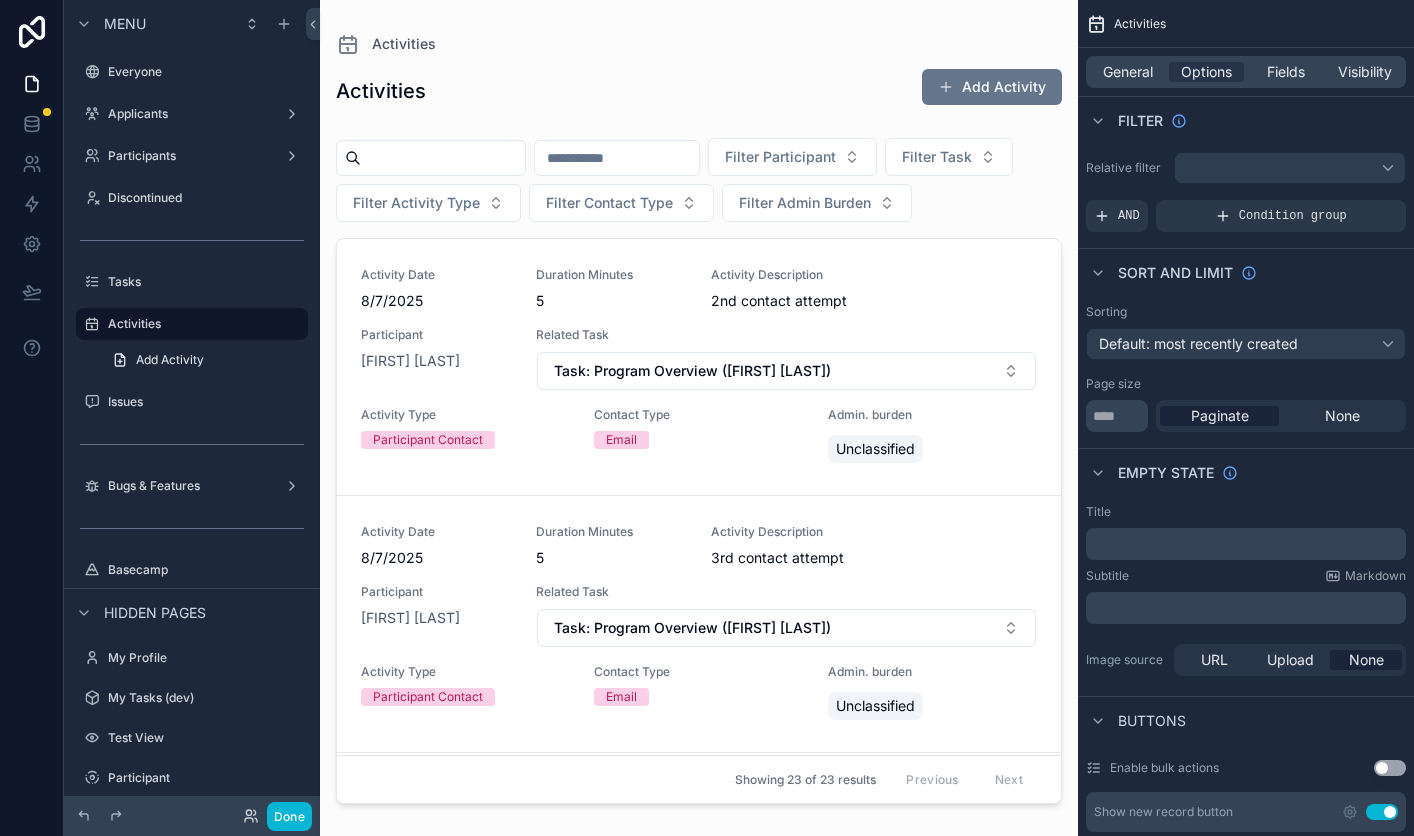 click at bounding box center [699, 406] 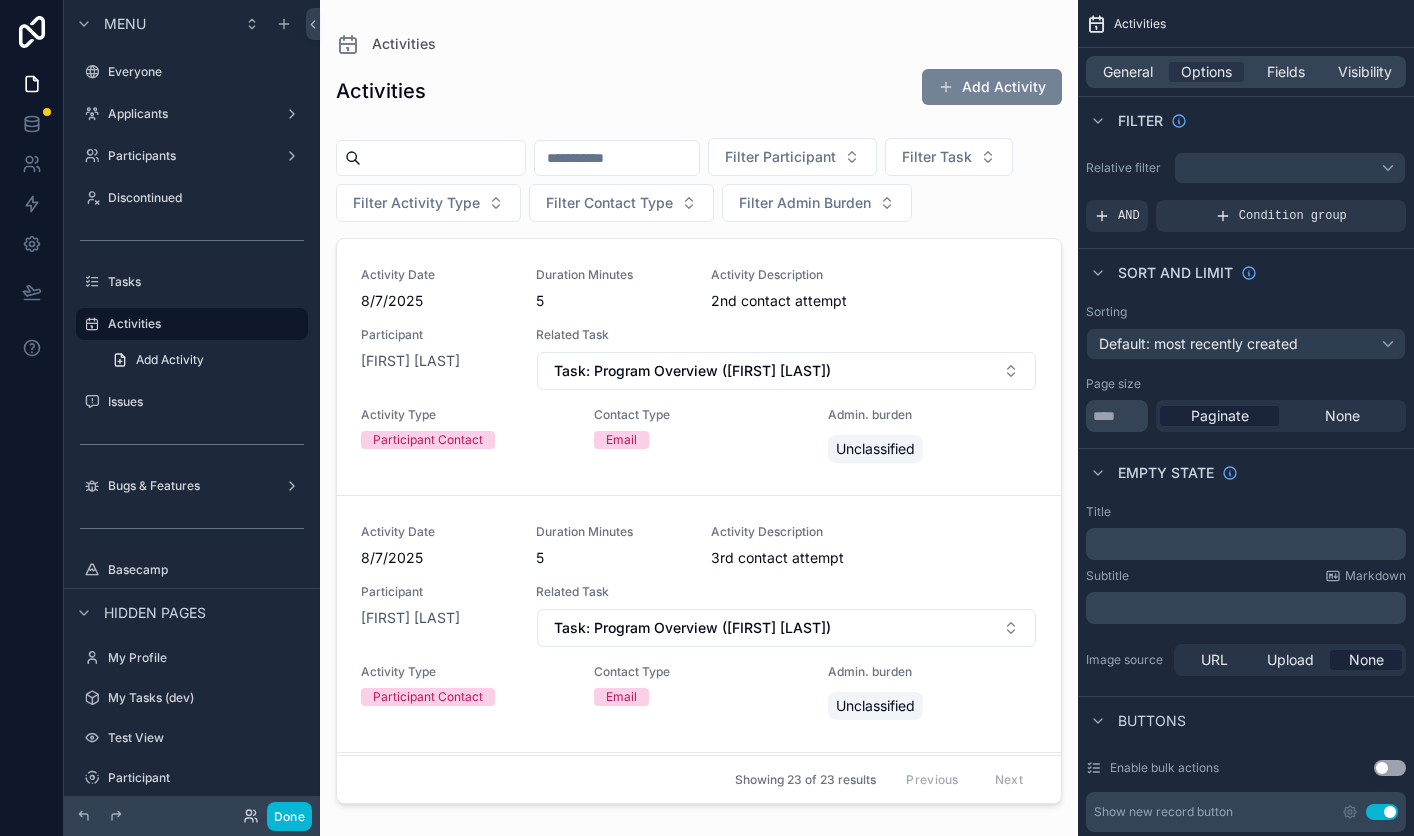 click on "Add Activity" at bounding box center (992, 87) 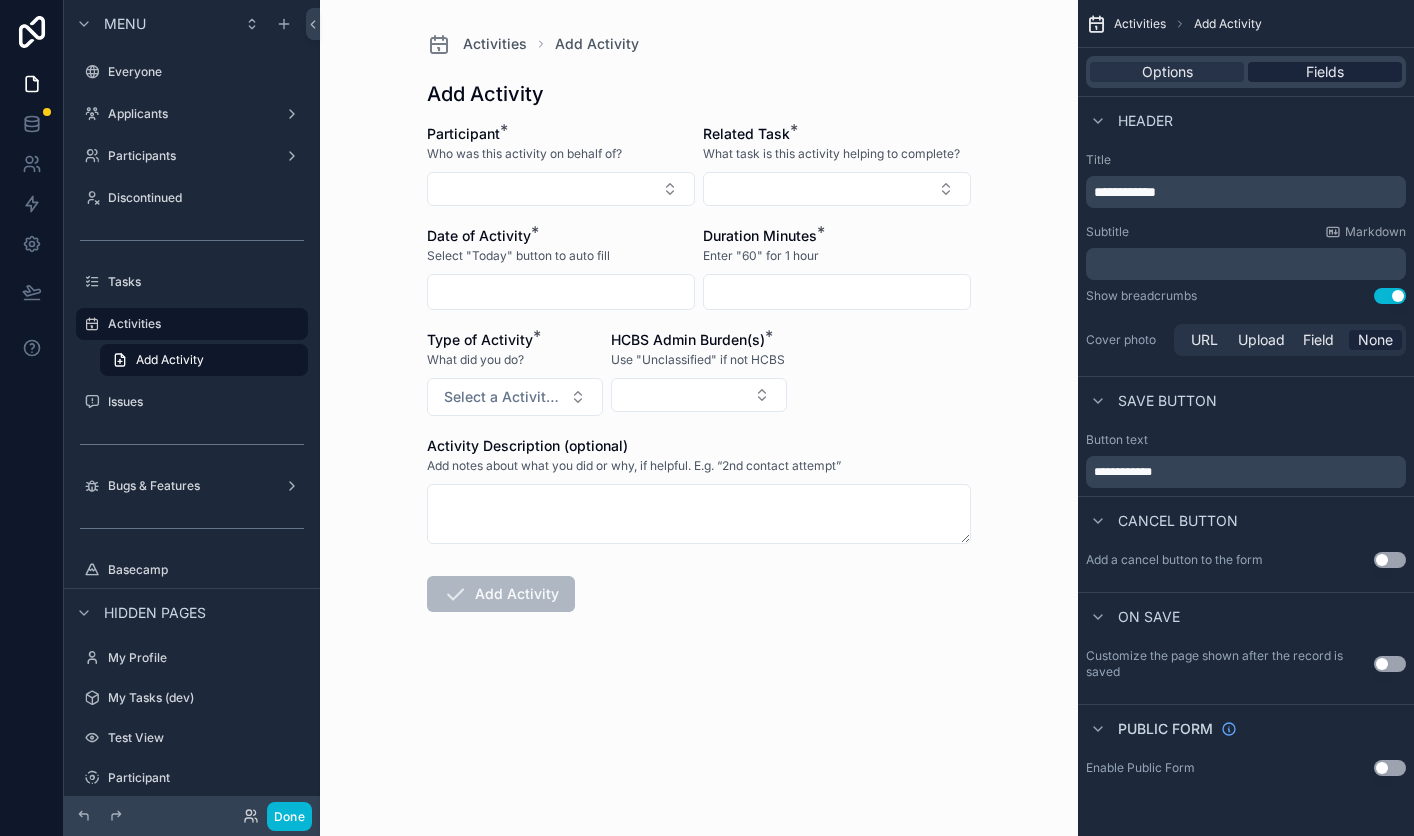 click on "Fields" at bounding box center [1325, 72] 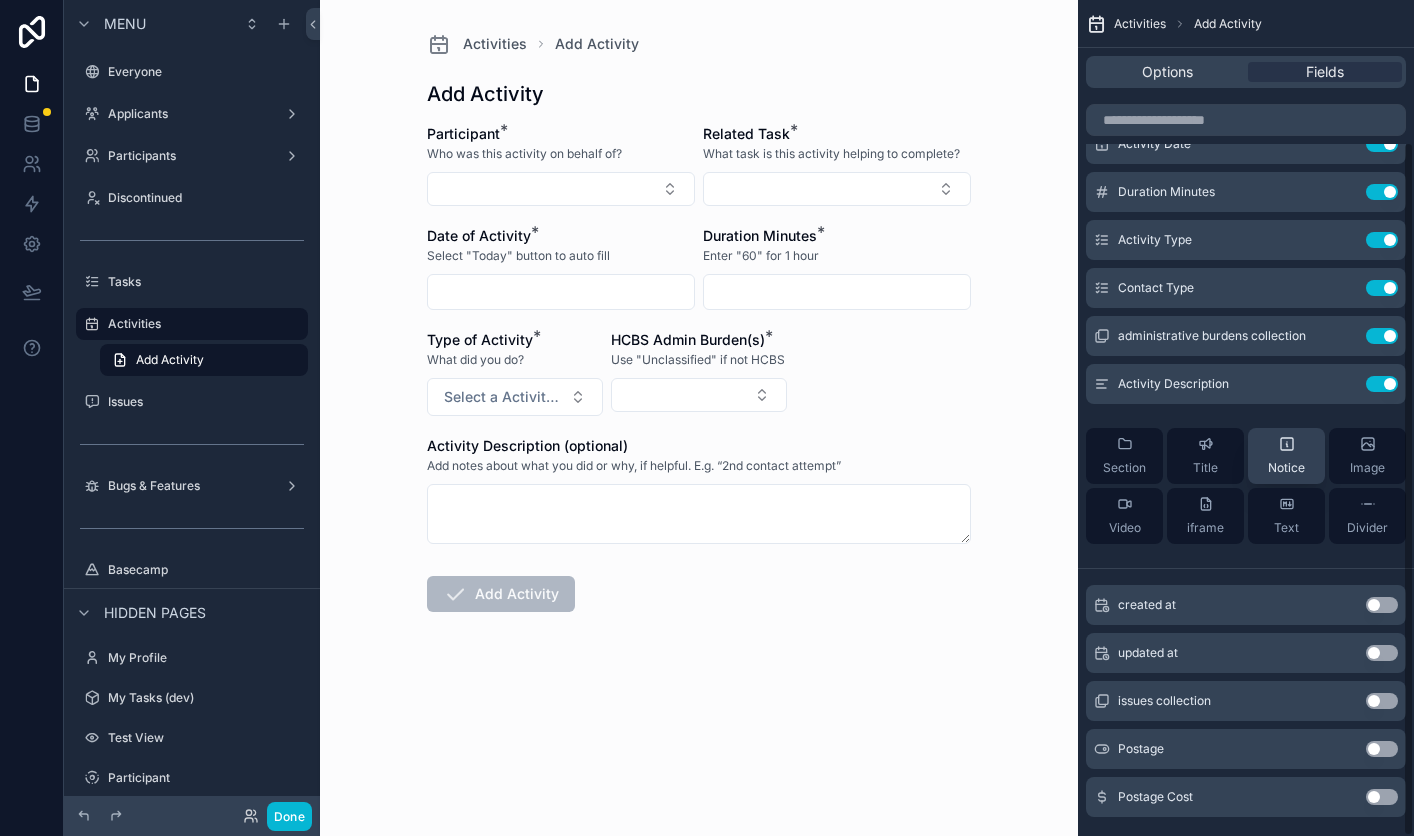 scroll, scrollTop: 170, scrollLeft: 0, axis: vertical 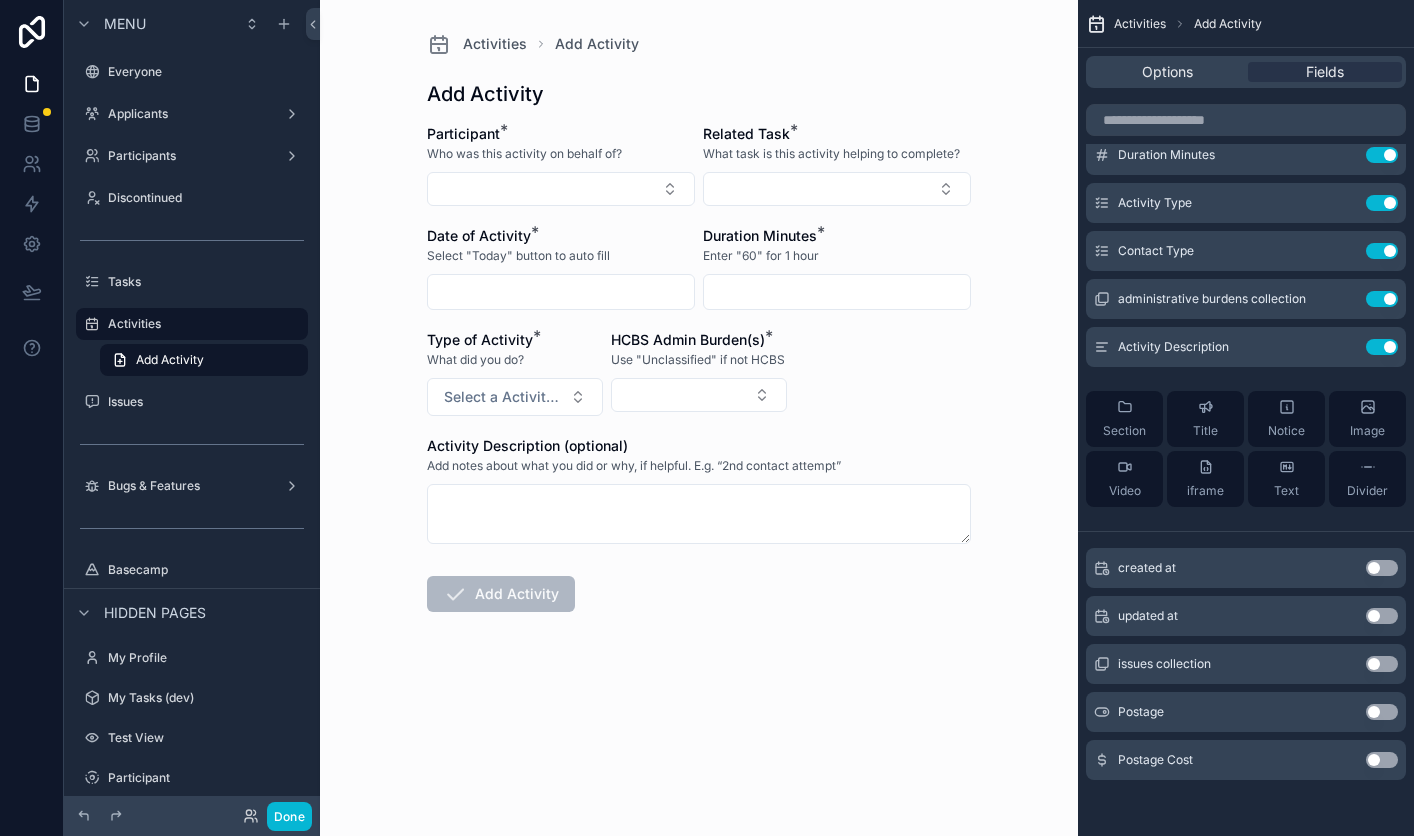 click on "Use setting" at bounding box center (1382, 712) 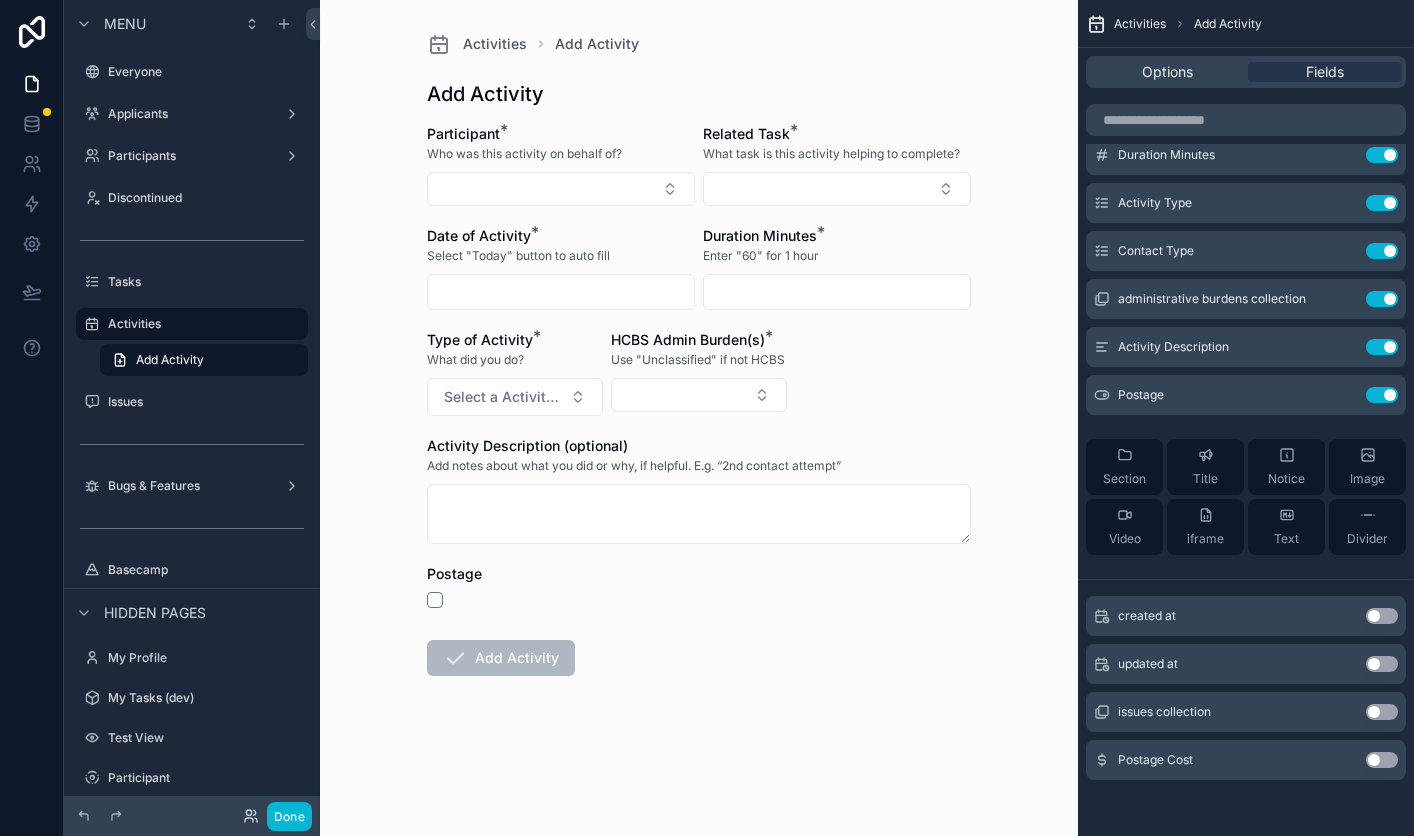 click on "Use setting" at bounding box center (1382, 760) 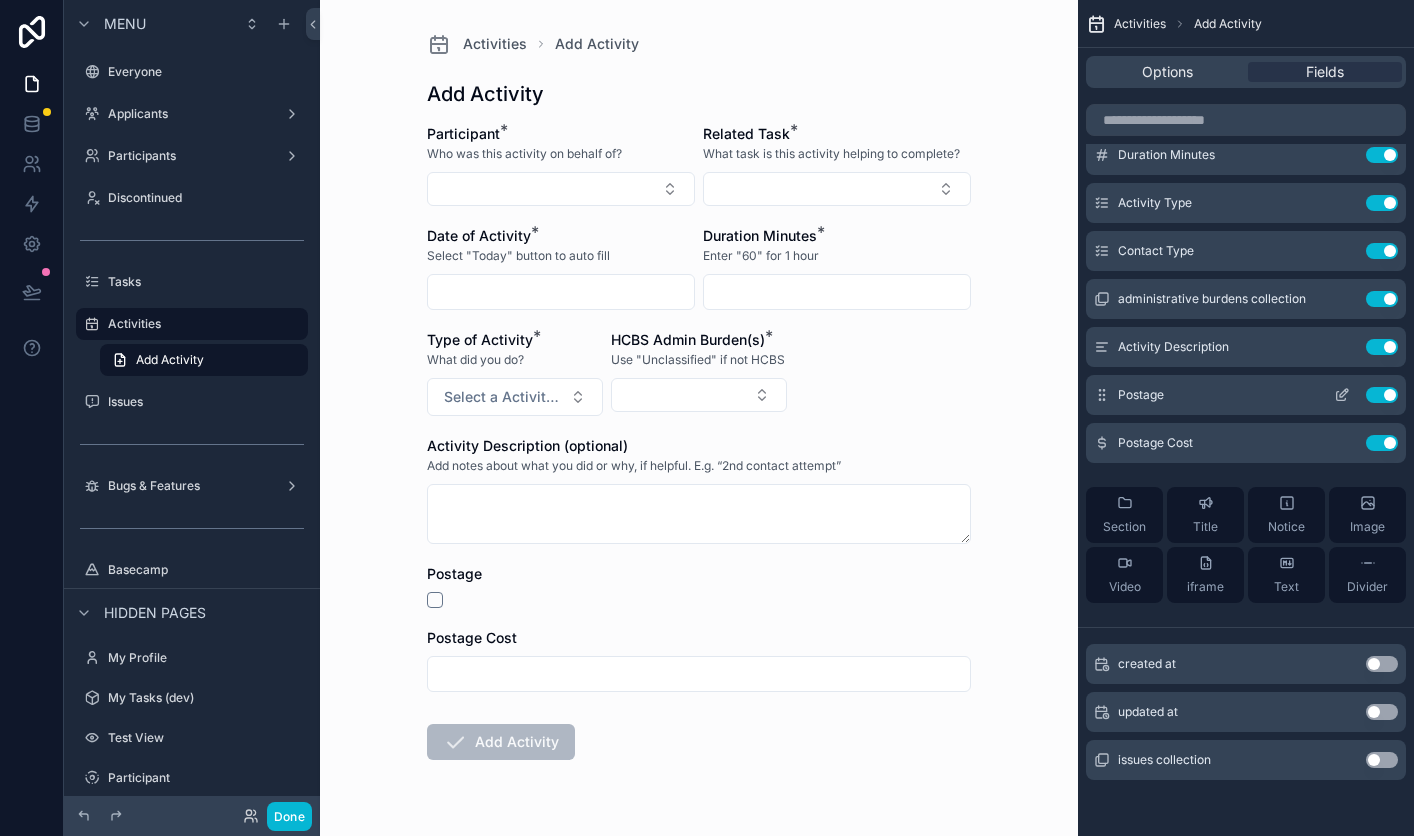 click 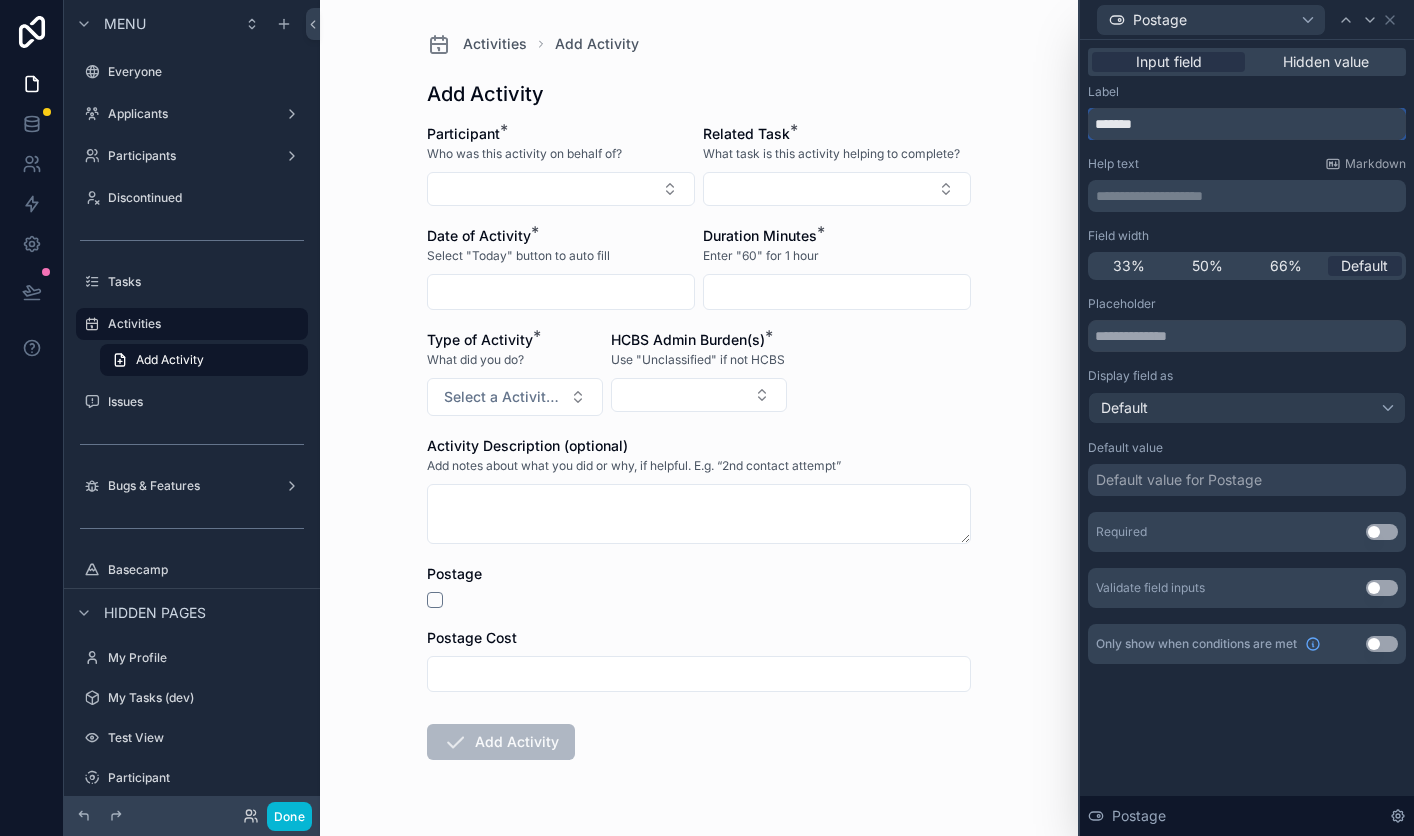 click on "*******" at bounding box center (1247, 124) 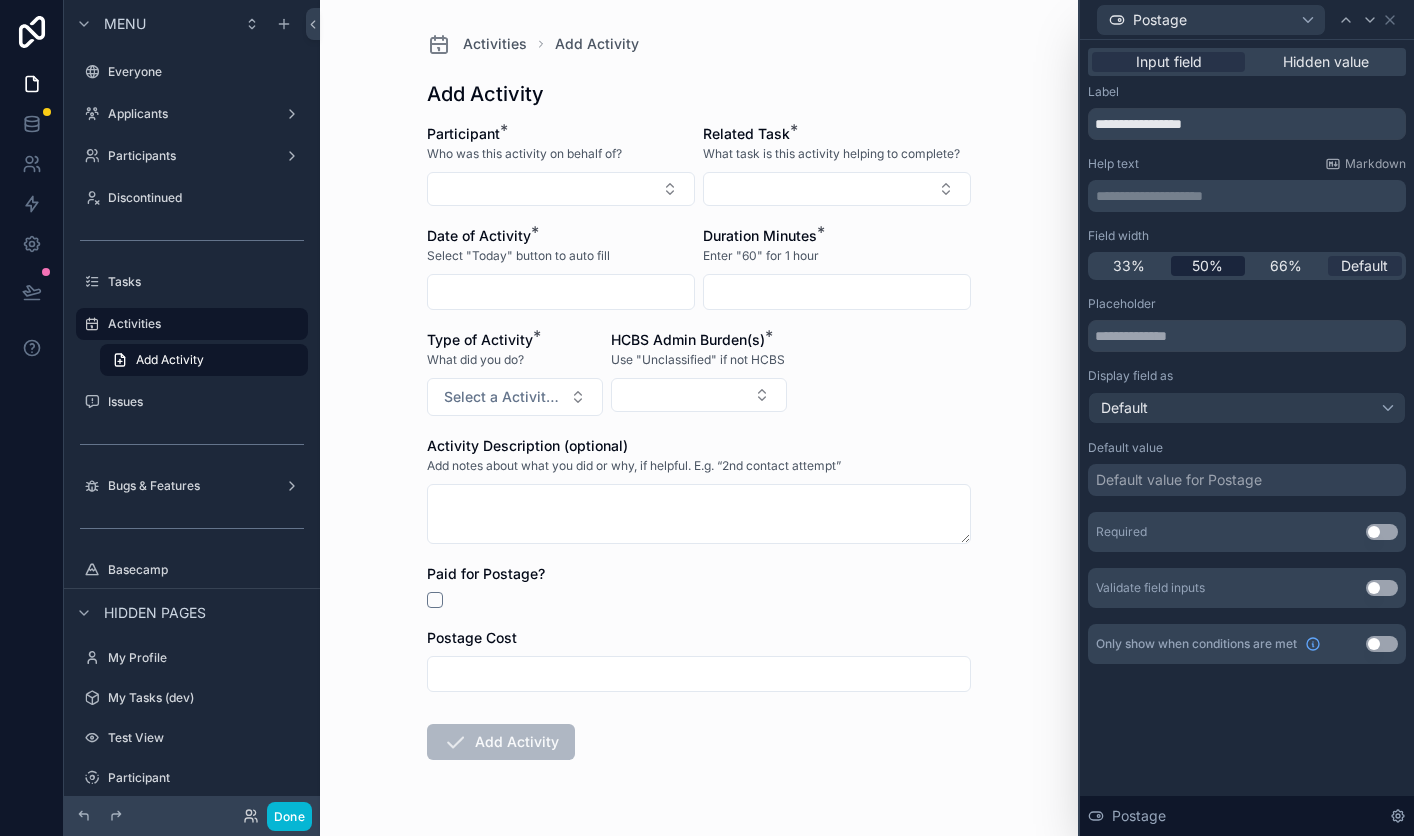 click on "50%" at bounding box center [1207, 266] 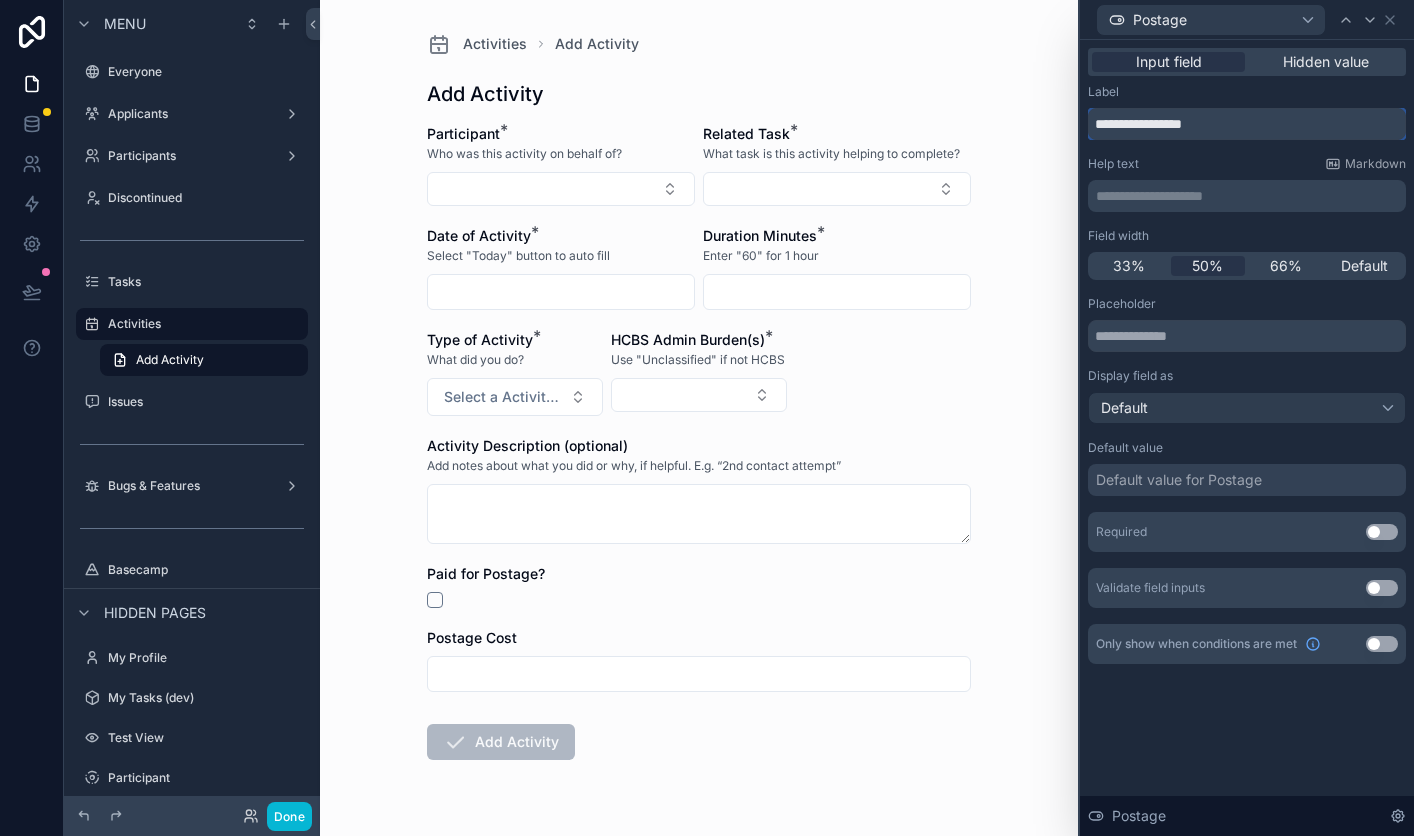 click on "**********" at bounding box center (1247, 124) 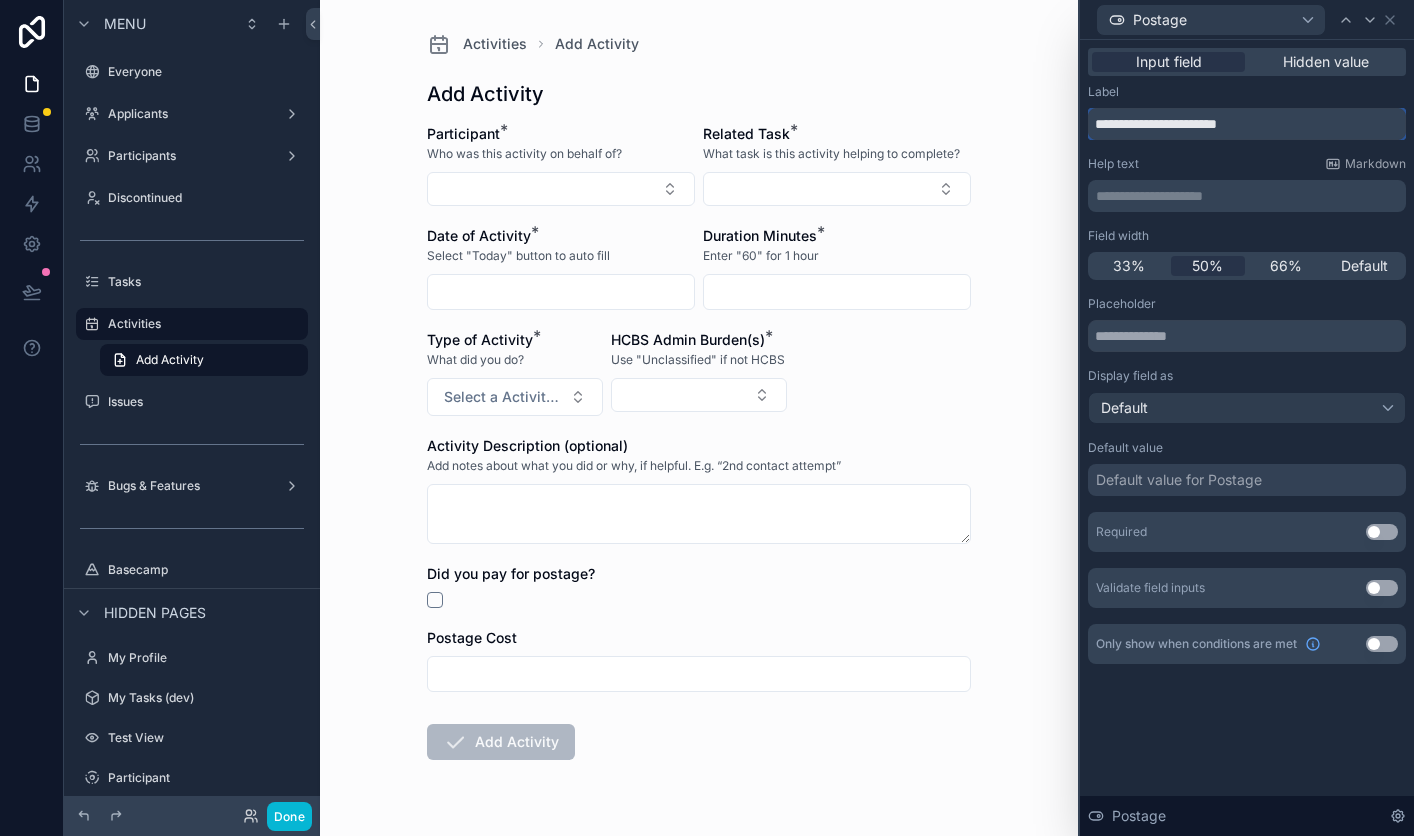 type on "**********" 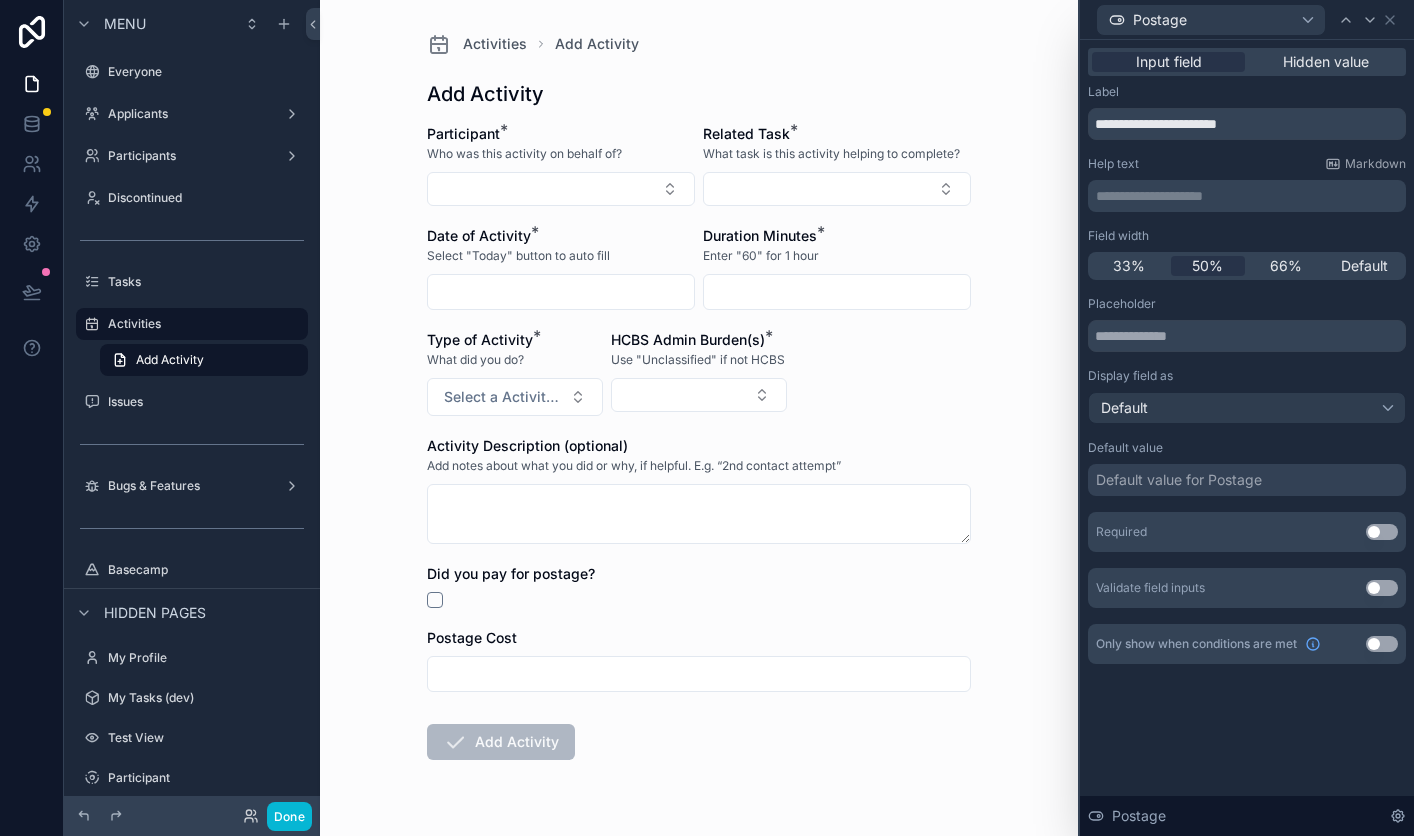 click on "Use setting" at bounding box center [1382, 644] 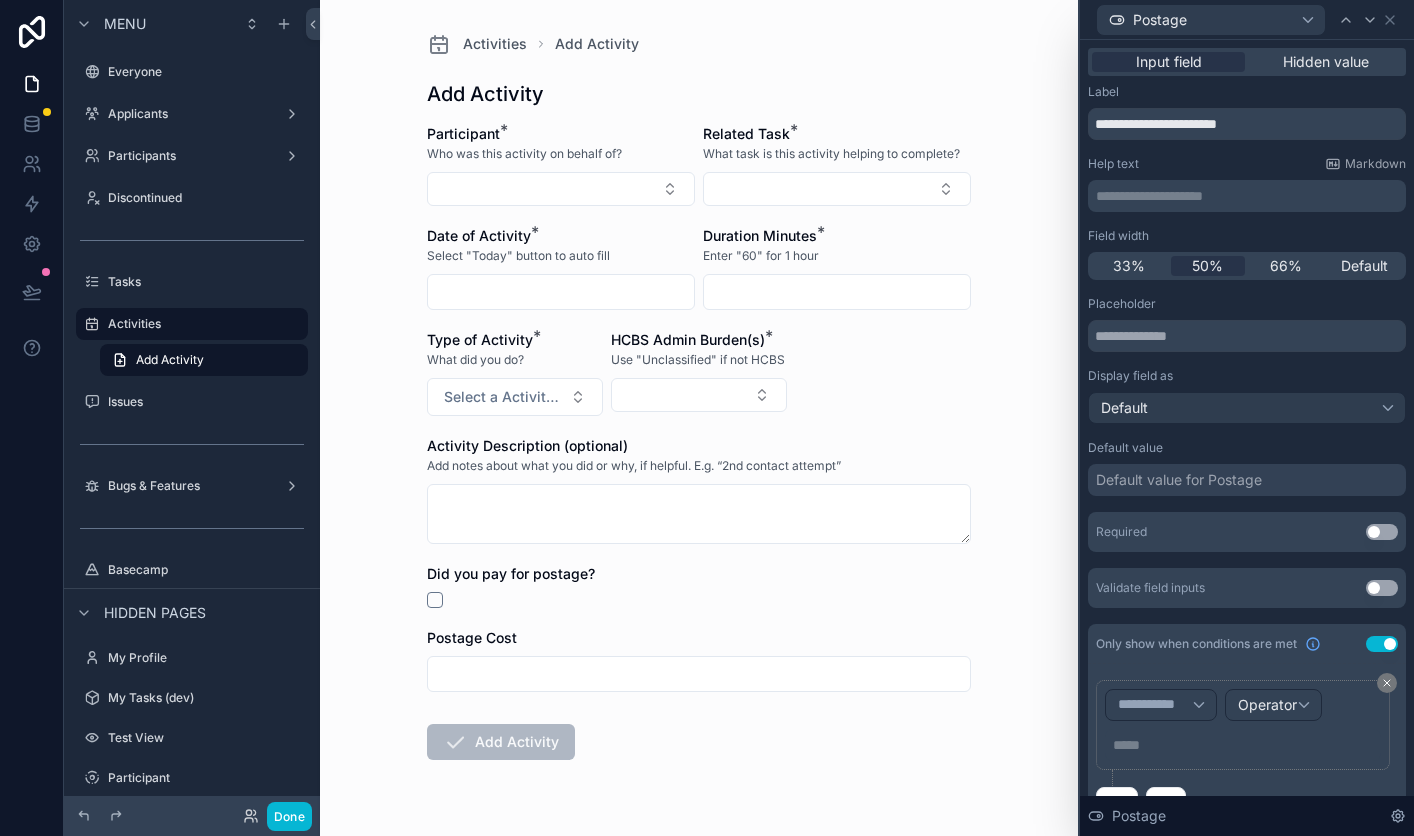 scroll, scrollTop: 44, scrollLeft: 0, axis: vertical 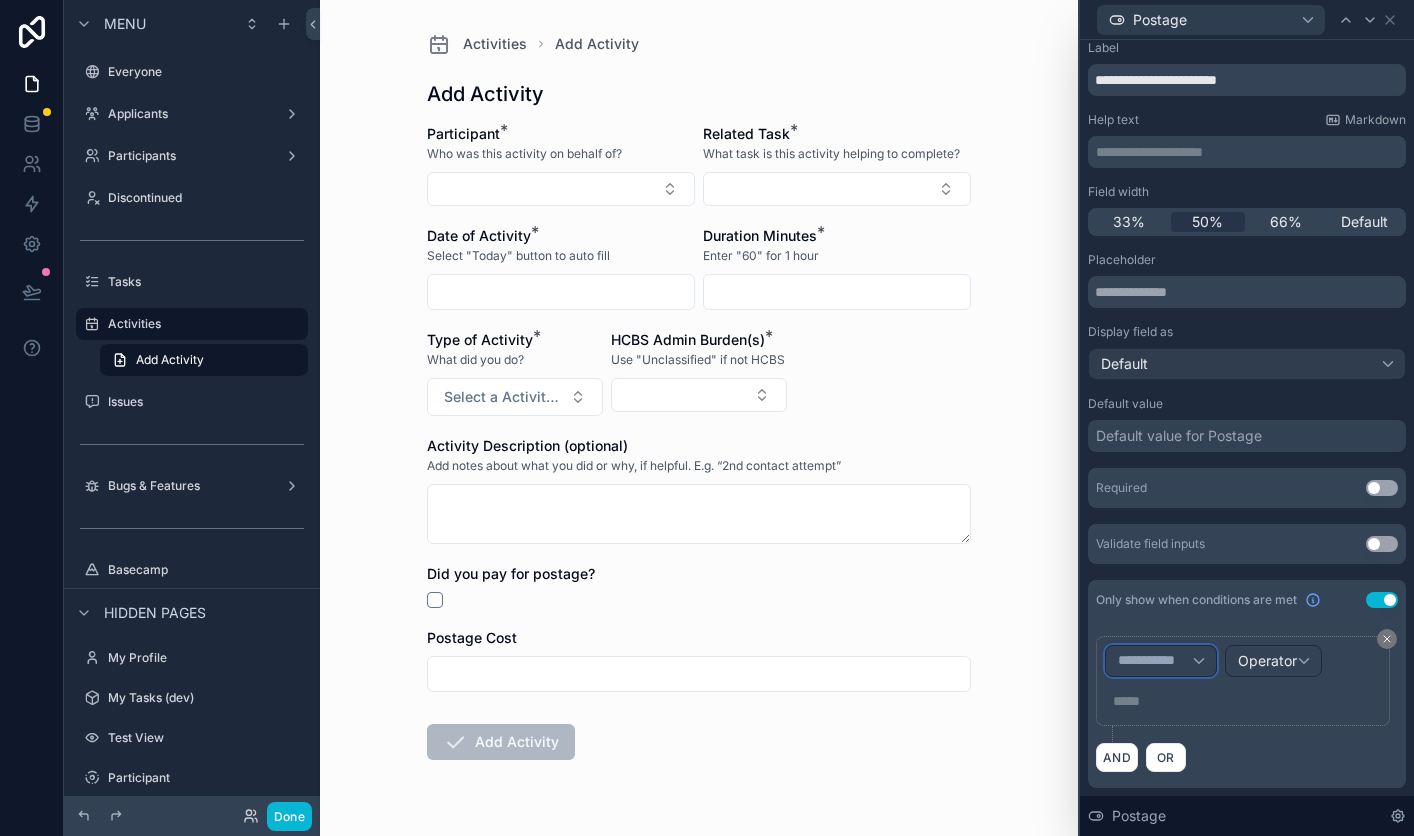 click on "**********" at bounding box center (1161, 661) 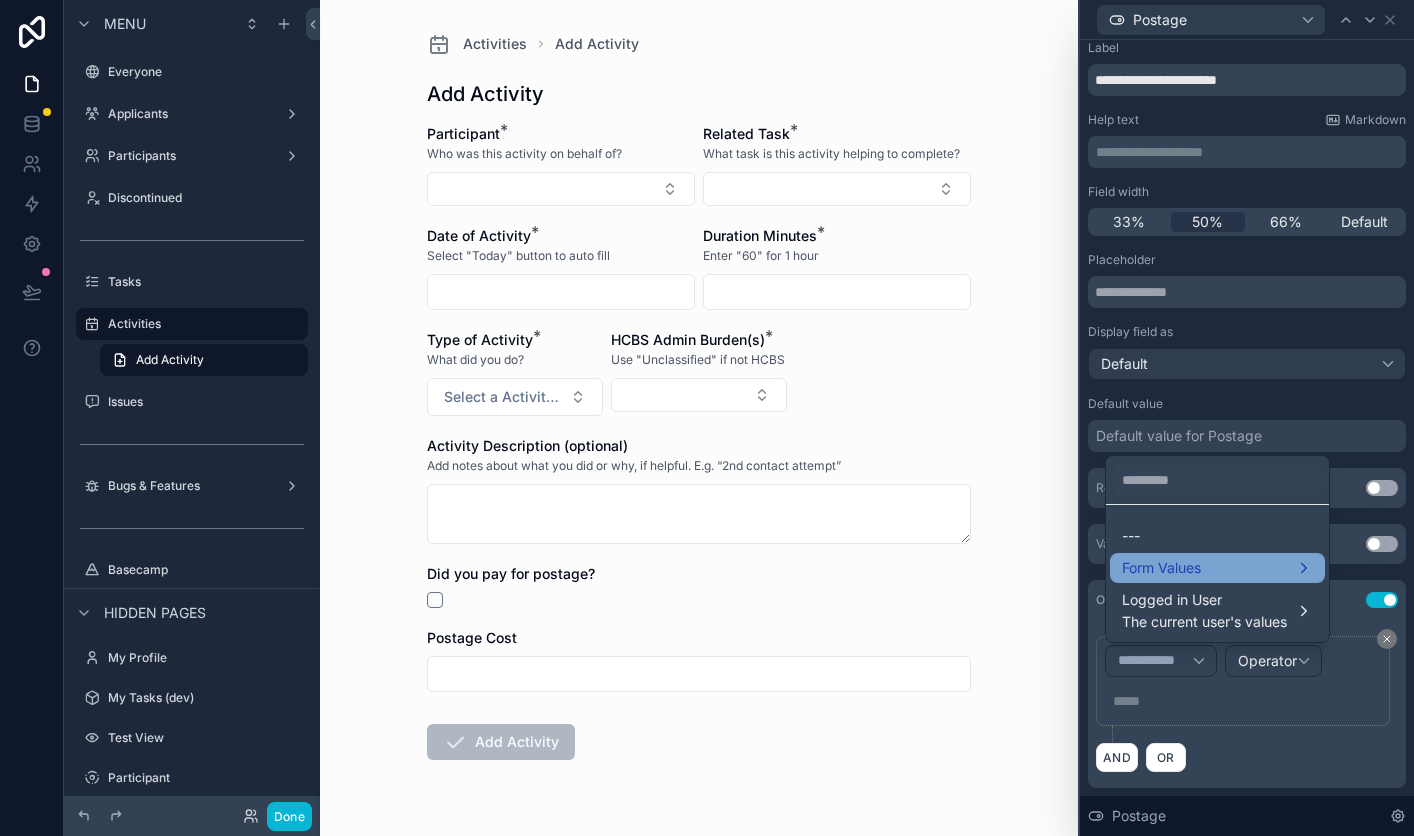 click on "Form Values" at bounding box center (1161, 568) 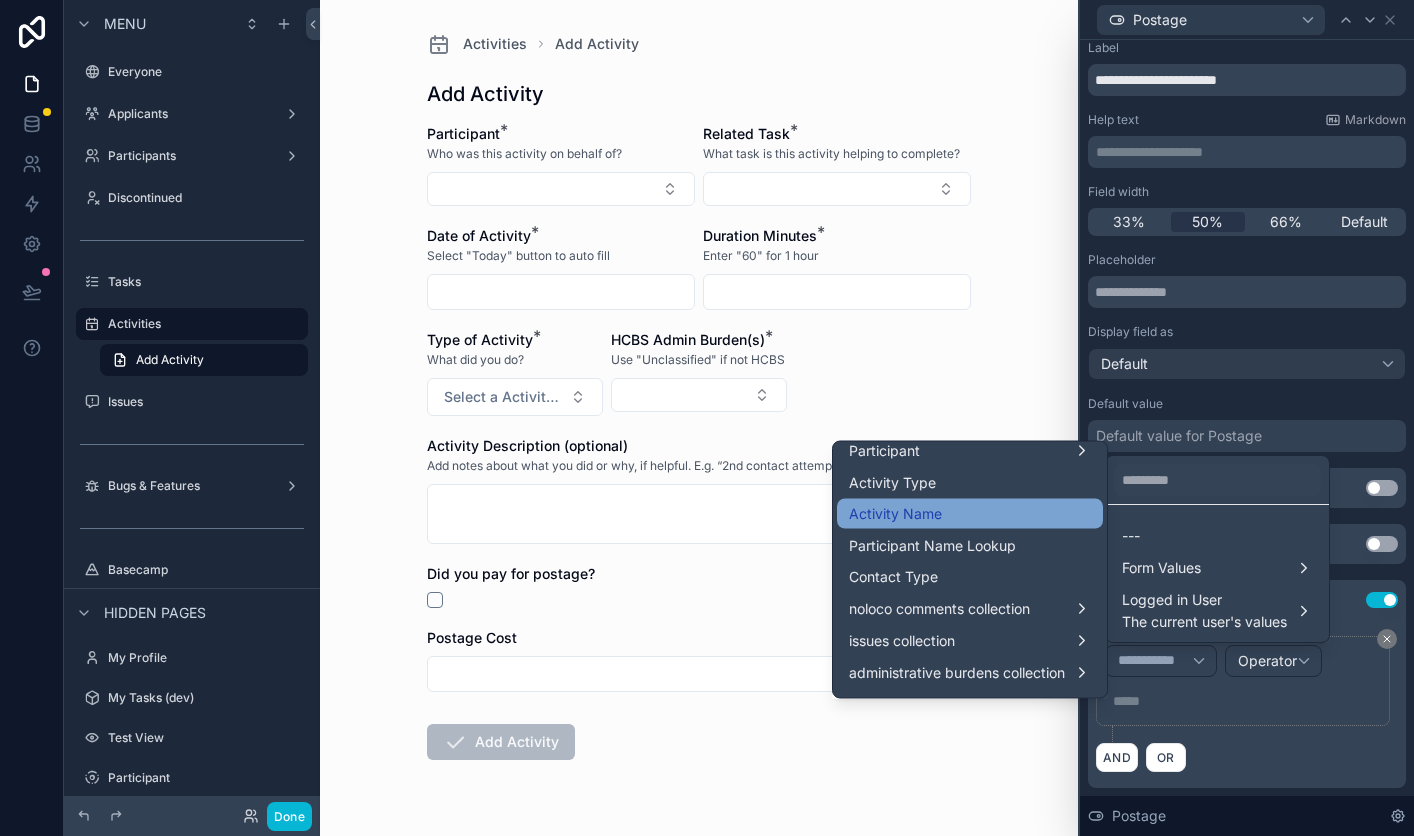 scroll, scrollTop: 230, scrollLeft: 0, axis: vertical 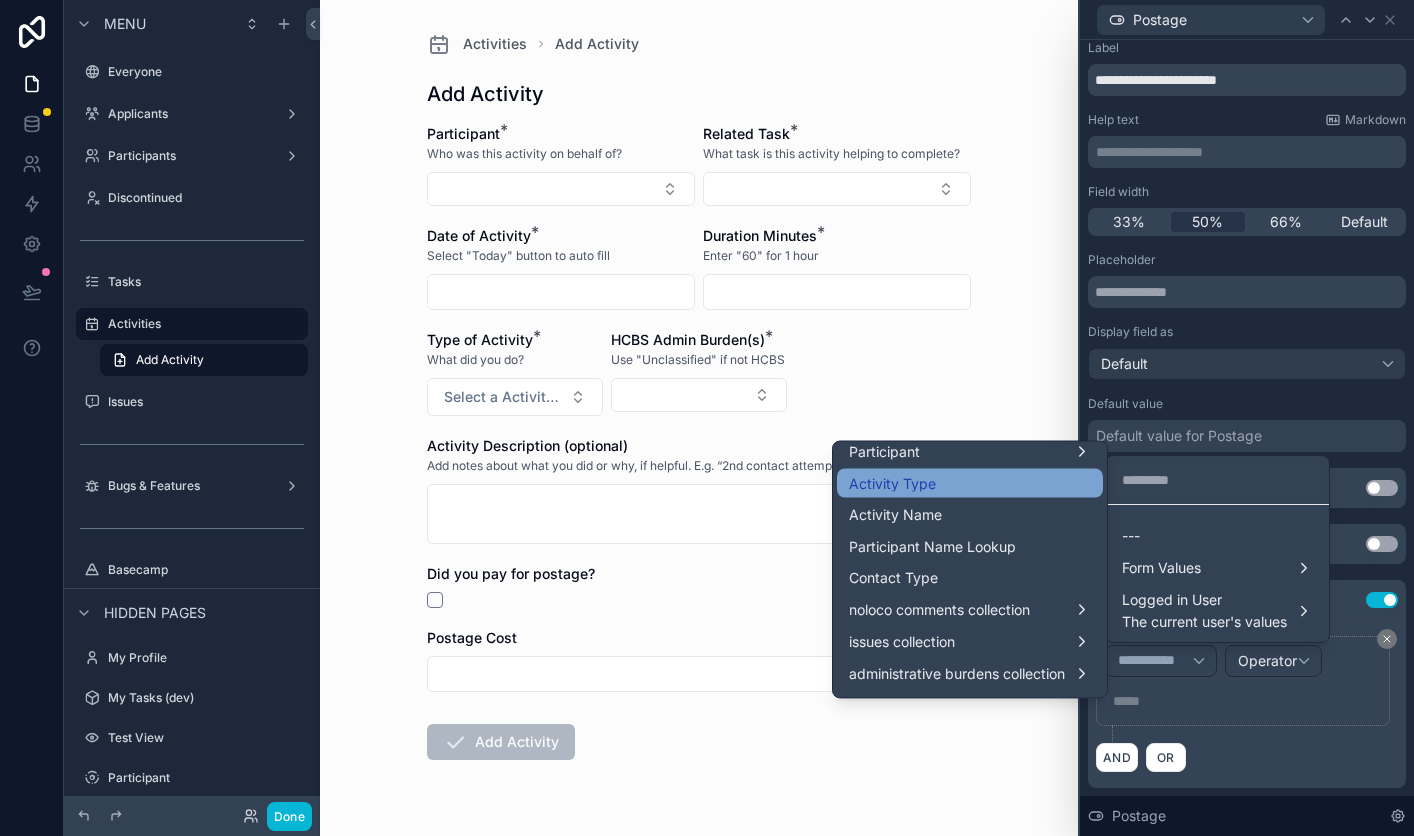 click on "Activity Type" at bounding box center (970, 483) 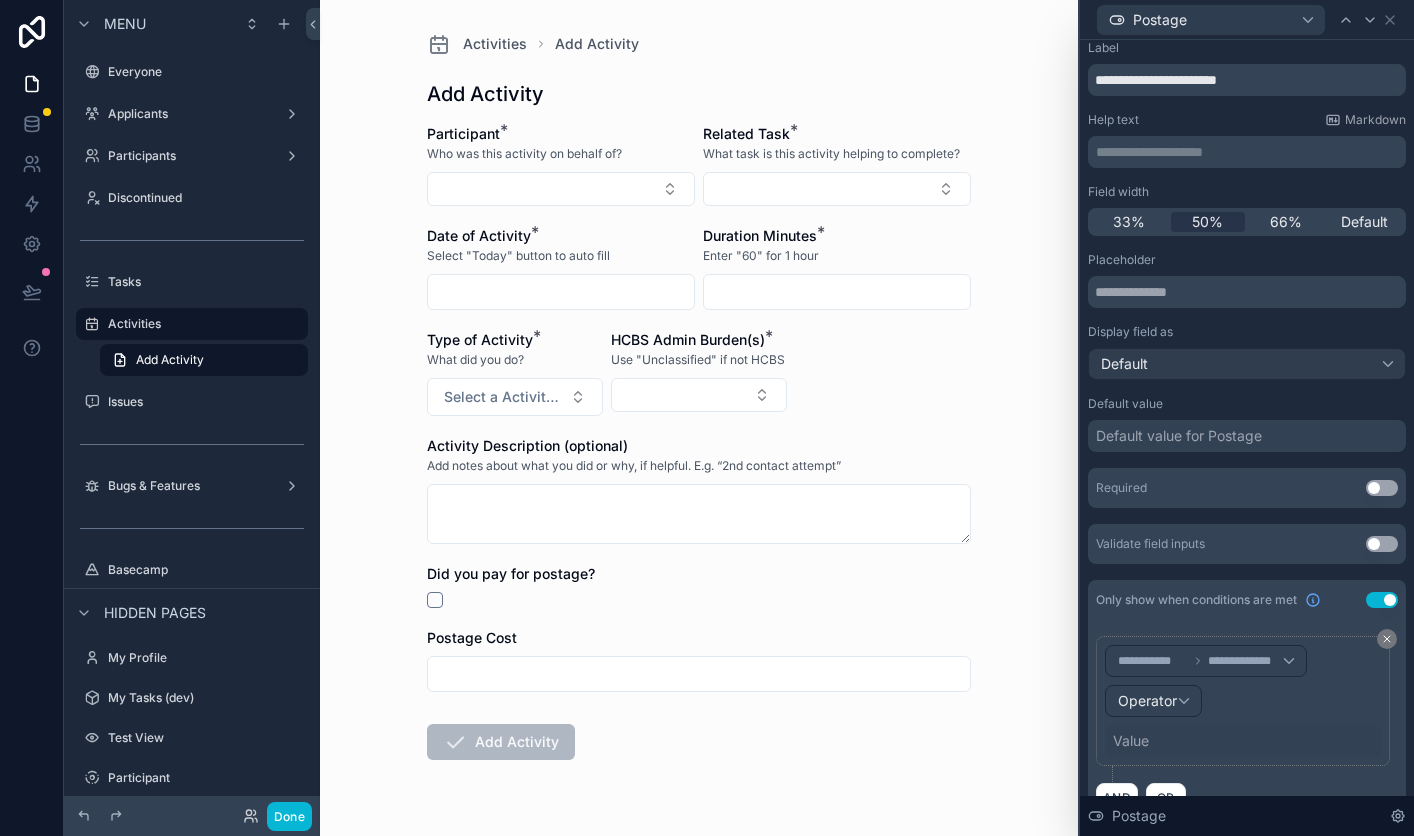 scroll, scrollTop: 84, scrollLeft: 0, axis: vertical 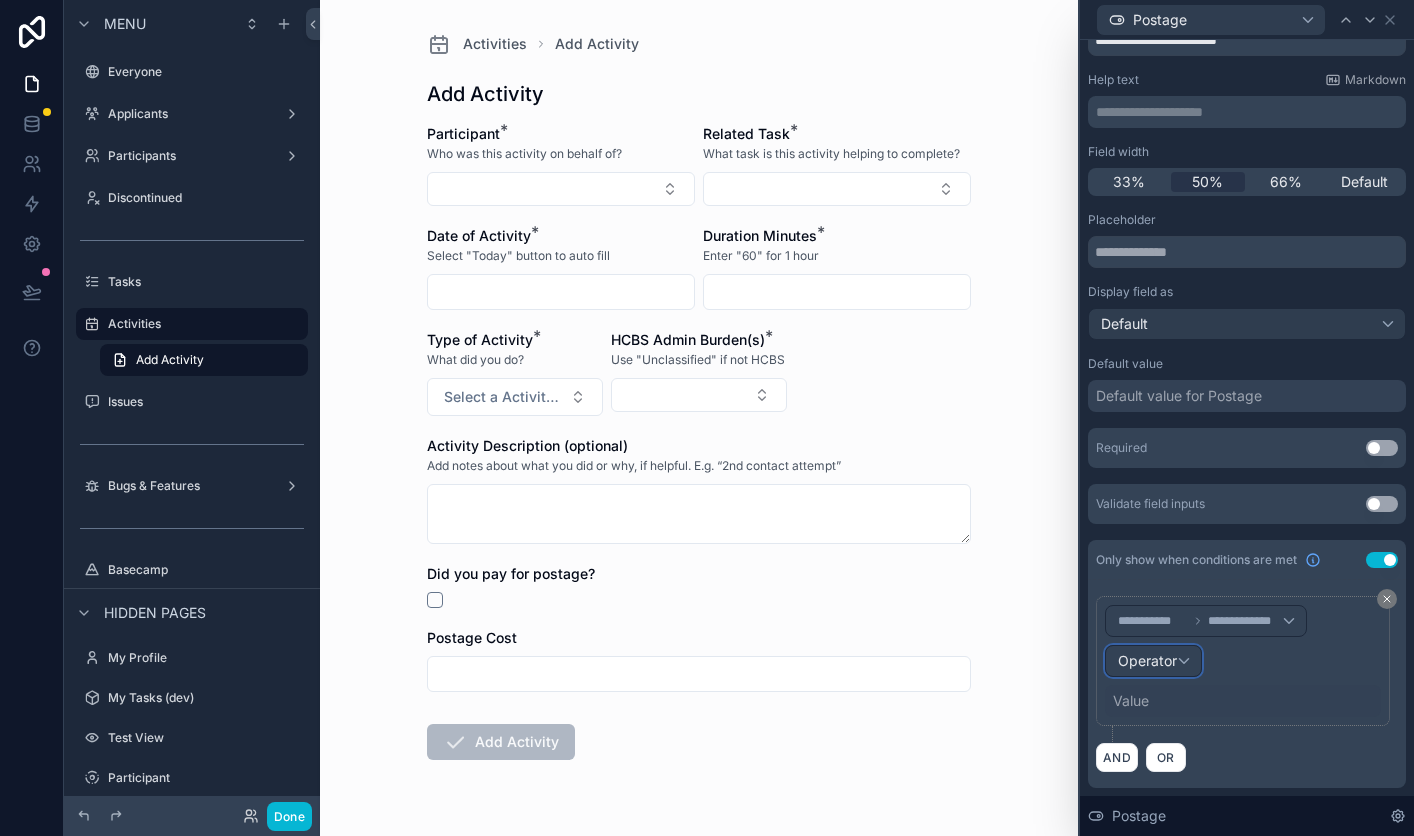 click on "Operator" at bounding box center (1147, 660) 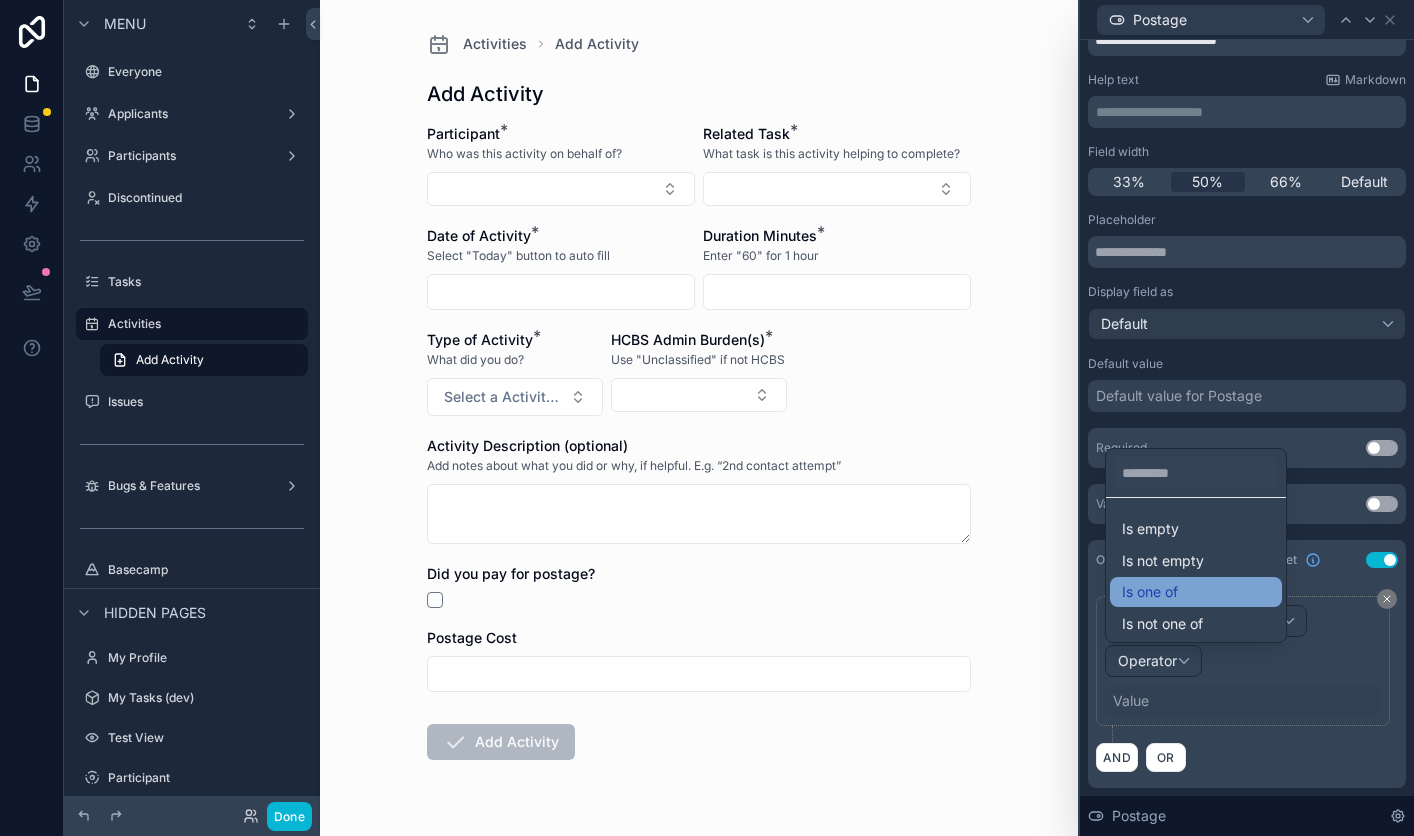 click on "Is one of" at bounding box center [1150, 592] 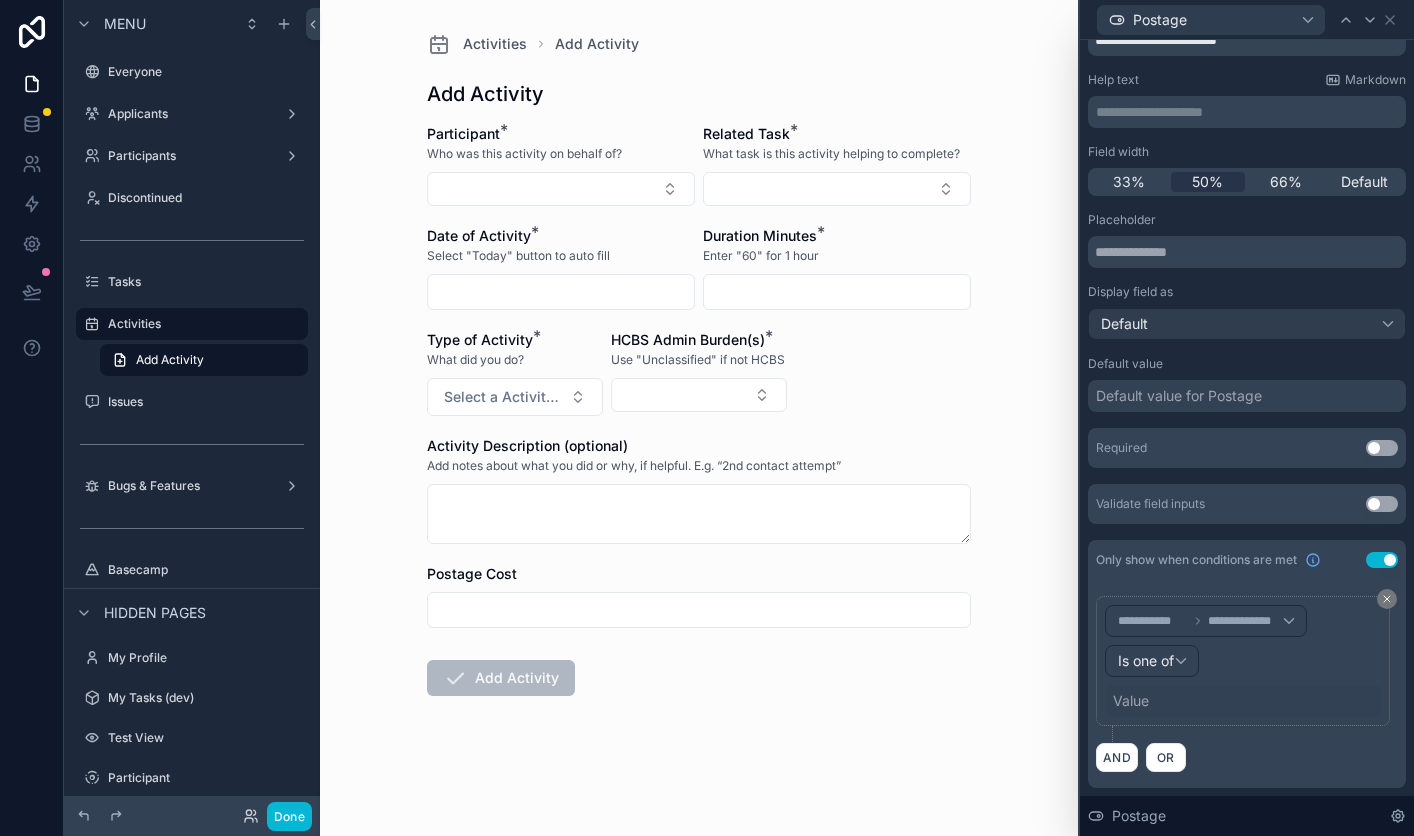 click on "Value" at bounding box center [1131, 701] 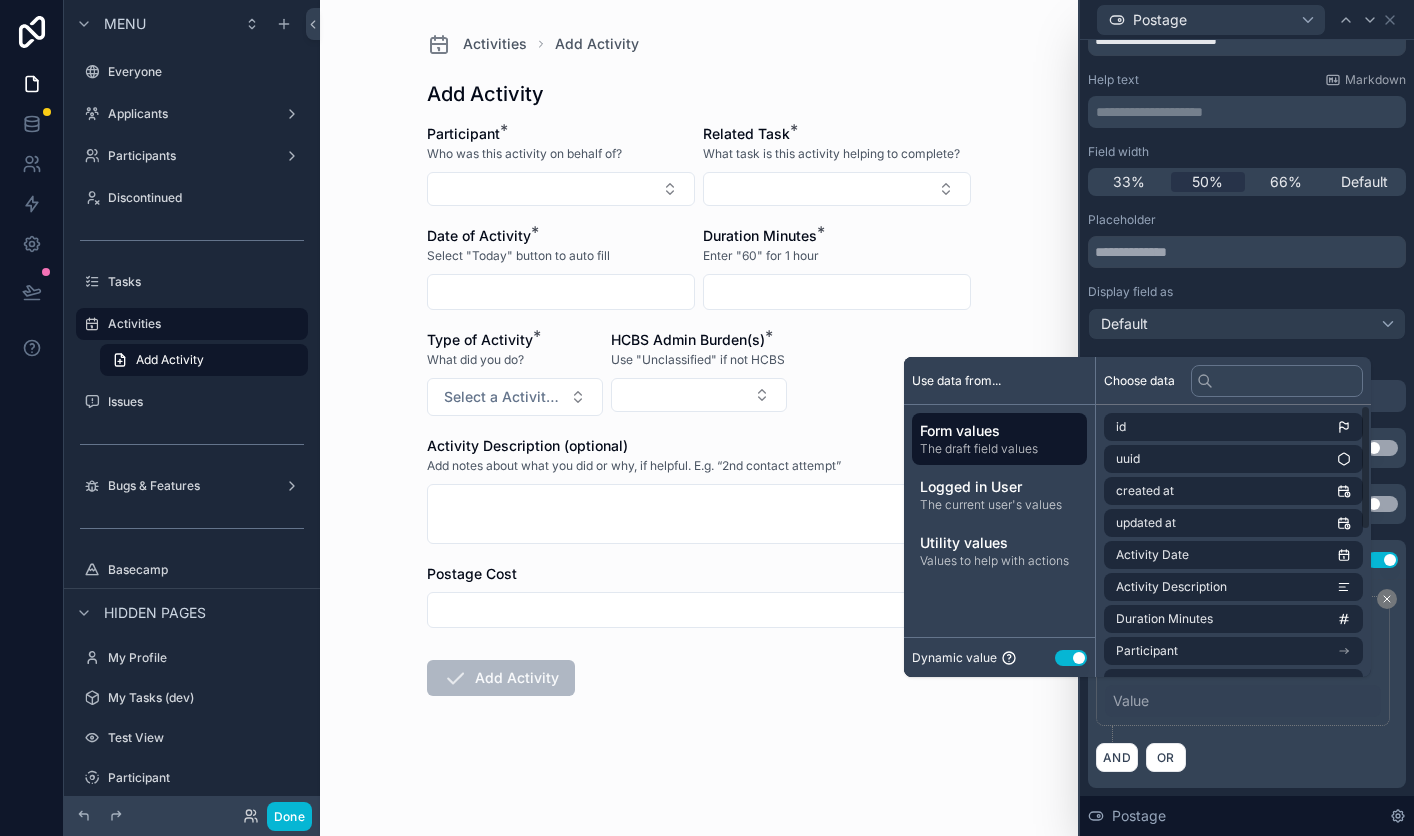 click on "Use setting" at bounding box center (1071, 658) 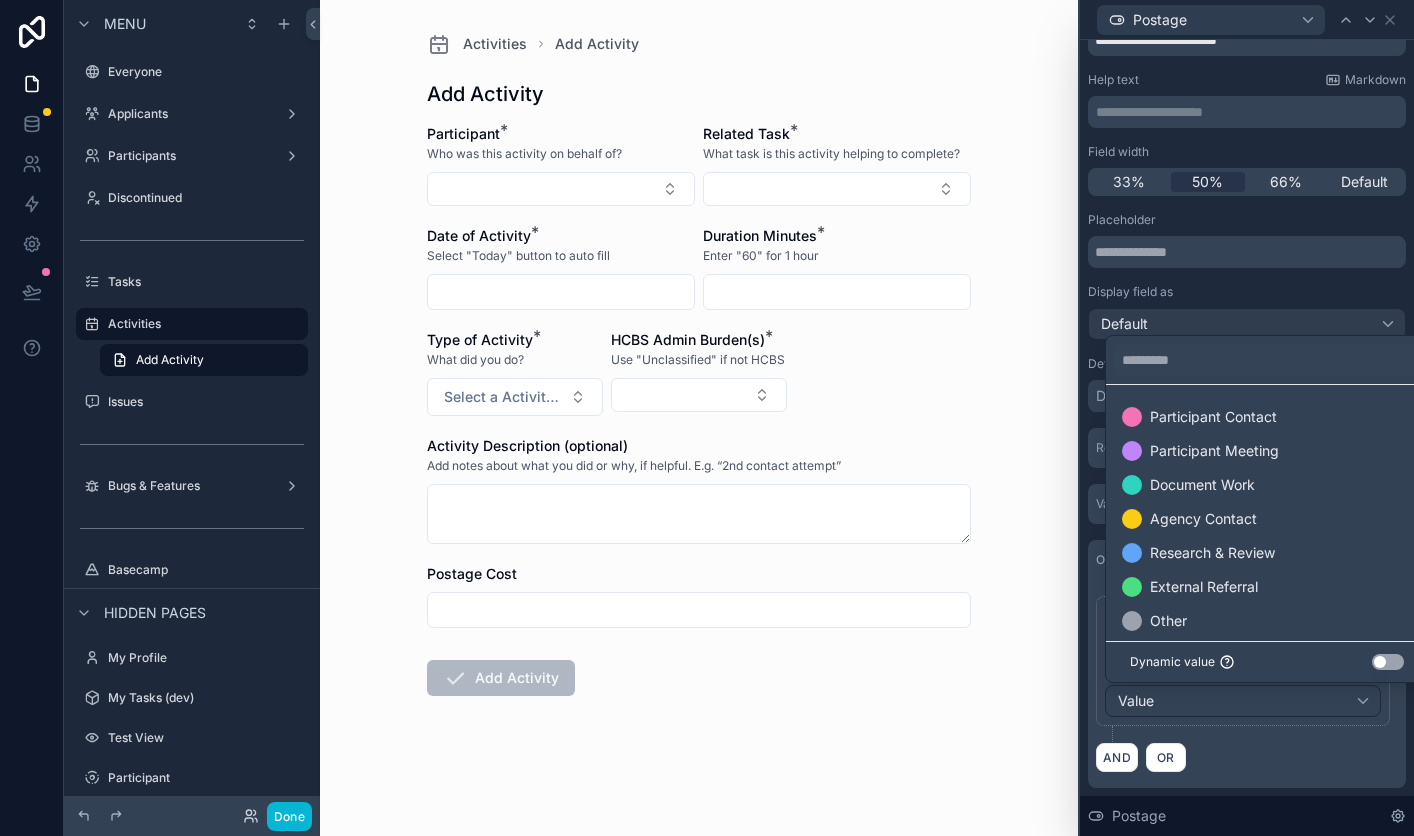 click at bounding box center [1247, 418] 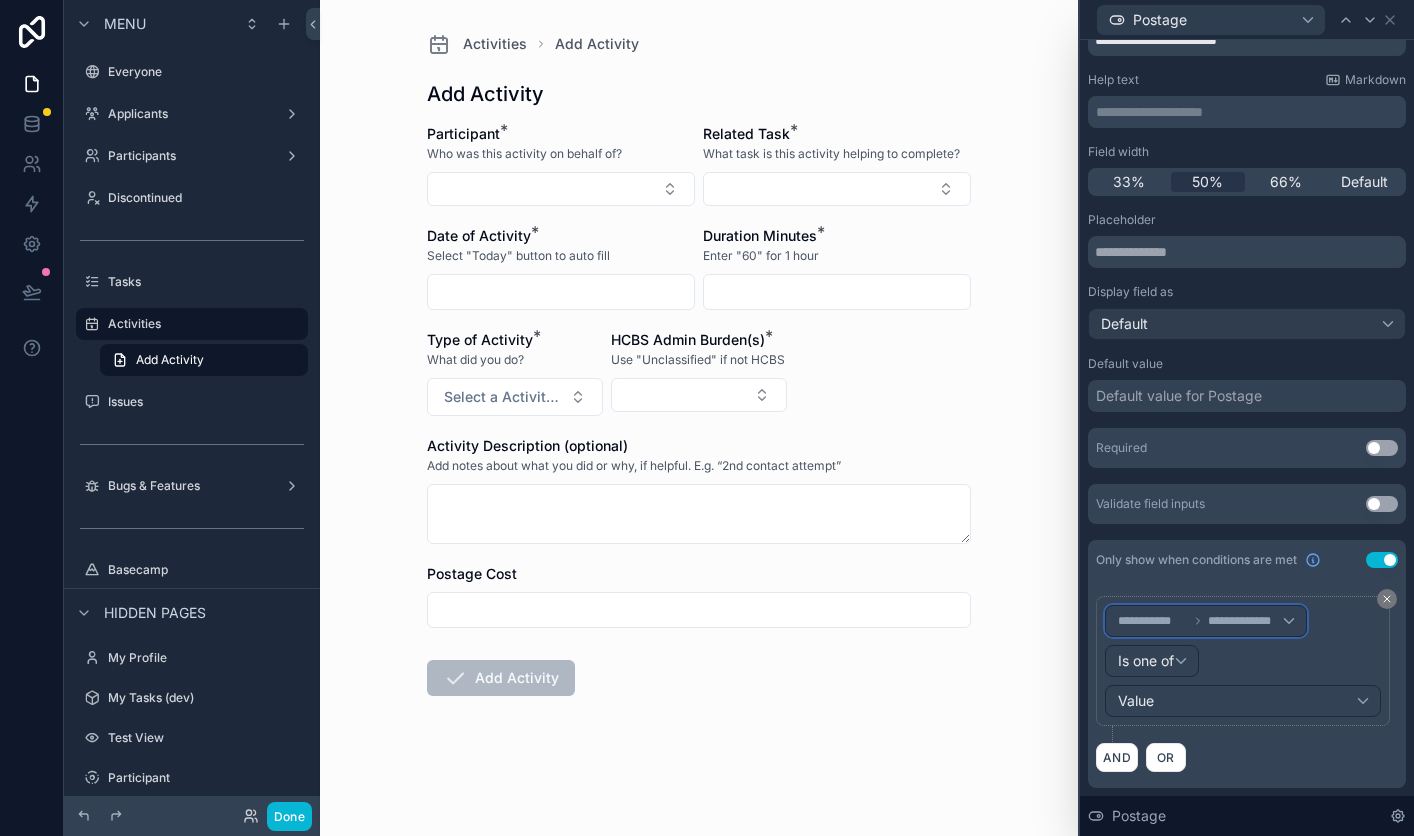 click 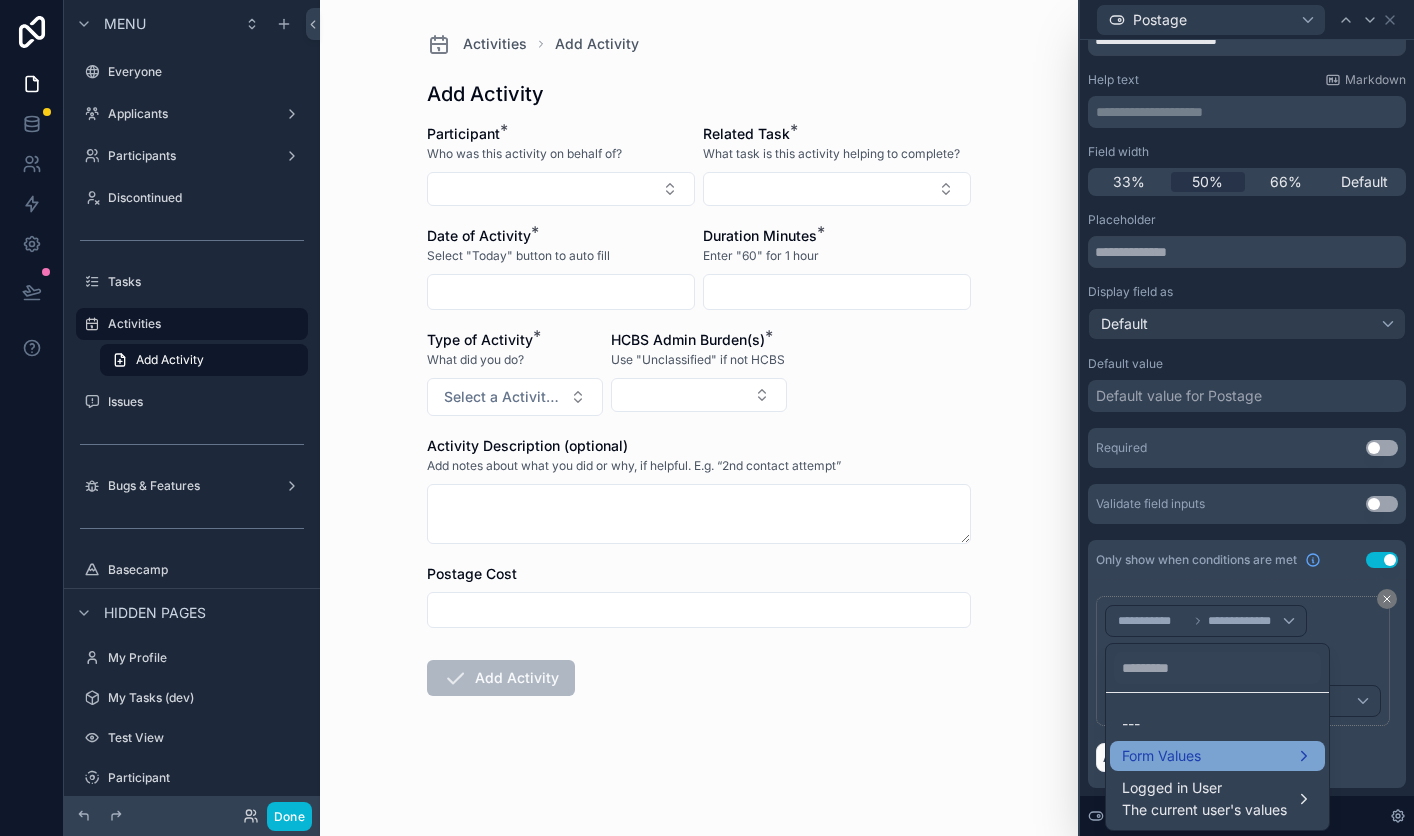 click on "Form Values" at bounding box center [1161, 756] 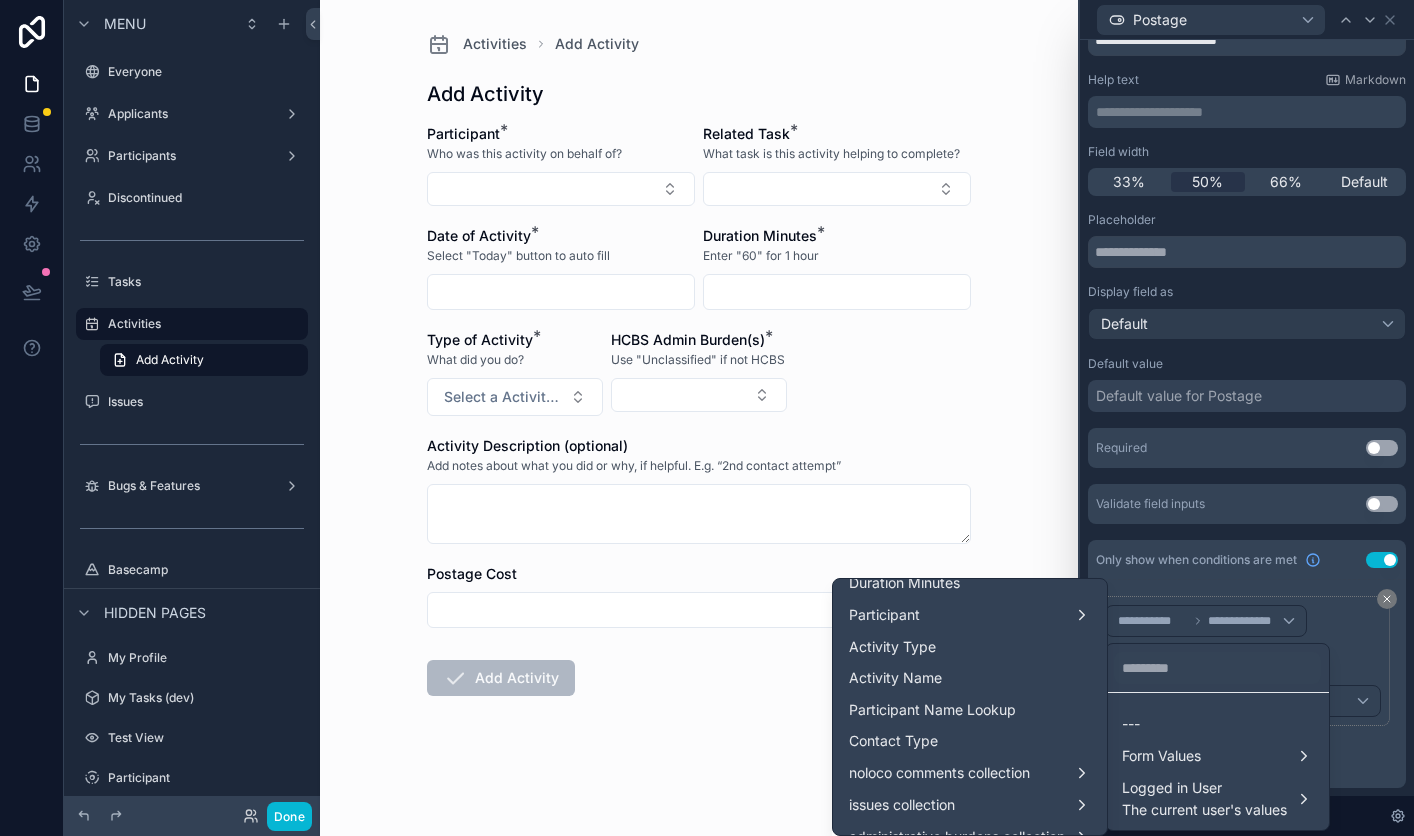 scroll, scrollTop: 206, scrollLeft: 0, axis: vertical 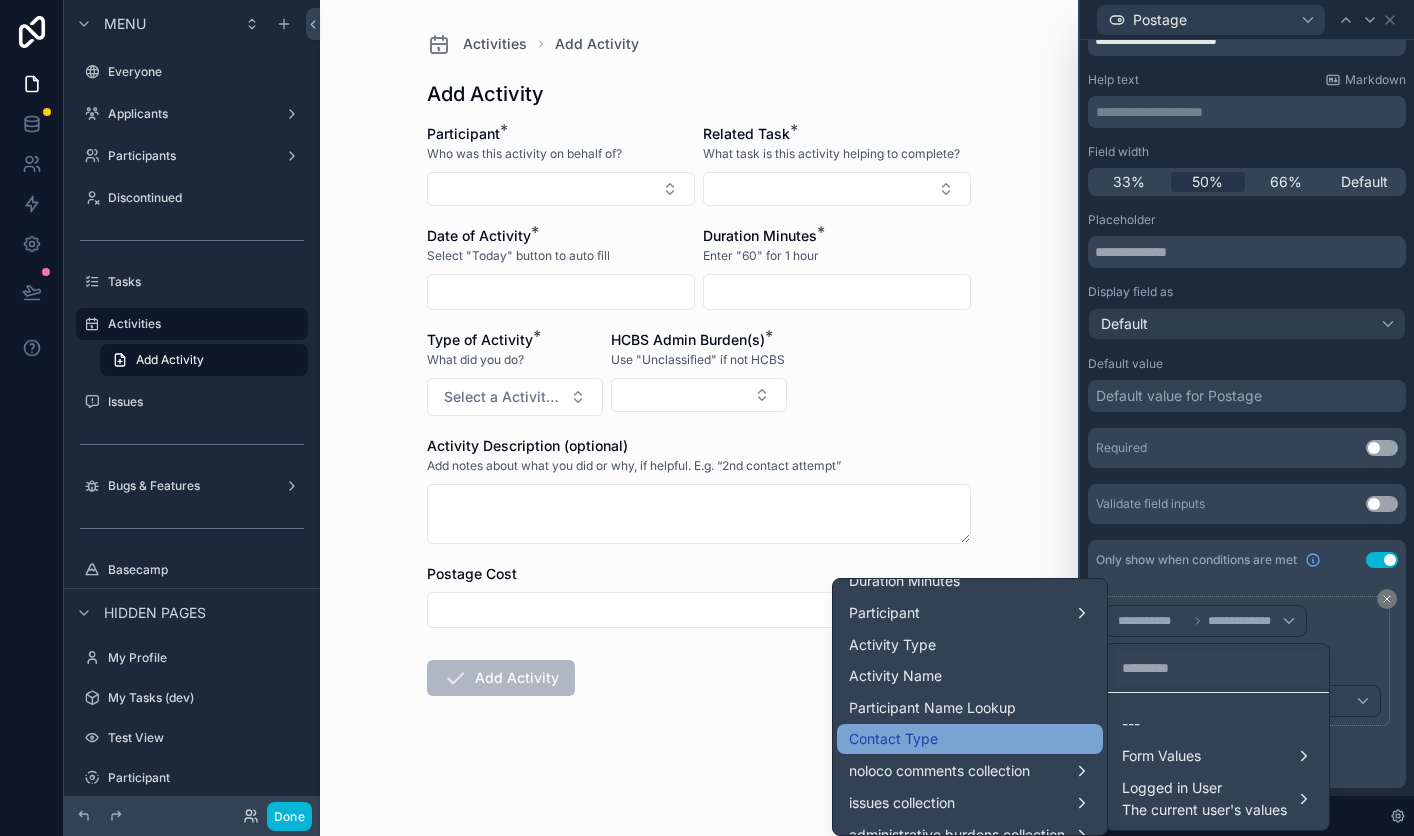 click on "Contact Type" at bounding box center [970, 739] 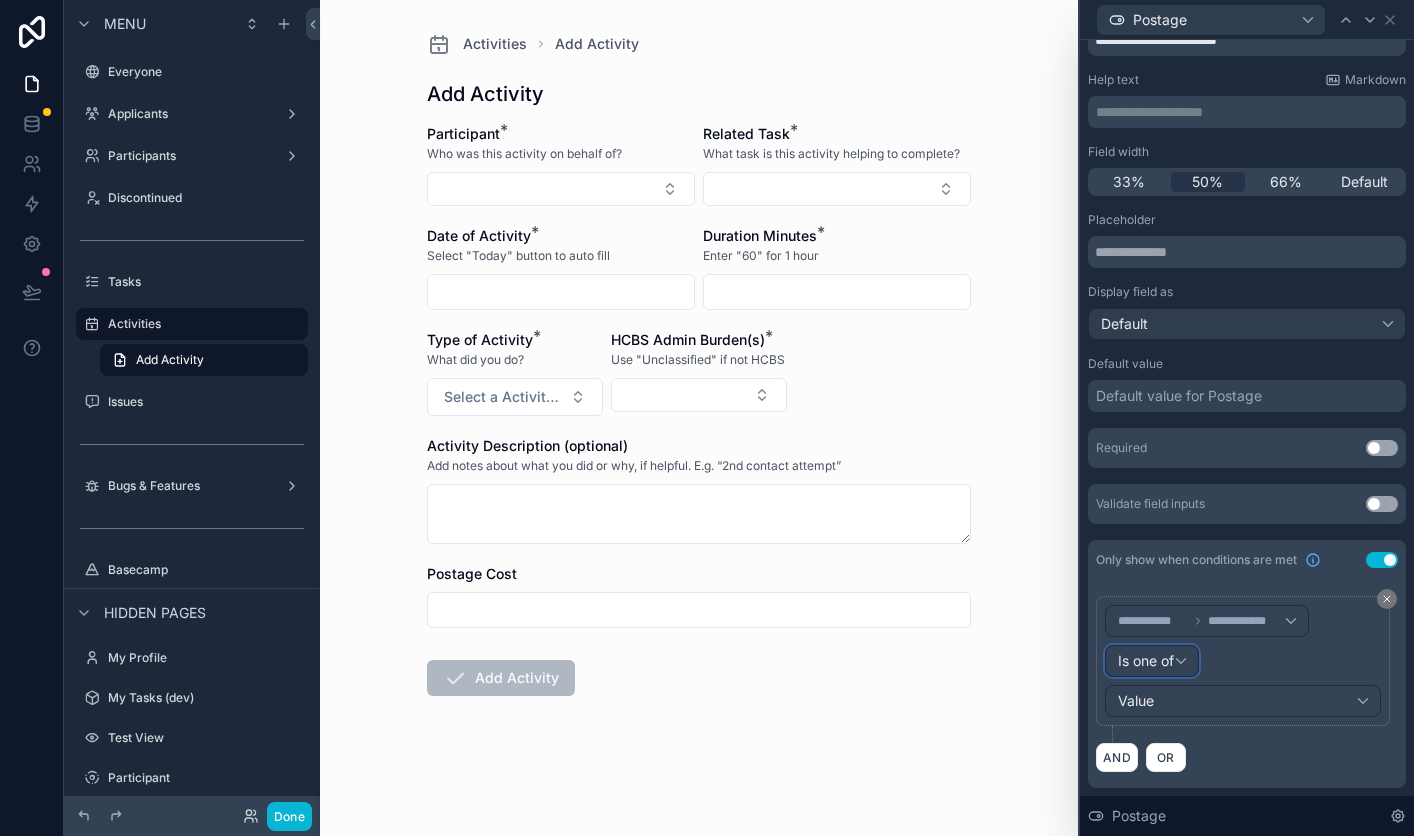 click on "Is one of" at bounding box center [1146, 661] 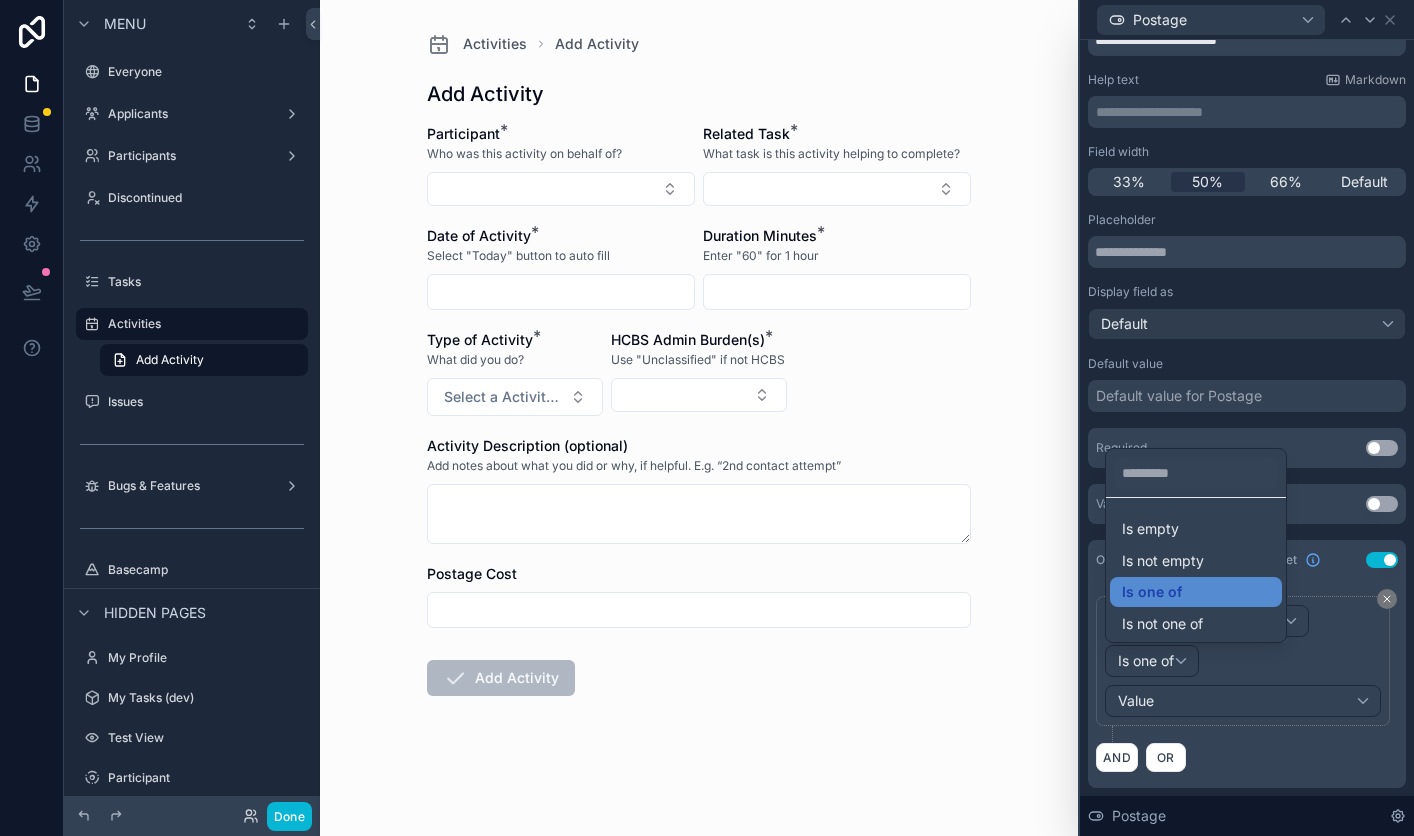 click at bounding box center (1247, 418) 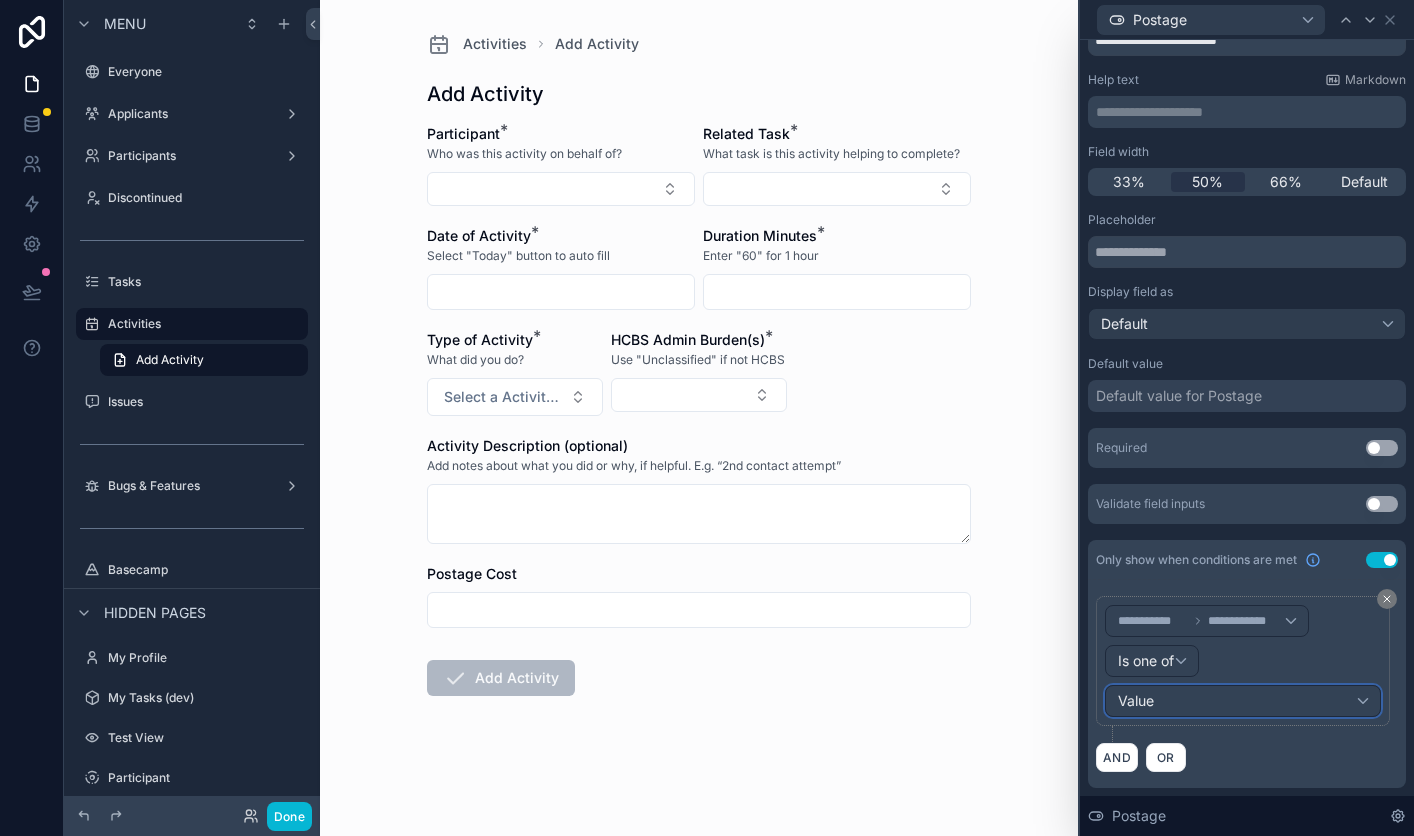 click on "Value" at bounding box center [1243, 701] 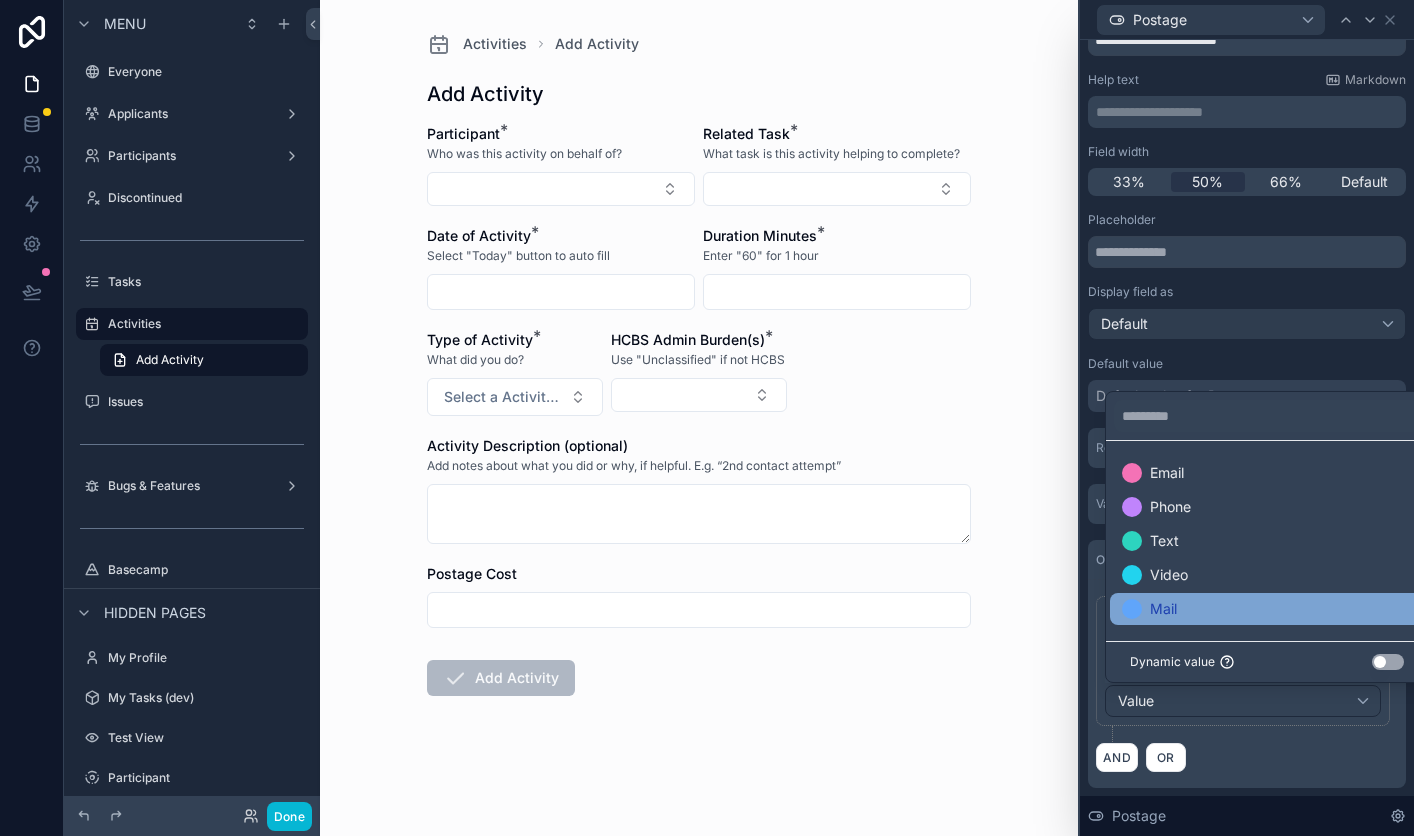 click on "Mail" at bounding box center (1163, 609) 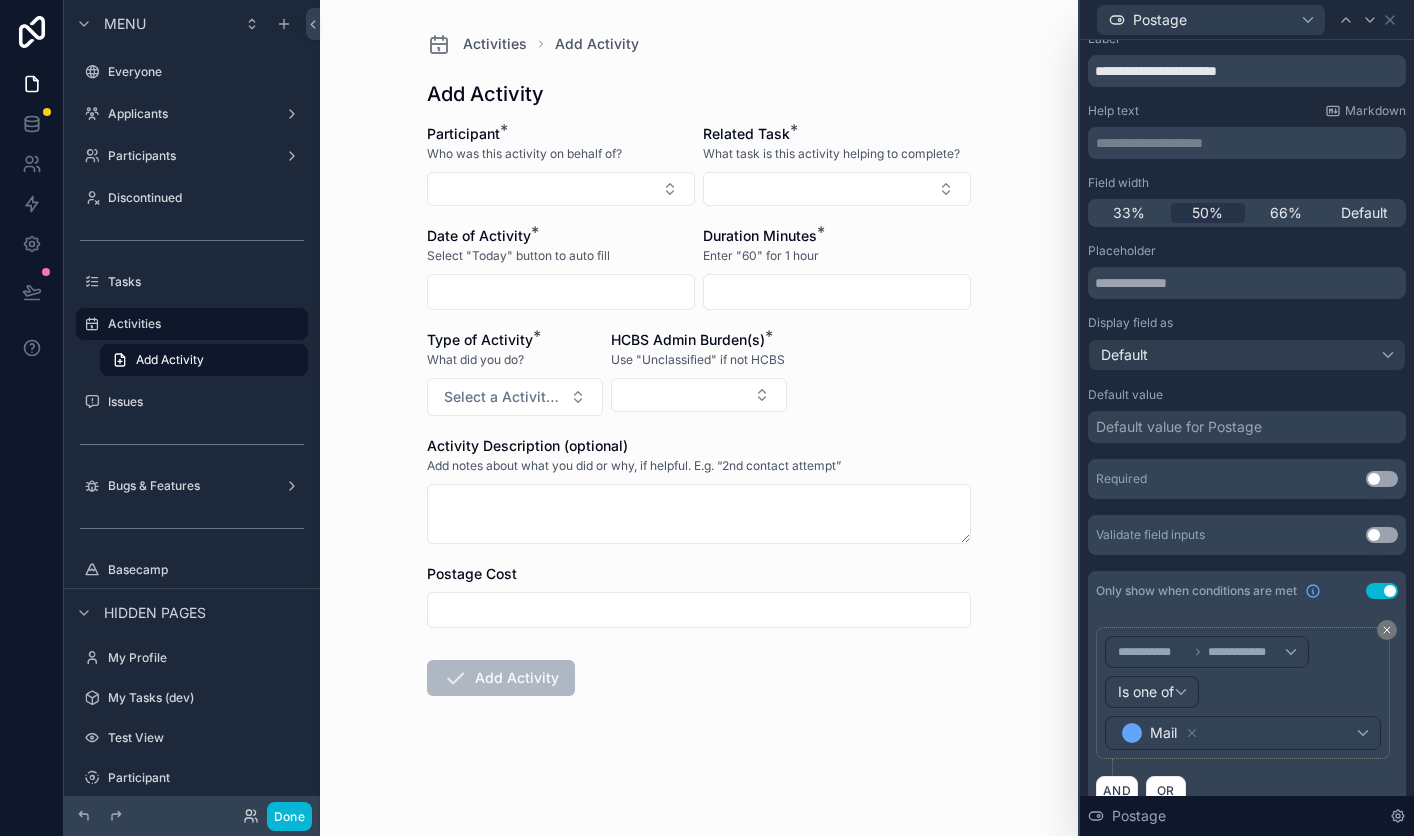 scroll, scrollTop: 0, scrollLeft: 0, axis: both 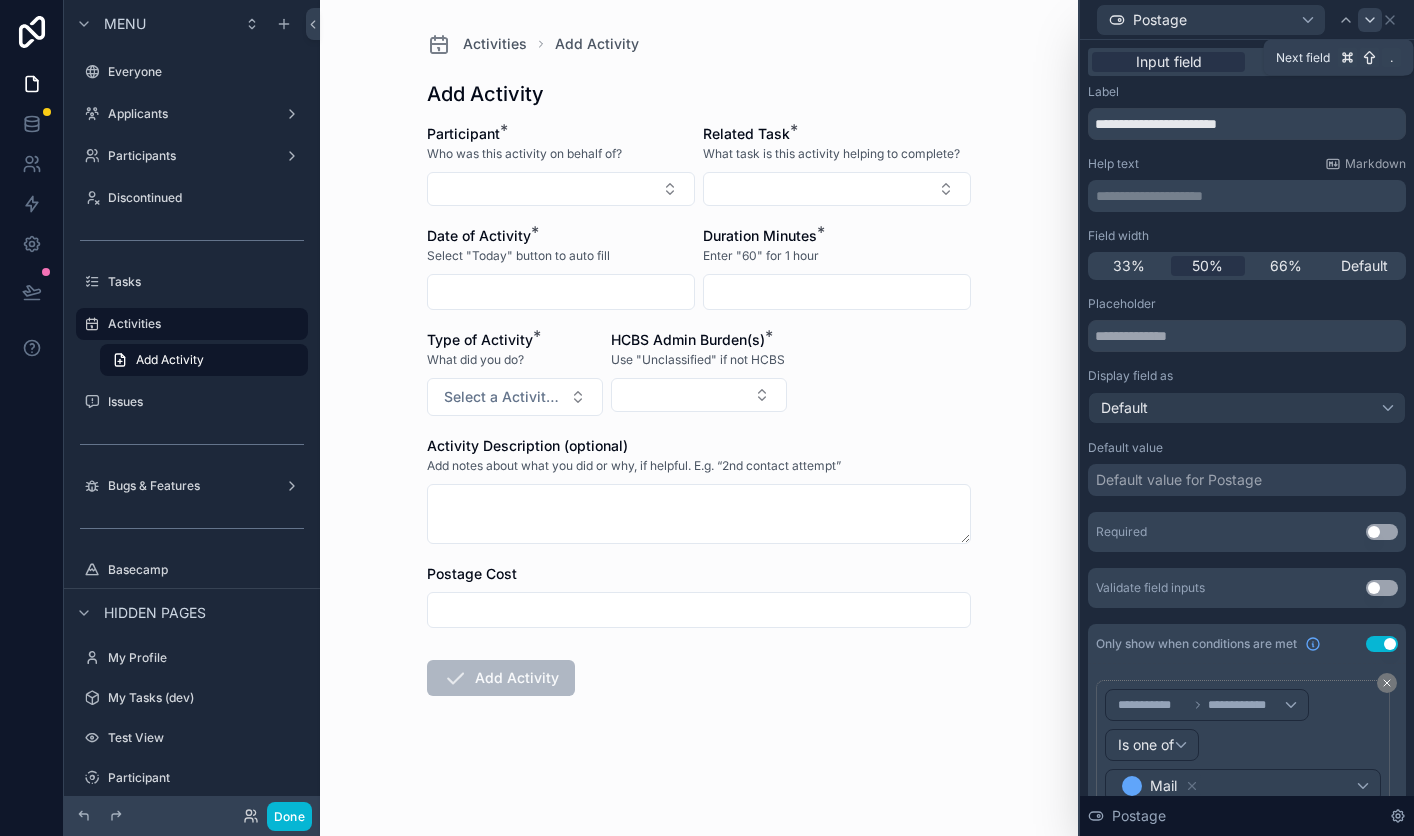 click 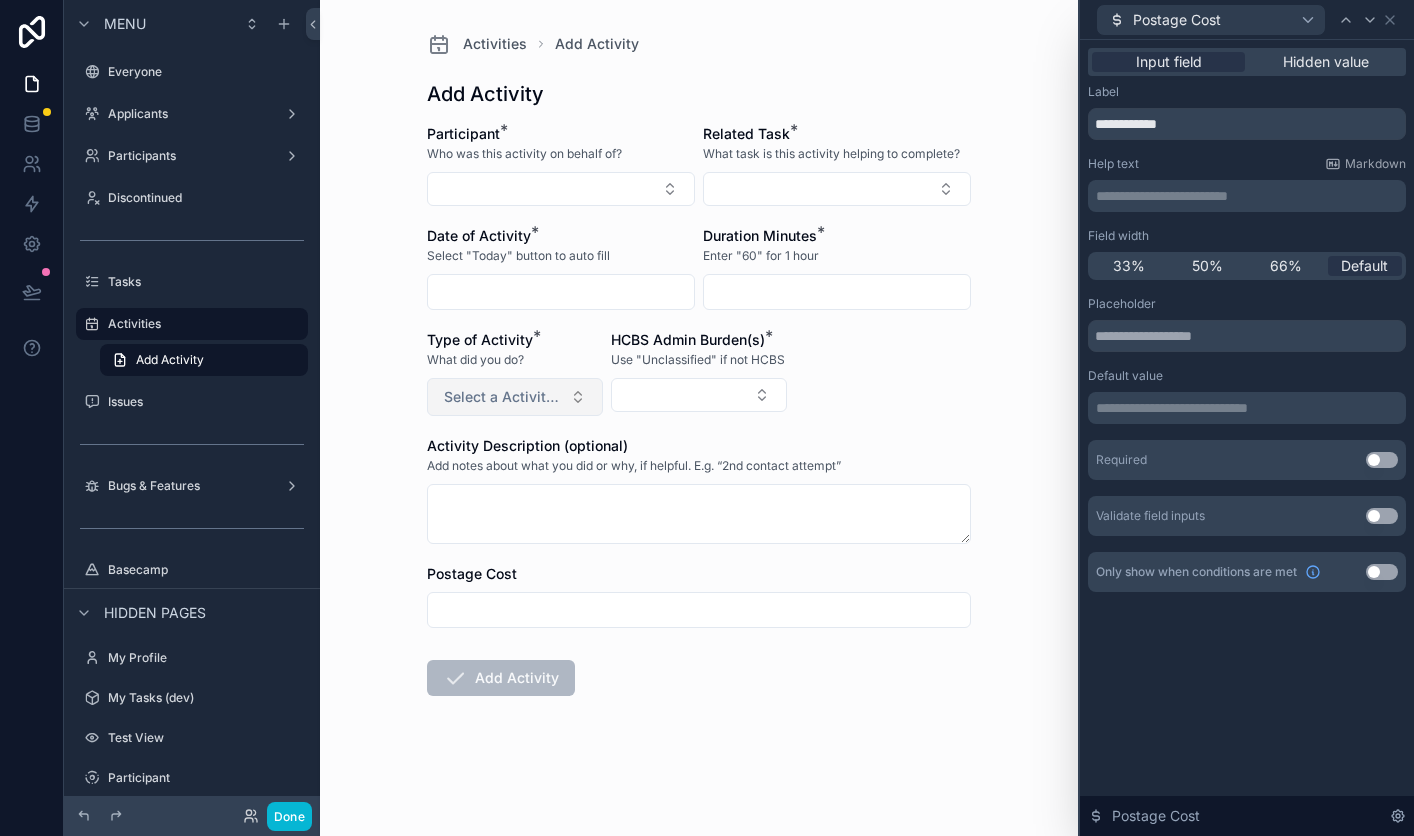 click on "Select a Activity Type" at bounding box center [515, 397] 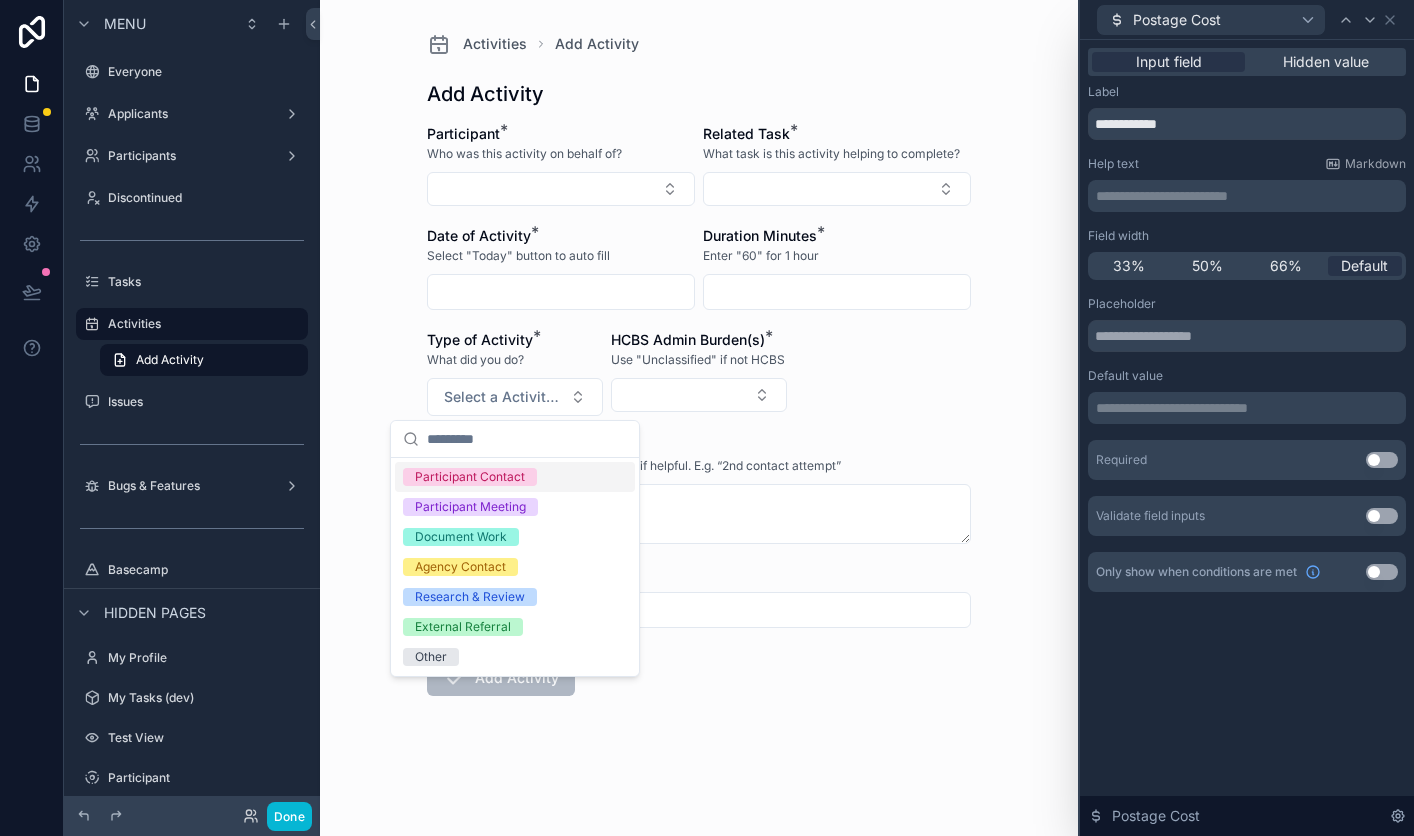 click on "Participant Contact" at bounding box center (515, 477) 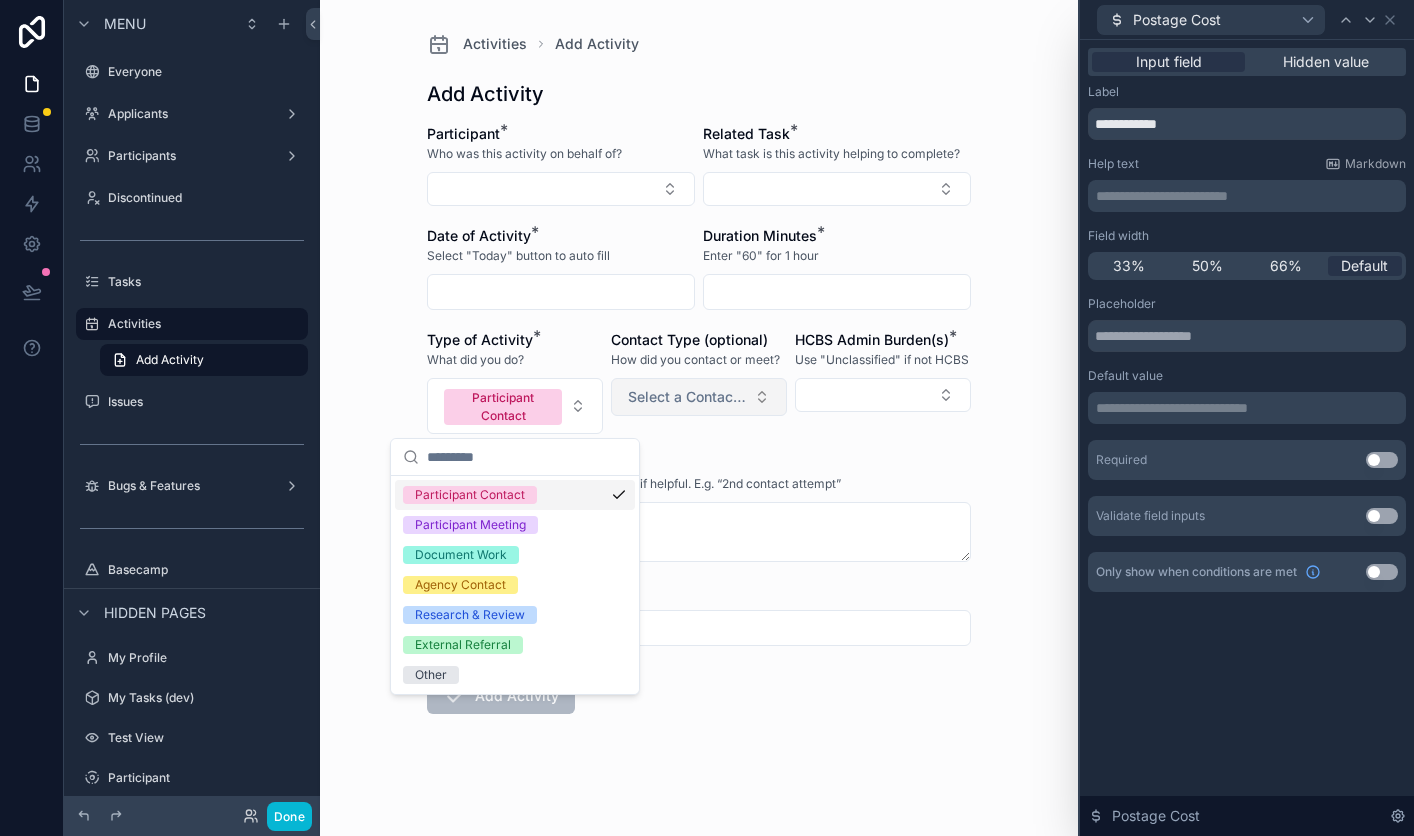 click on "Select a Contact Type" at bounding box center [687, 397] 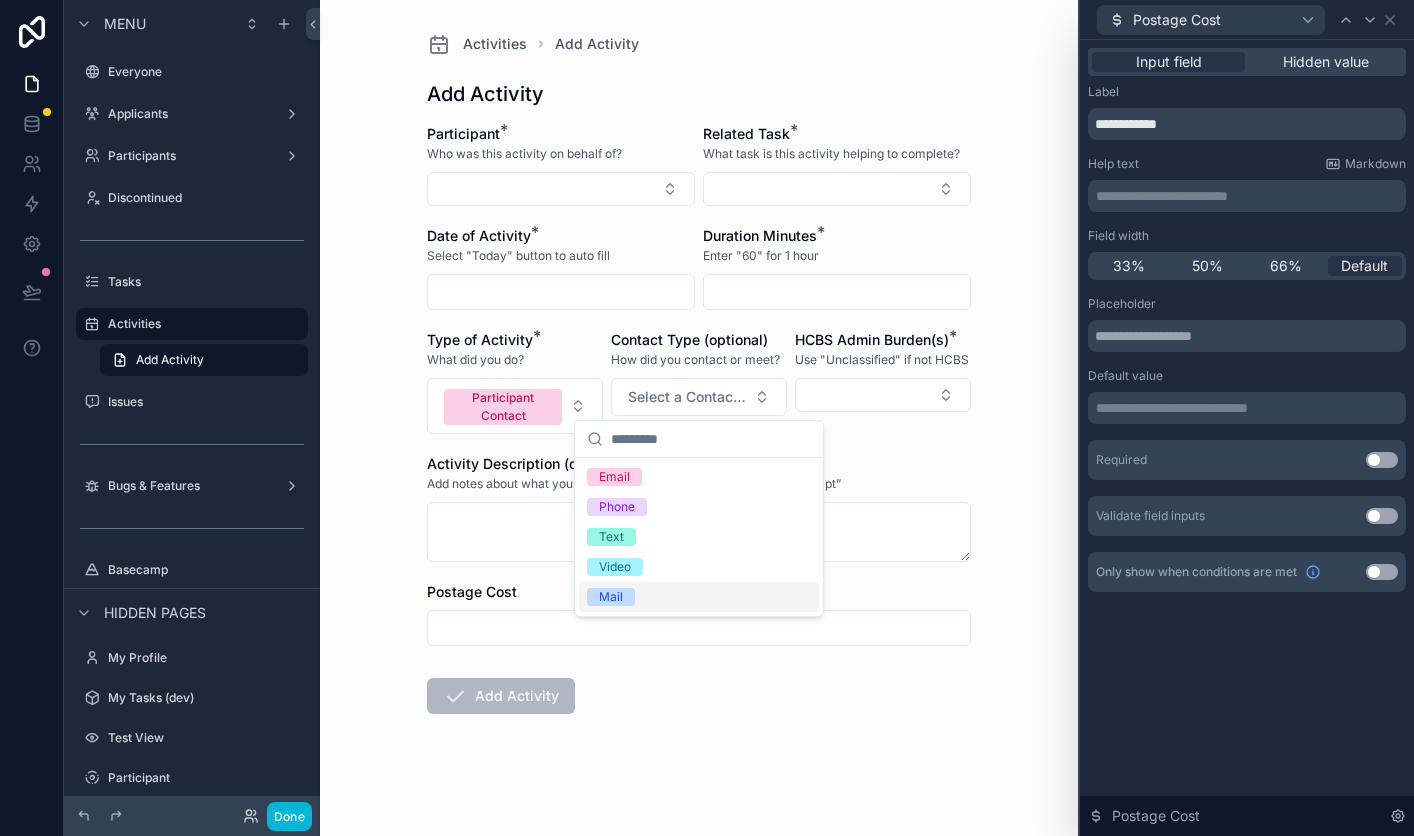 click on "Mail" at bounding box center [699, 597] 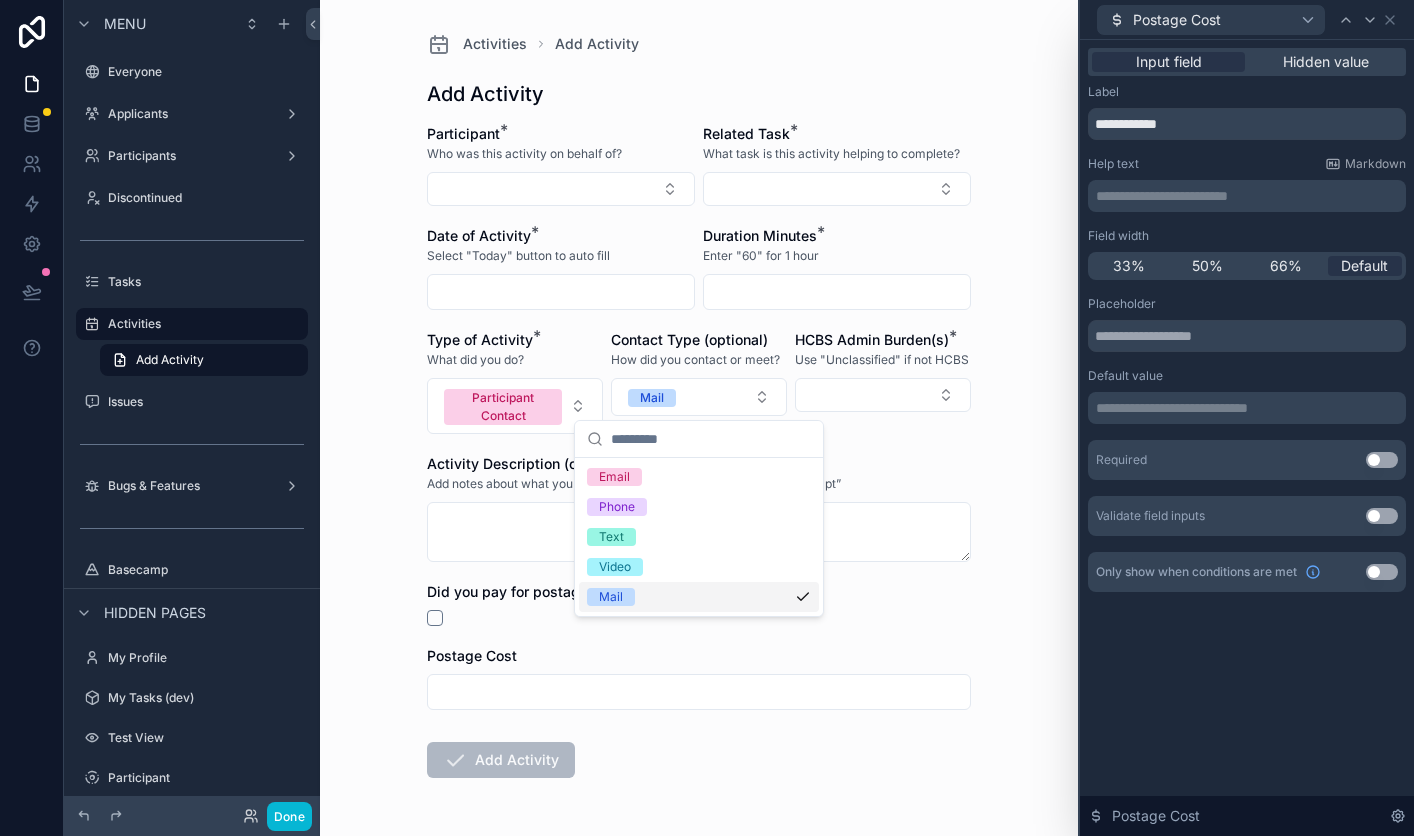 click on "Postage Cost" at bounding box center (699, 656) 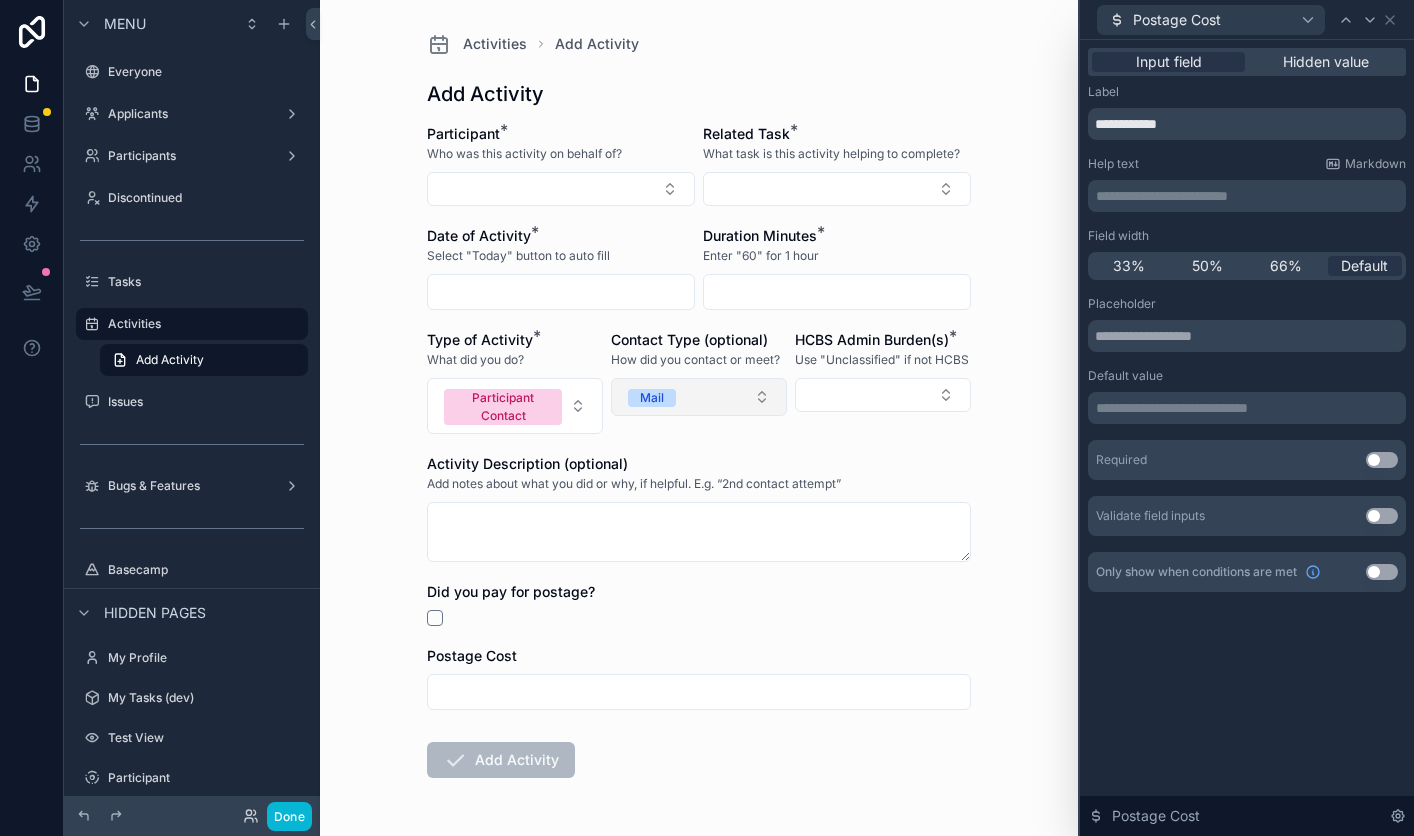 click on "Mail" at bounding box center [699, 397] 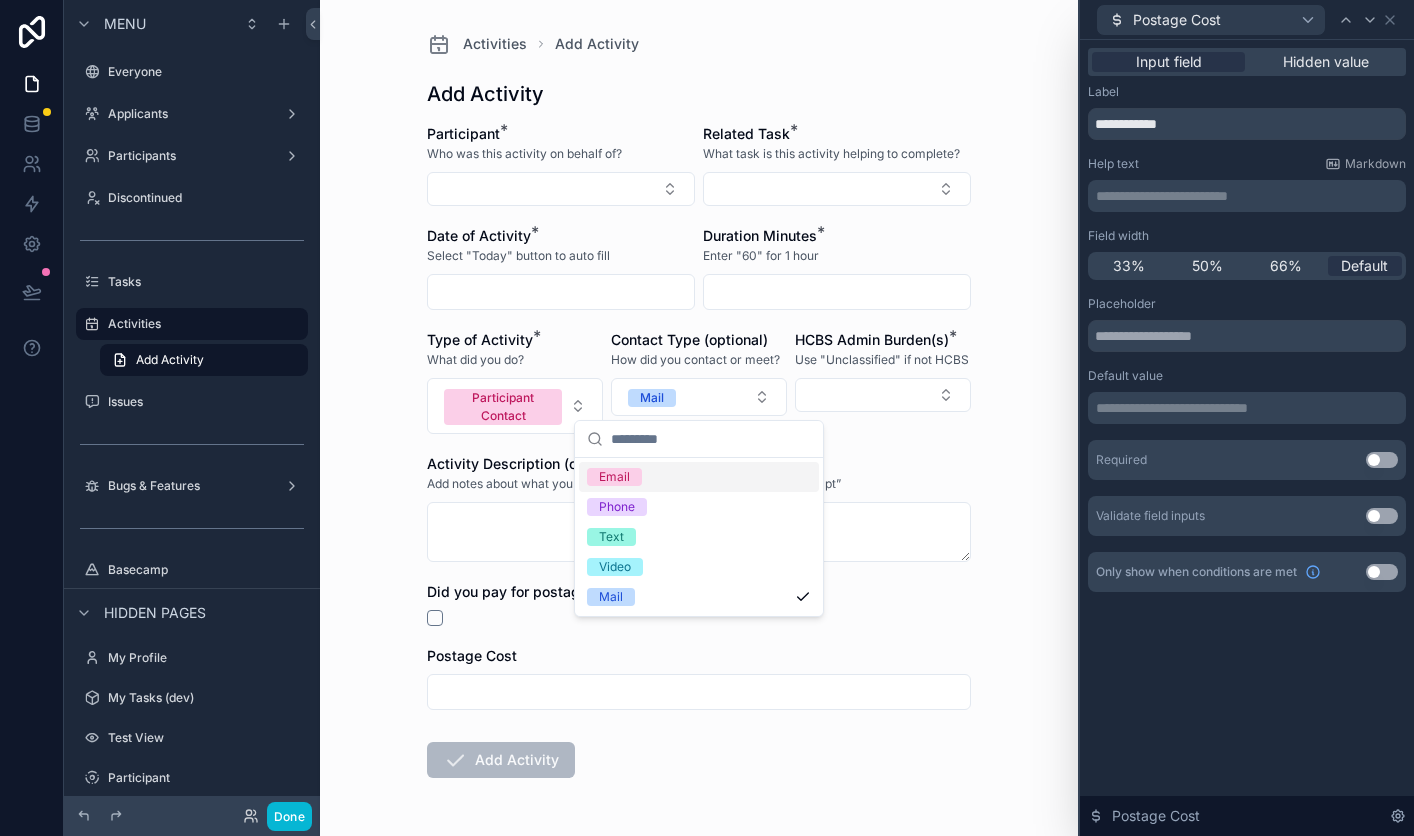 click on "HCBS Admin Burden(s) * Use "Unclassified" if not HCBS" at bounding box center [883, 382] 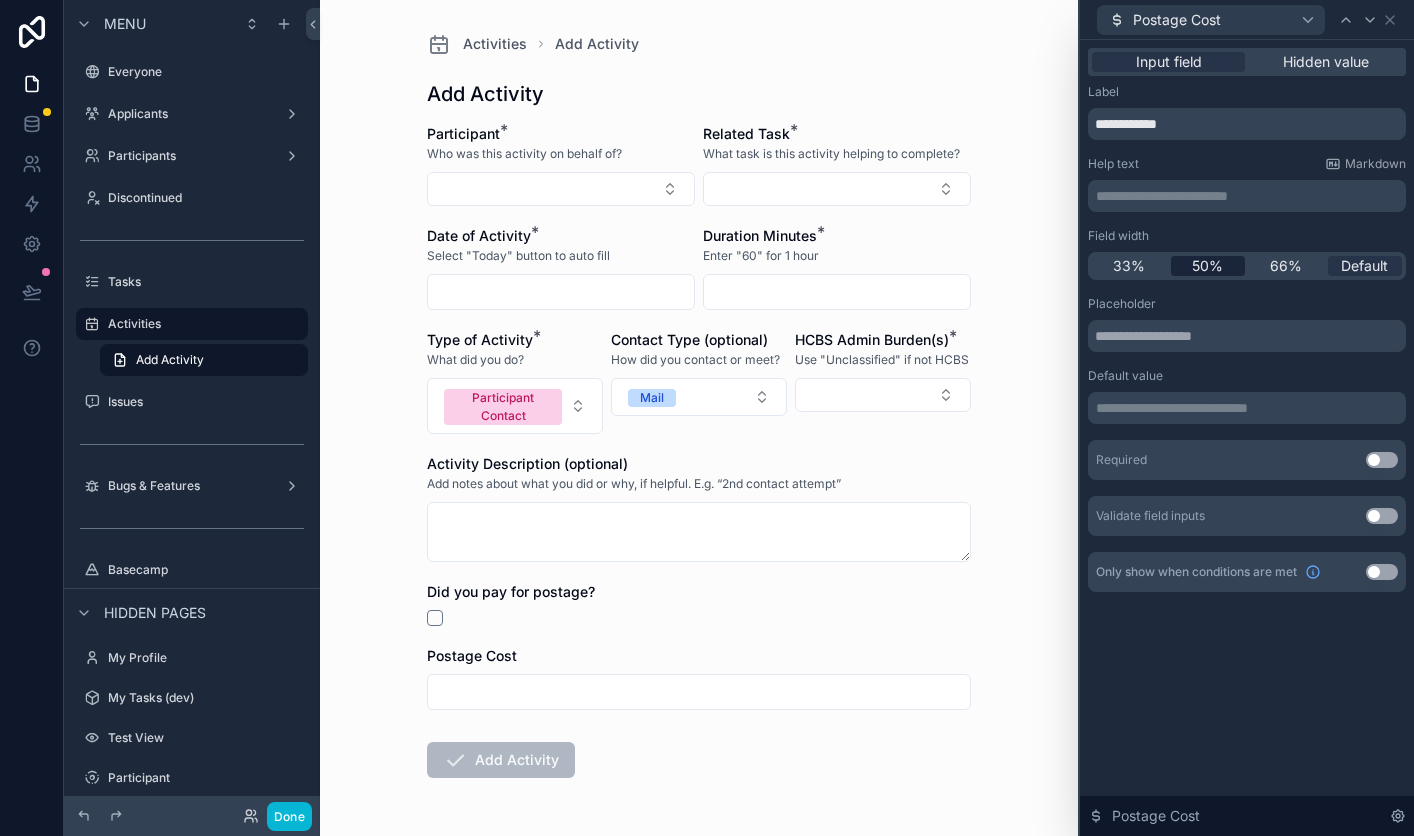 click on "50%" at bounding box center (1207, 266) 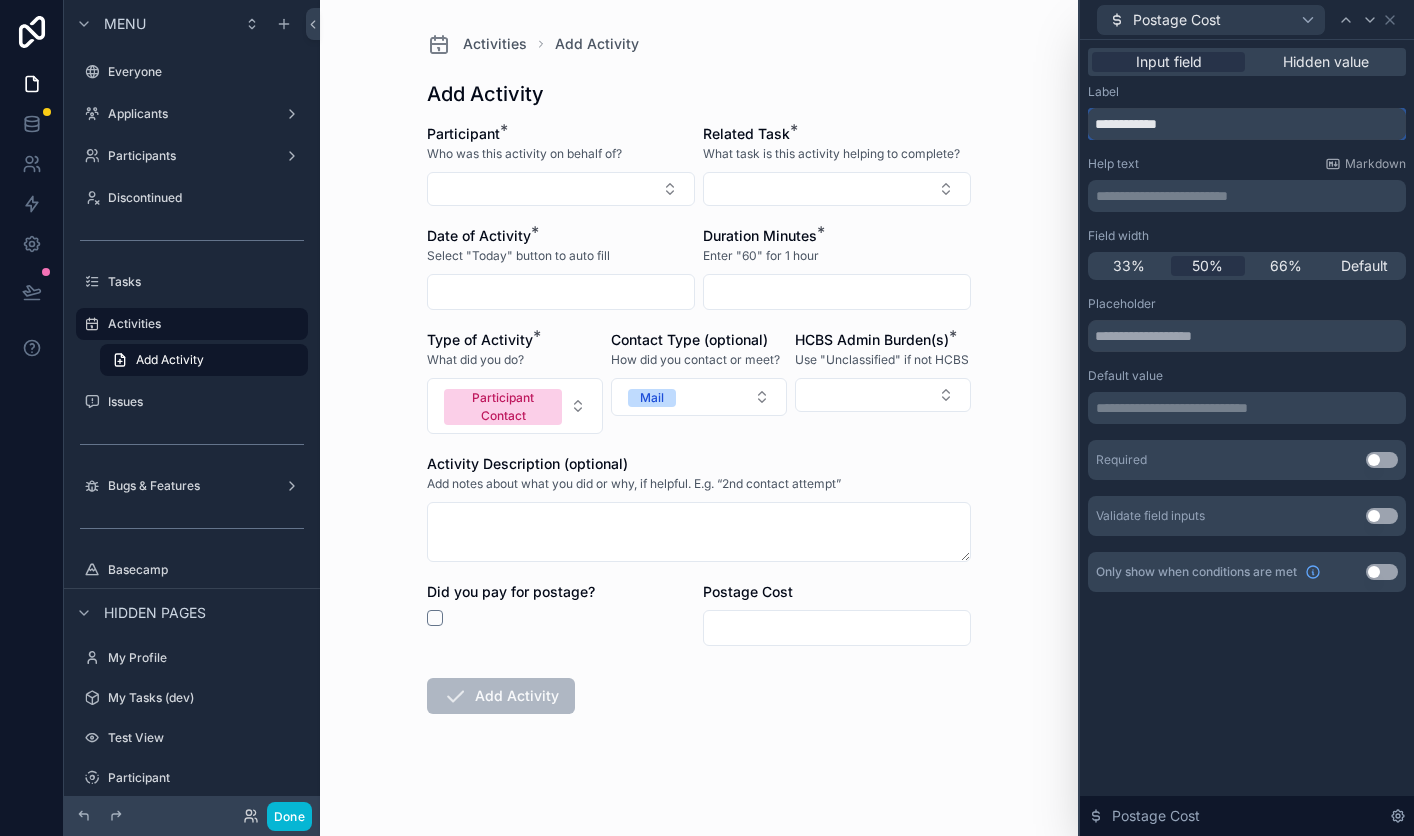 click on "**********" at bounding box center [1247, 124] 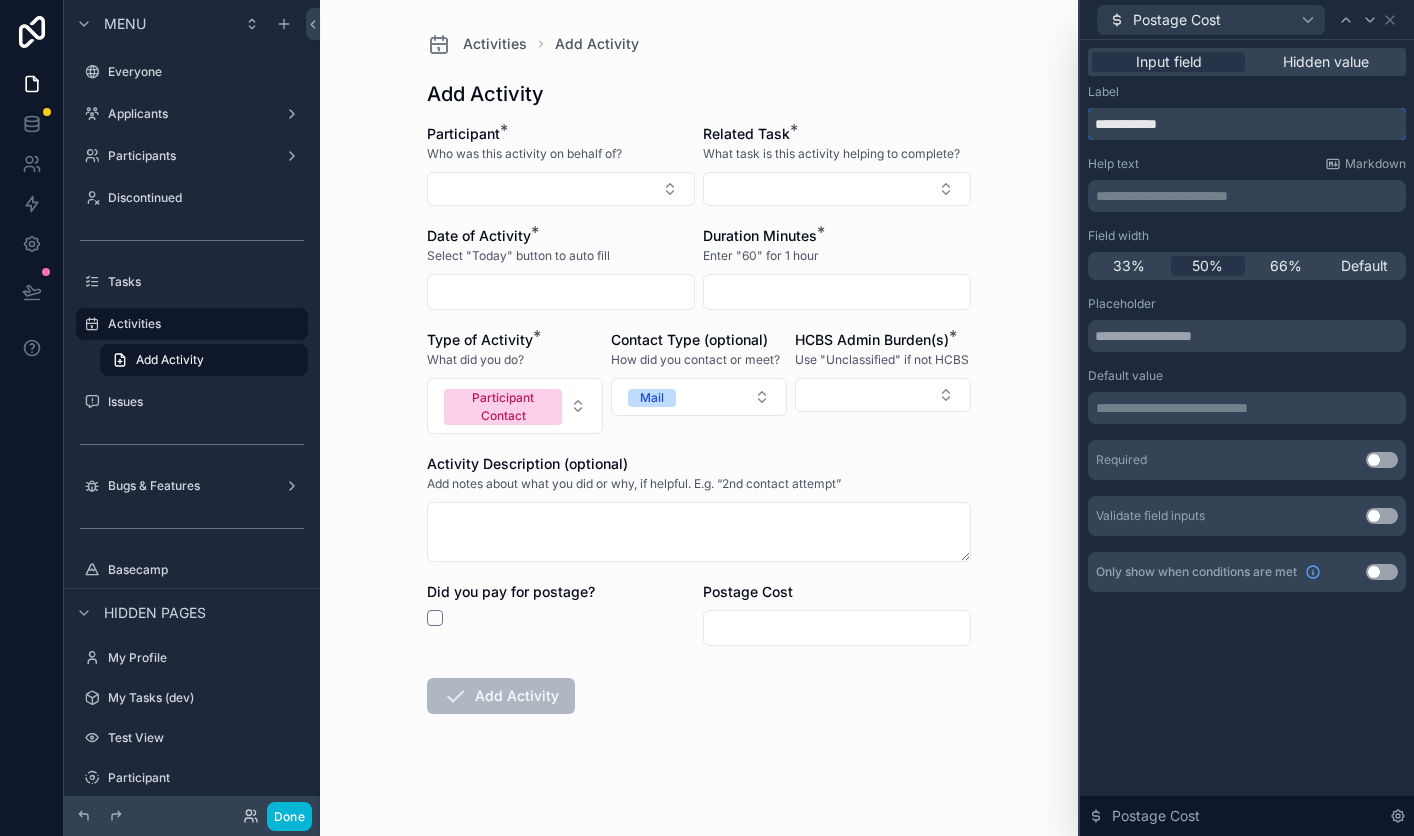 click on "**********" at bounding box center (1247, 124) 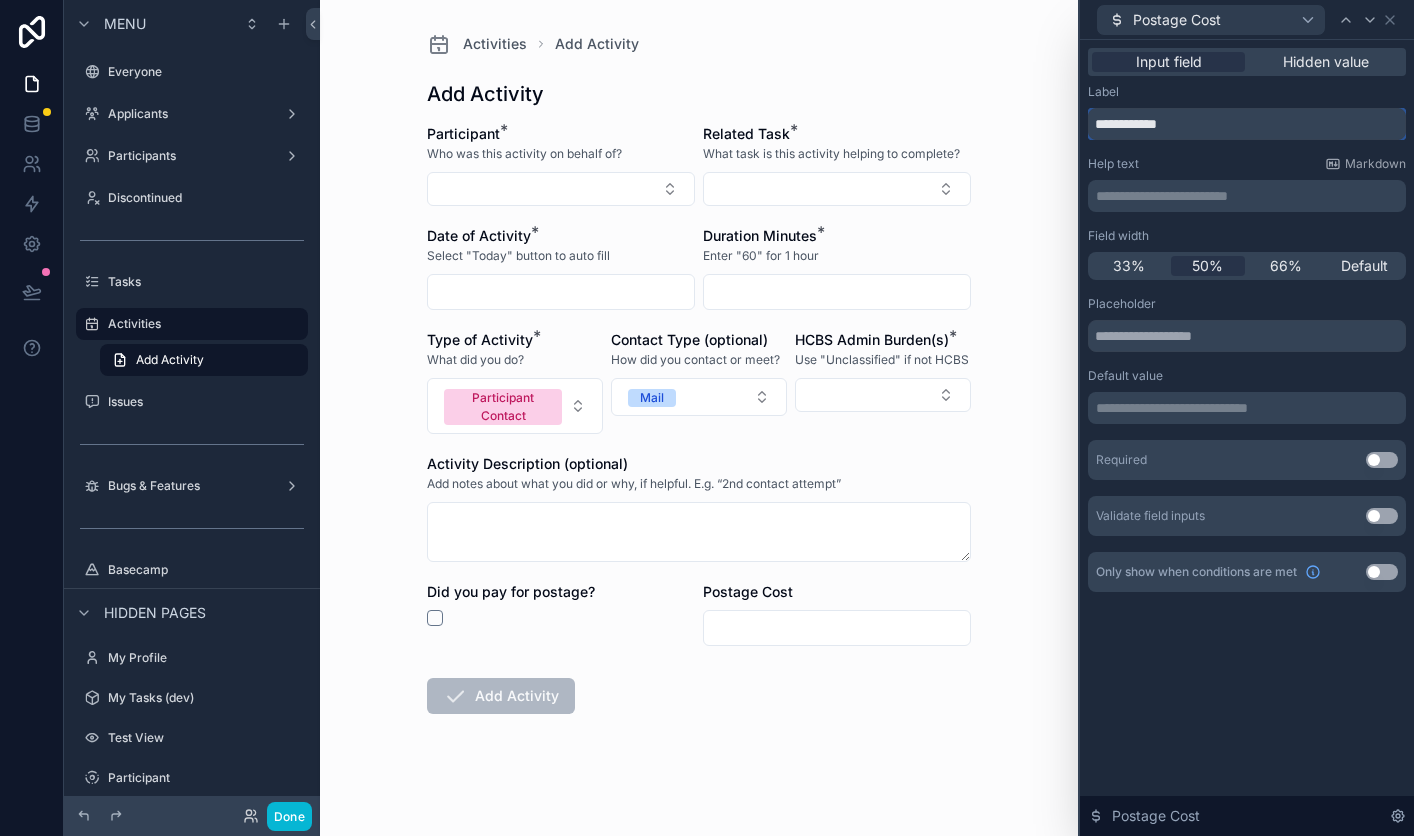 click on "**********" at bounding box center [1247, 124] 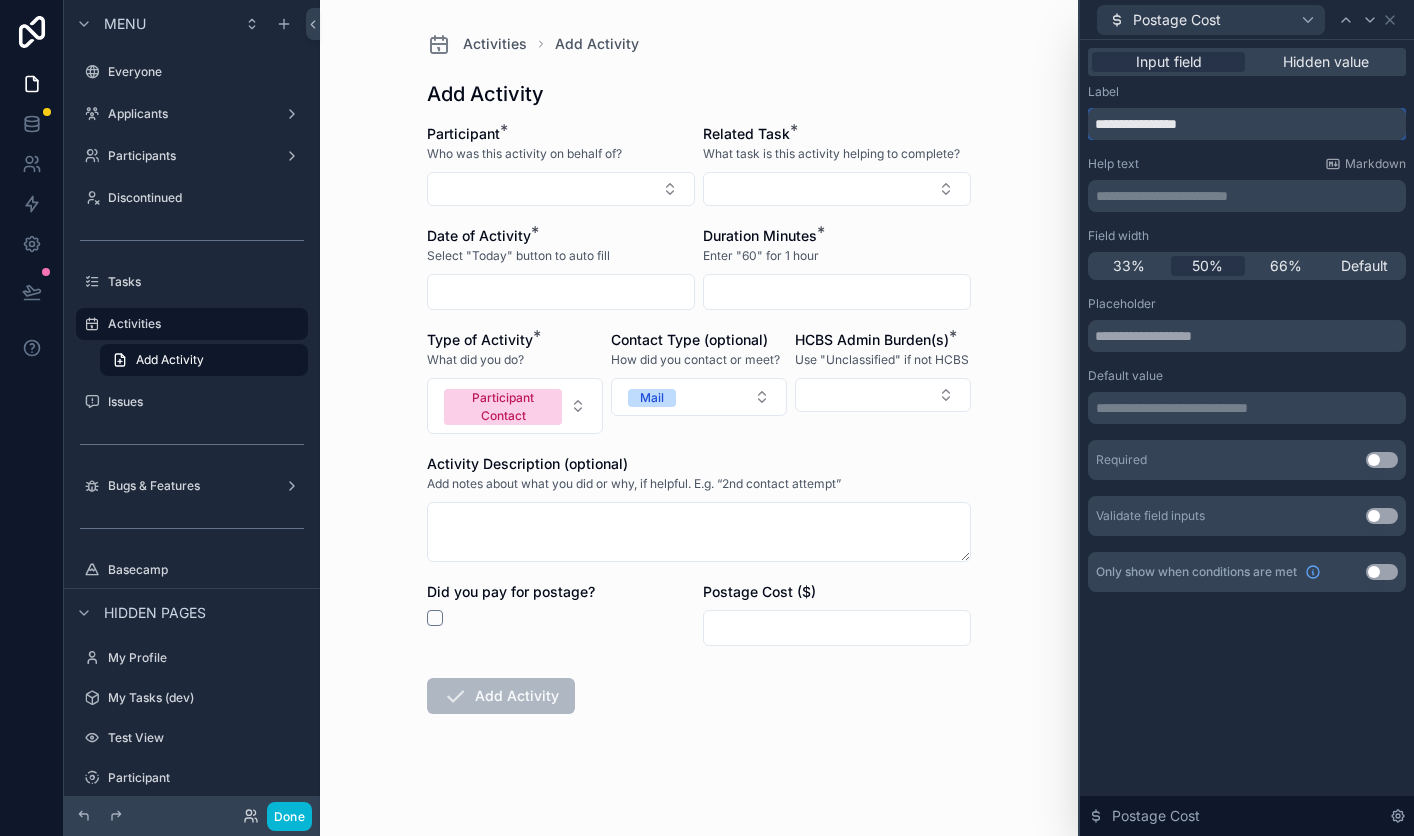 type on "**********" 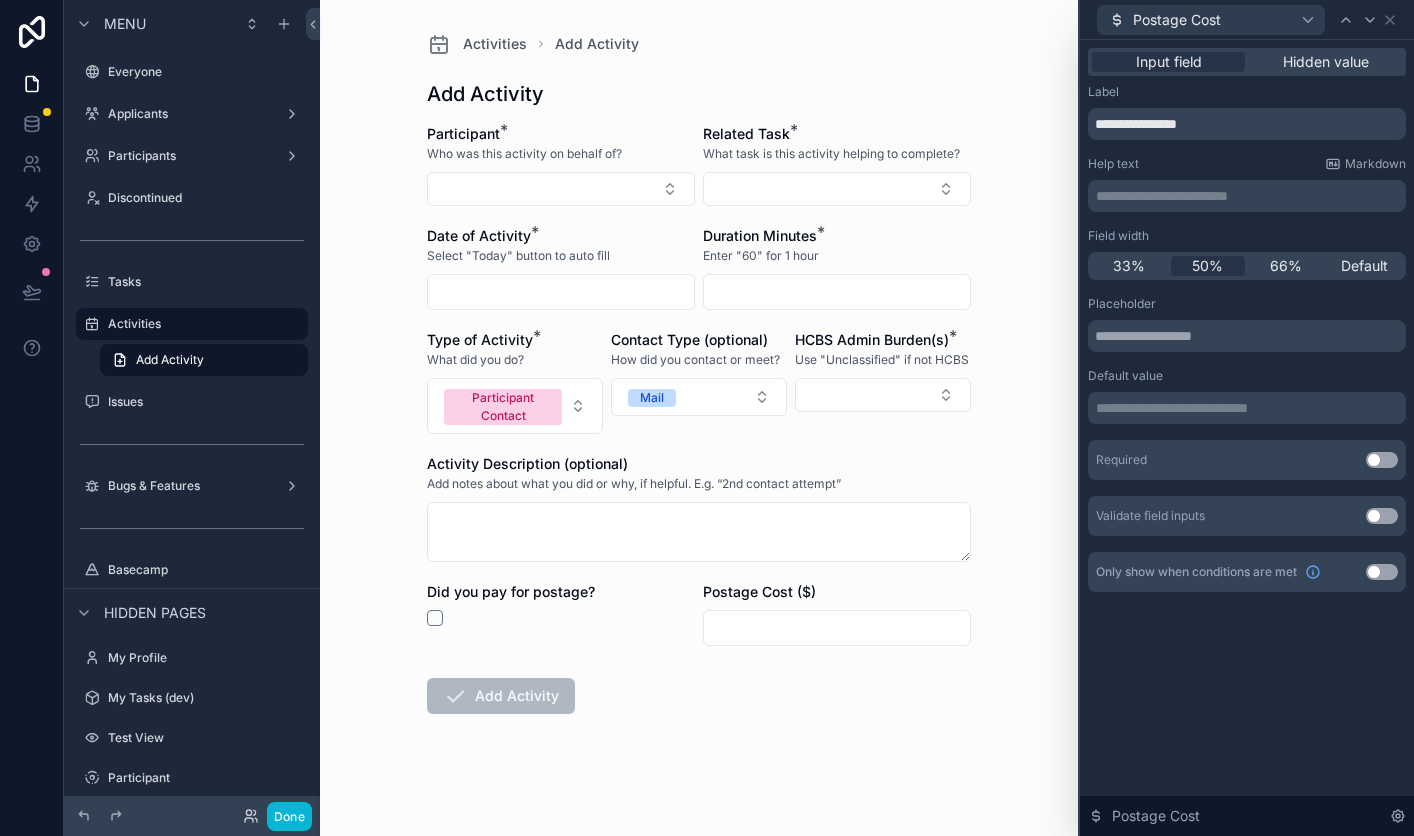 click on "**********" at bounding box center [1249, 196] 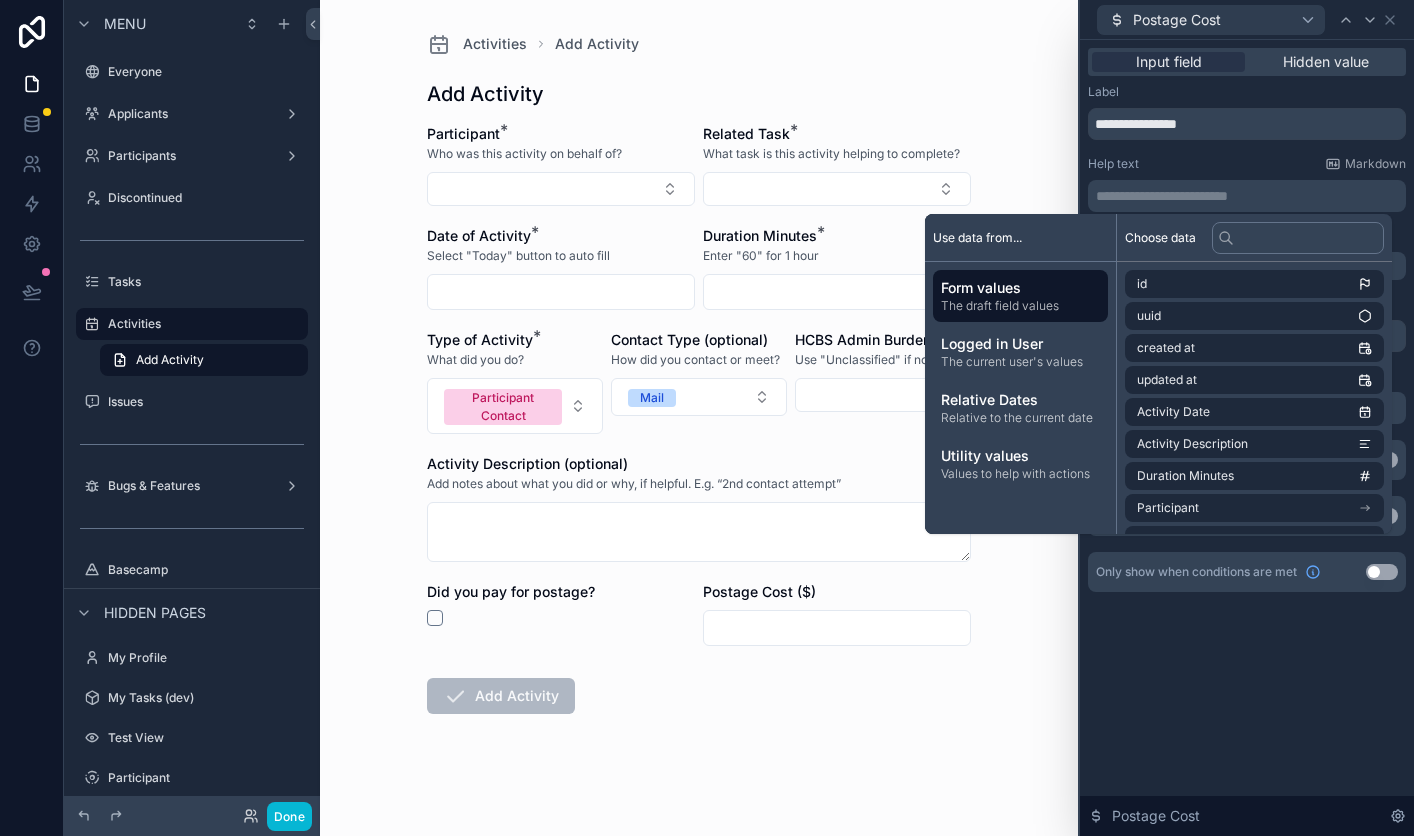 type 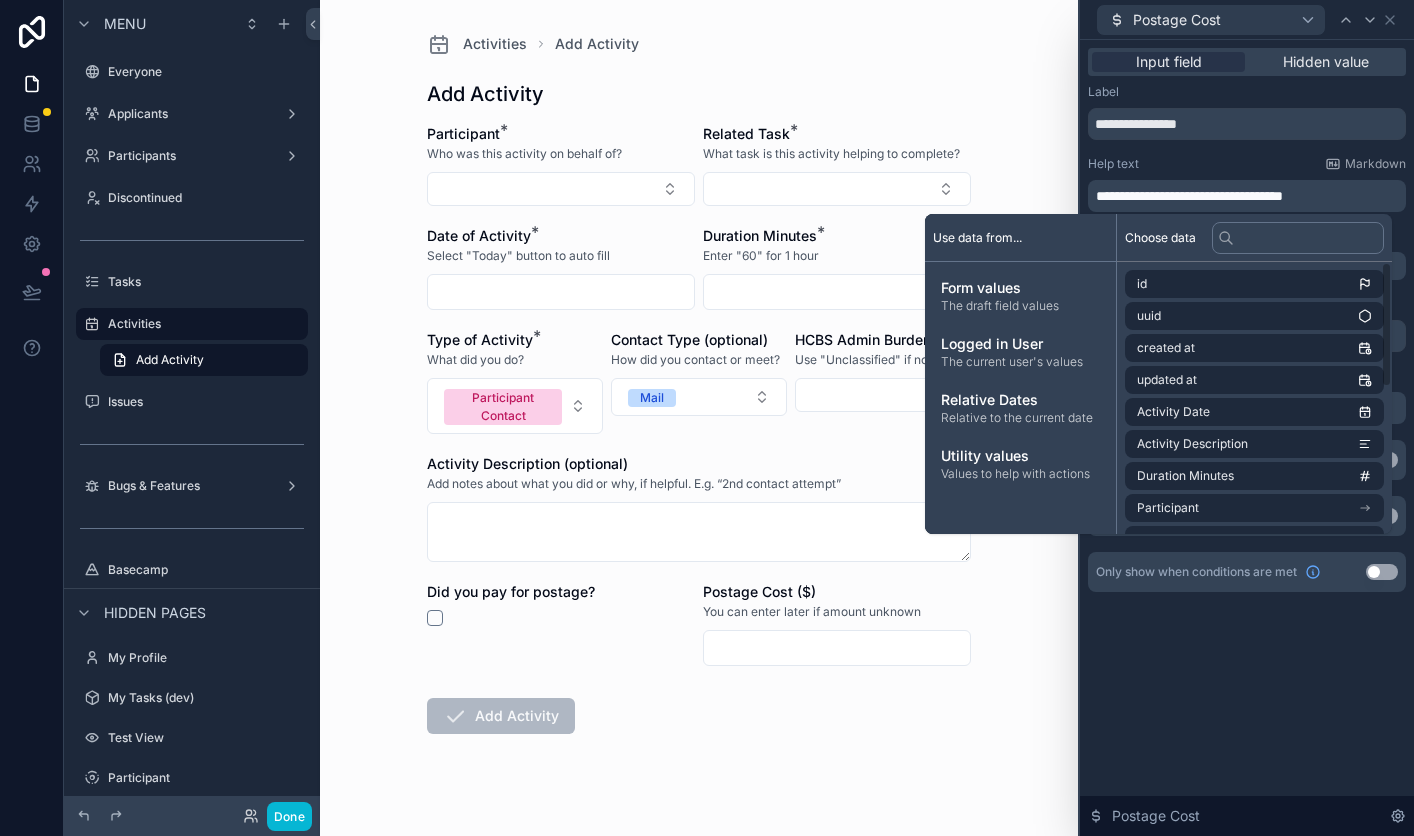 click on "**********" at bounding box center (1247, 438) 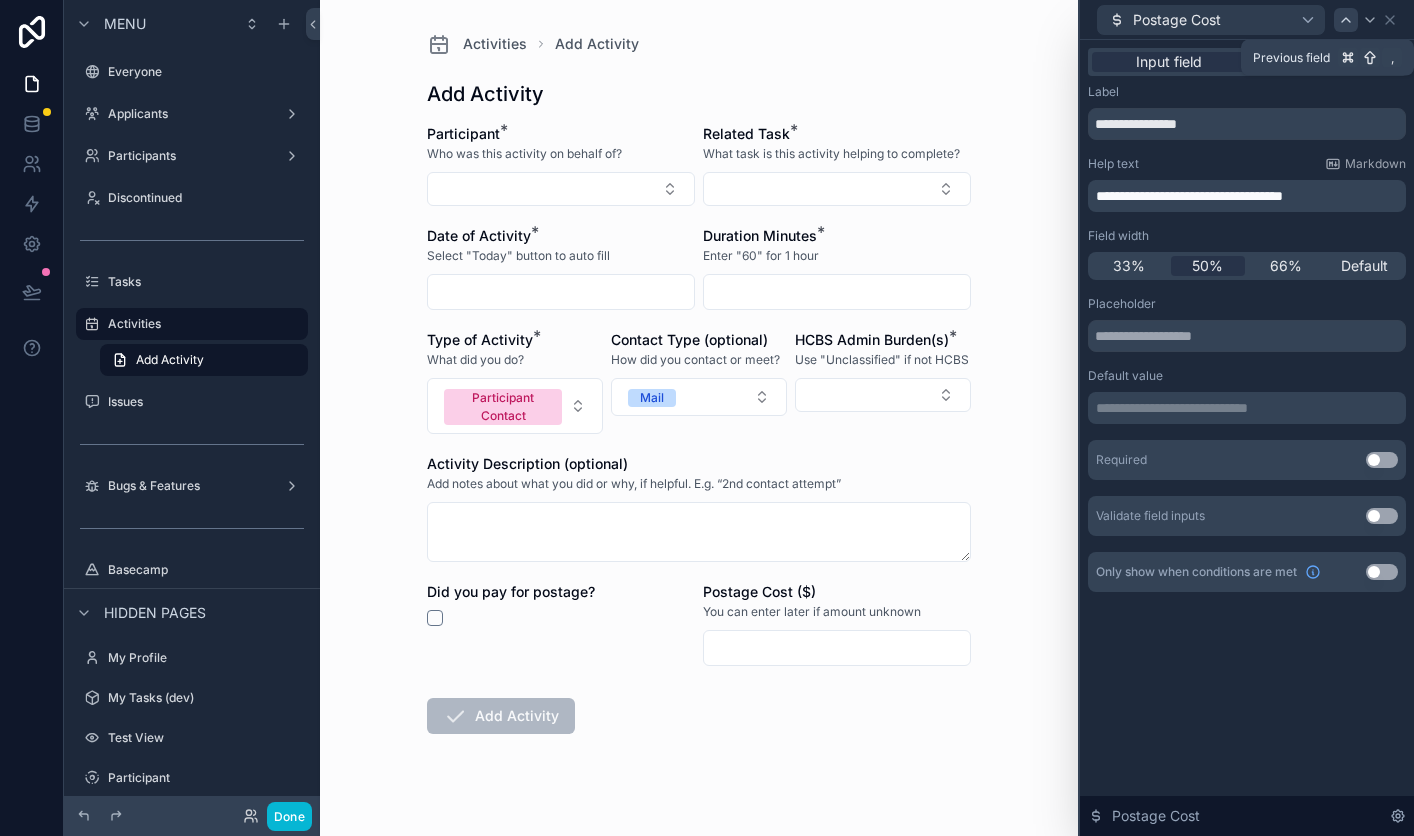 click 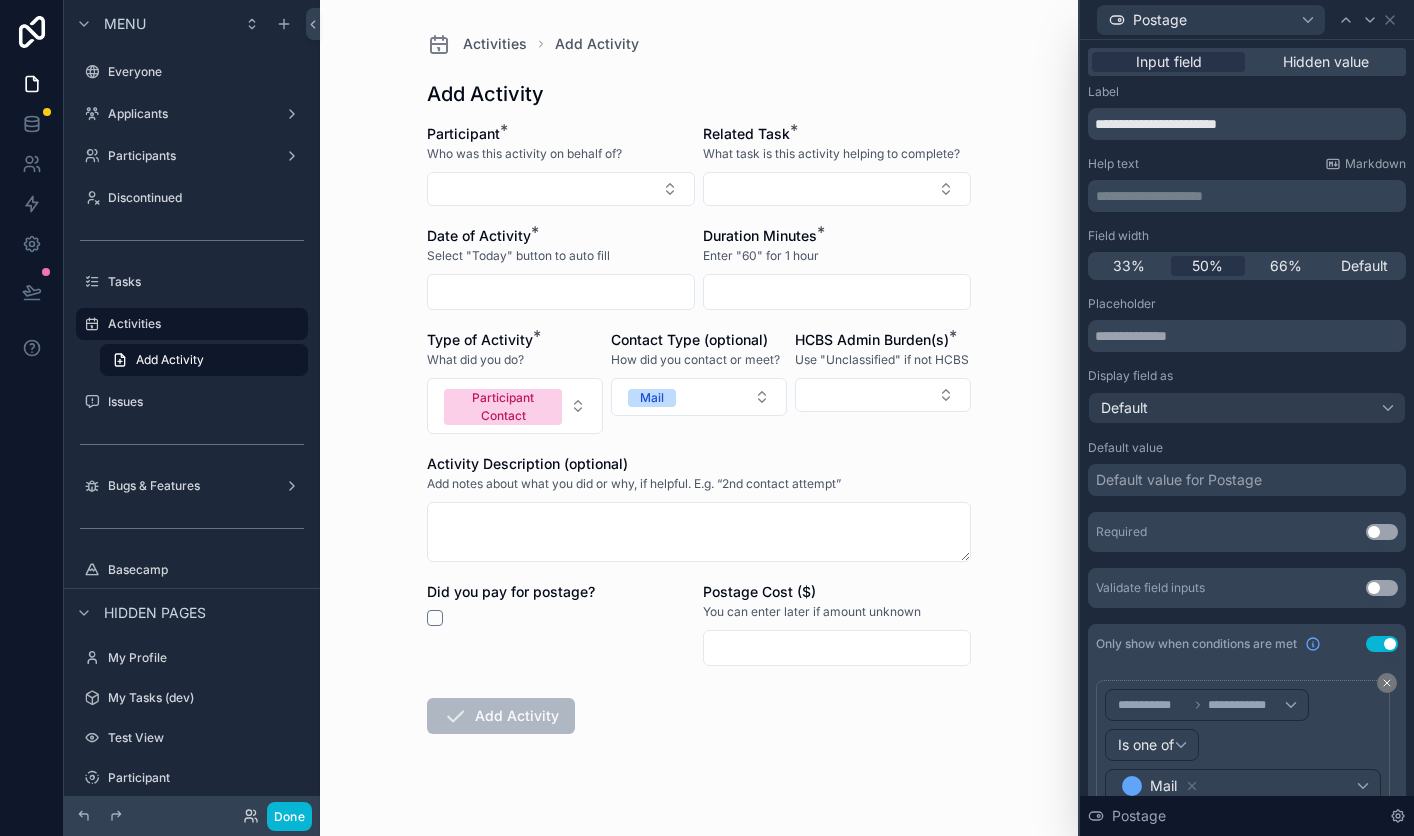 click on "**********" at bounding box center (1249, 196) 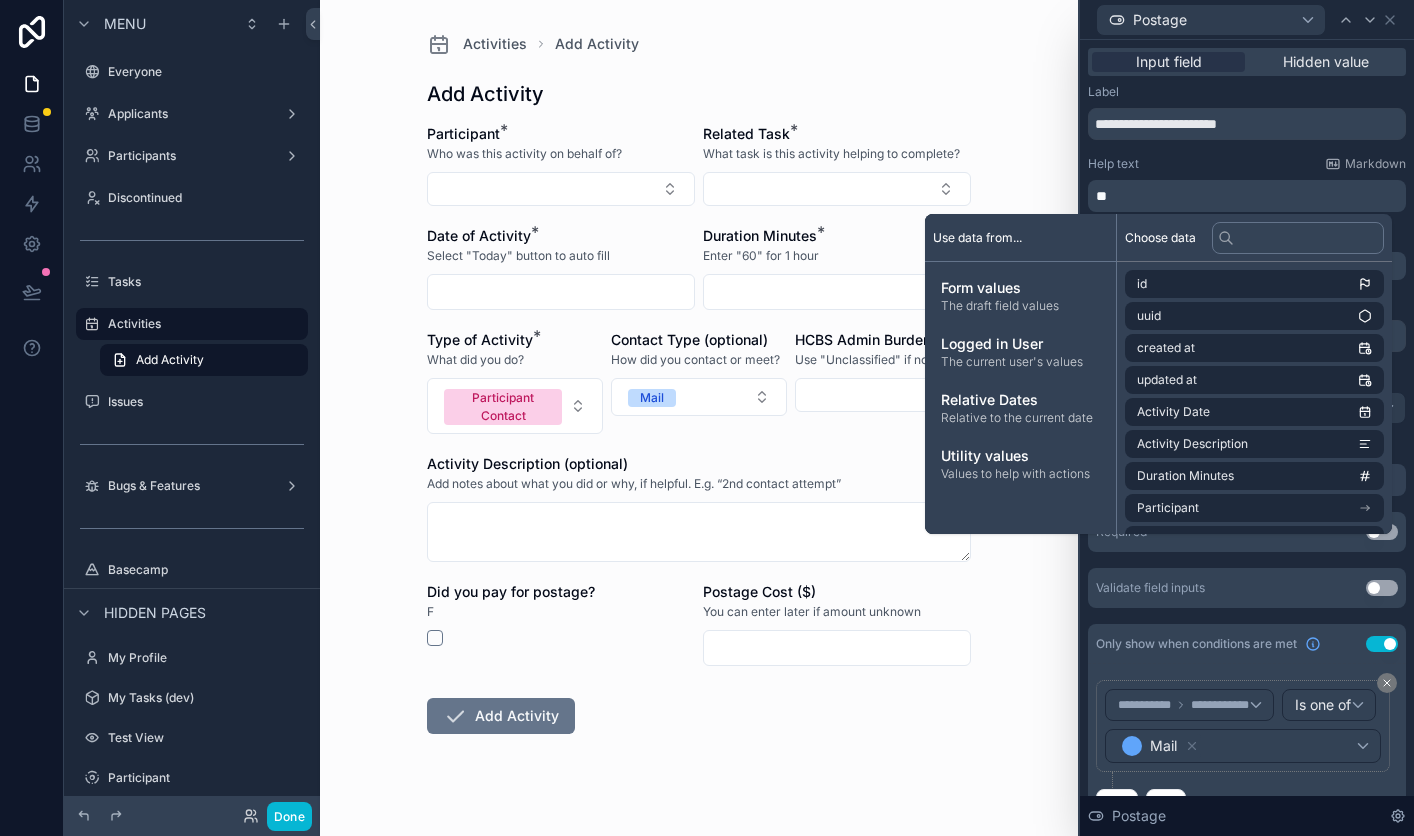 type 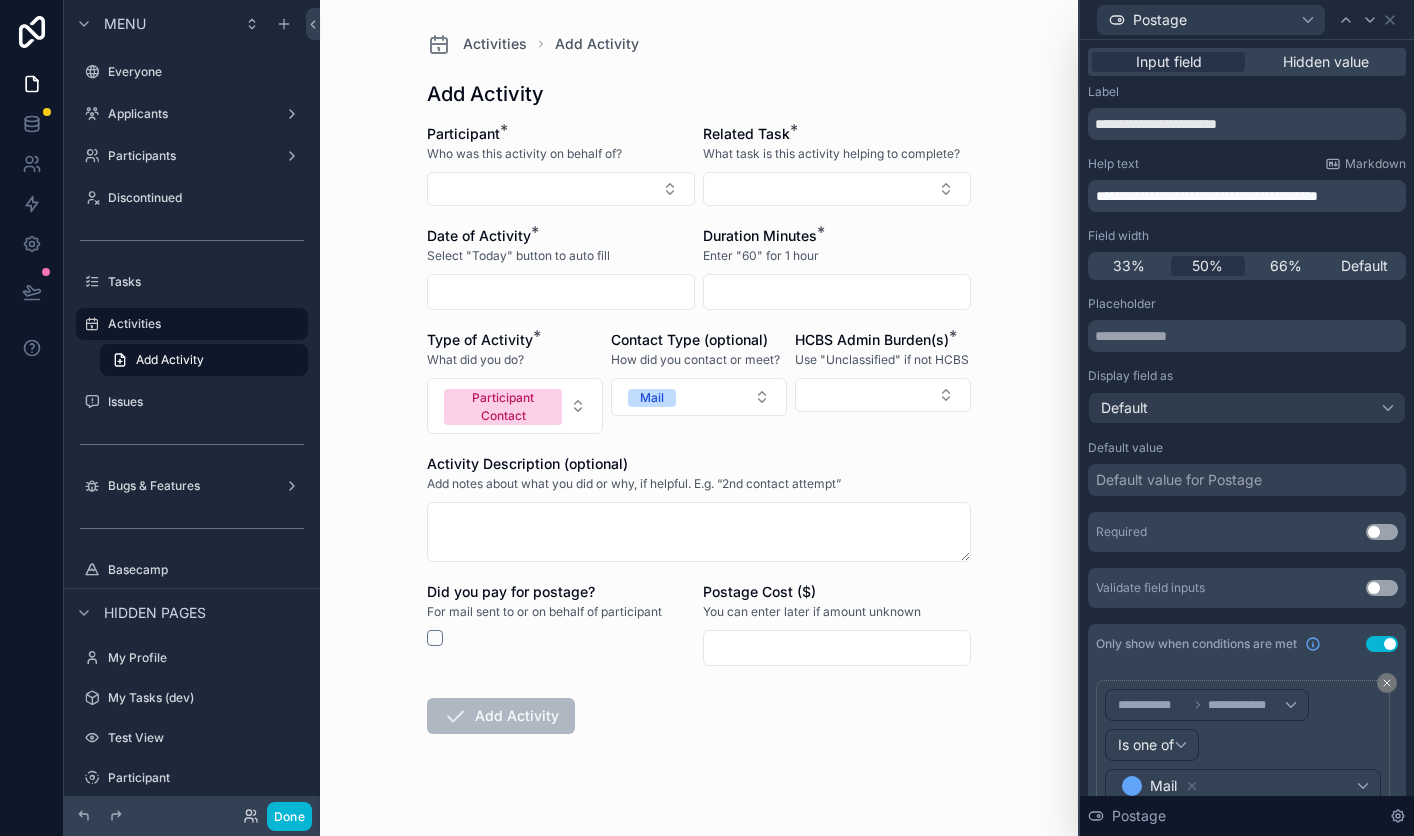 click on "Label" at bounding box center (1247, 92) 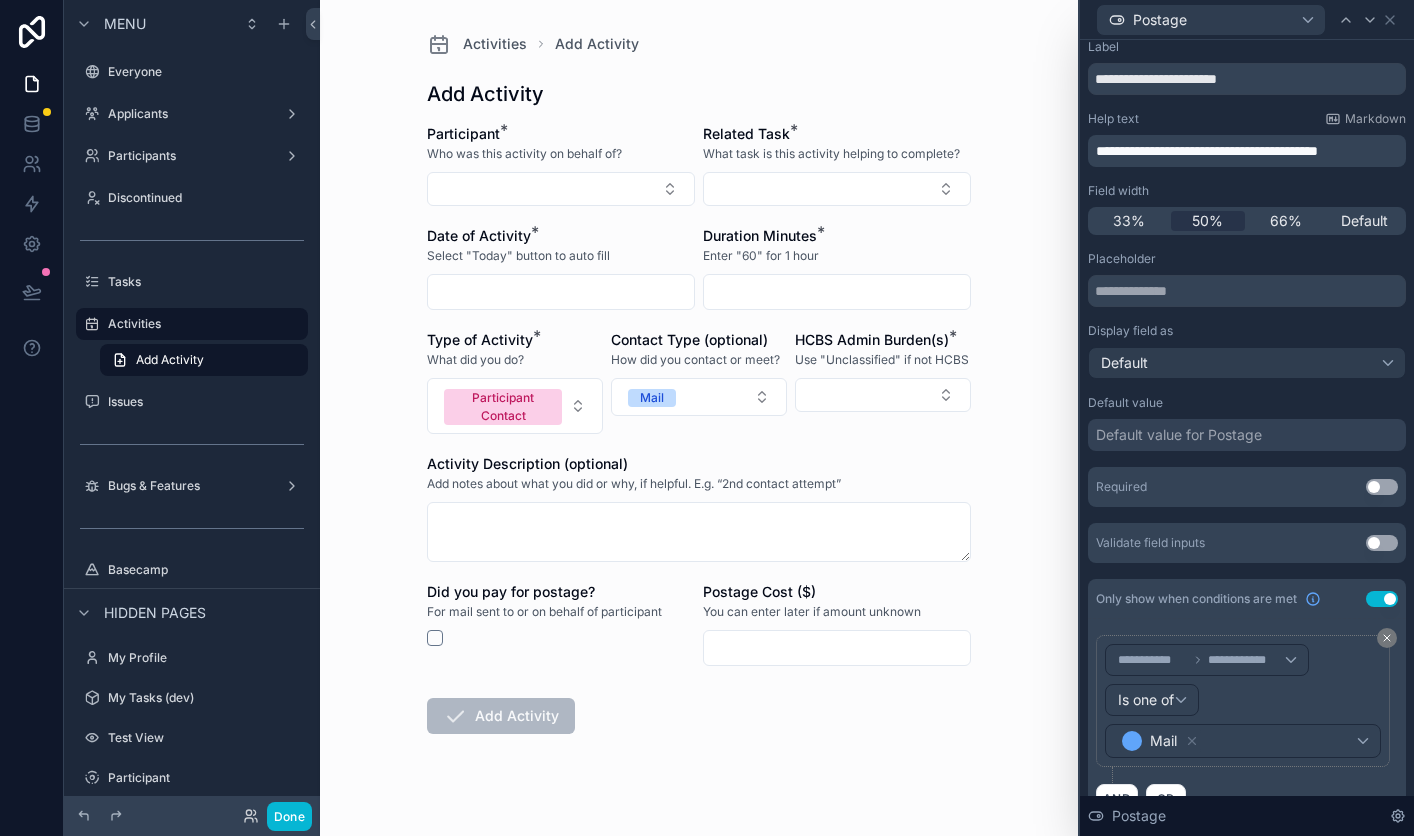 scroll, scrollTop: 86, scrollLeft: 0, axis: vertical 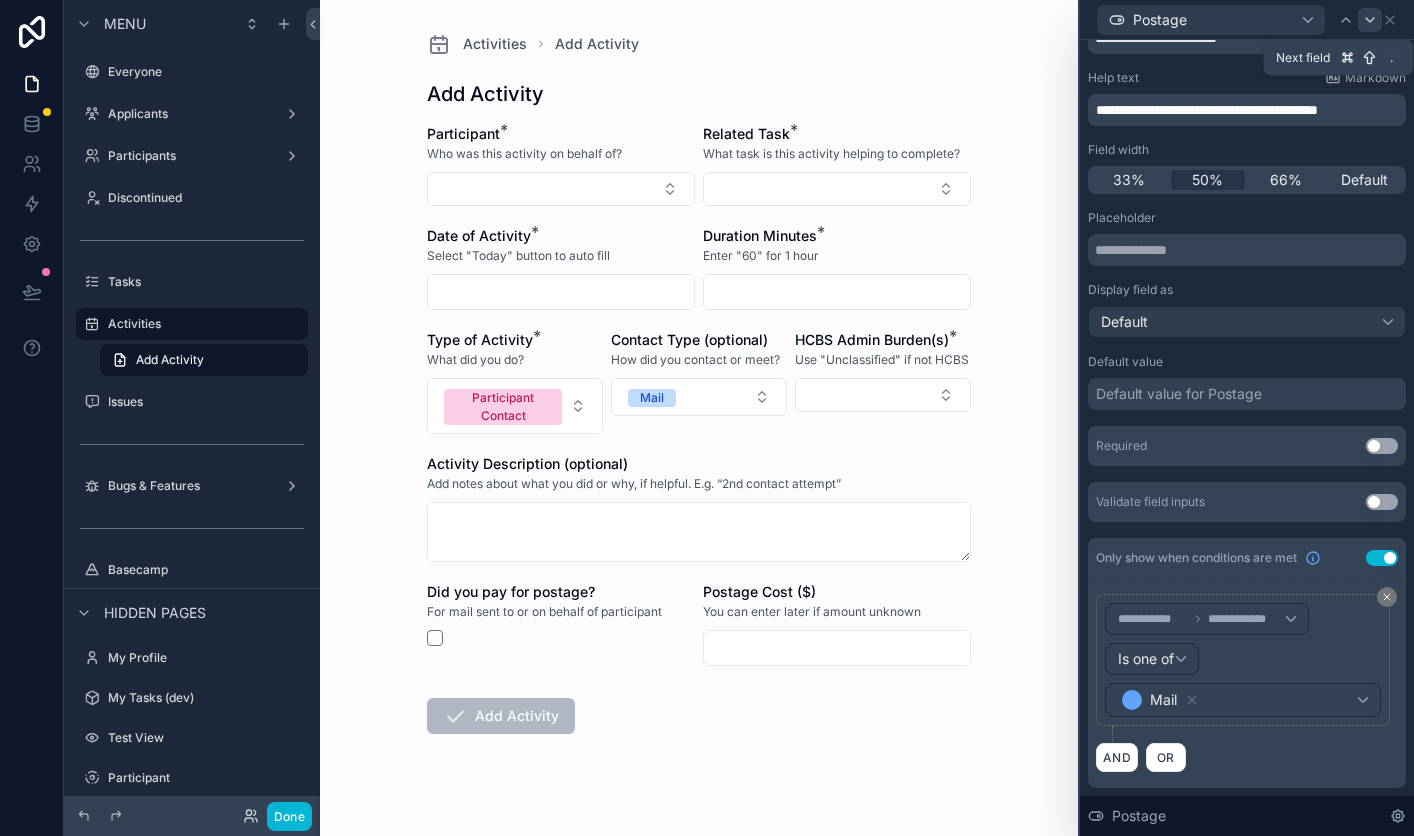 click 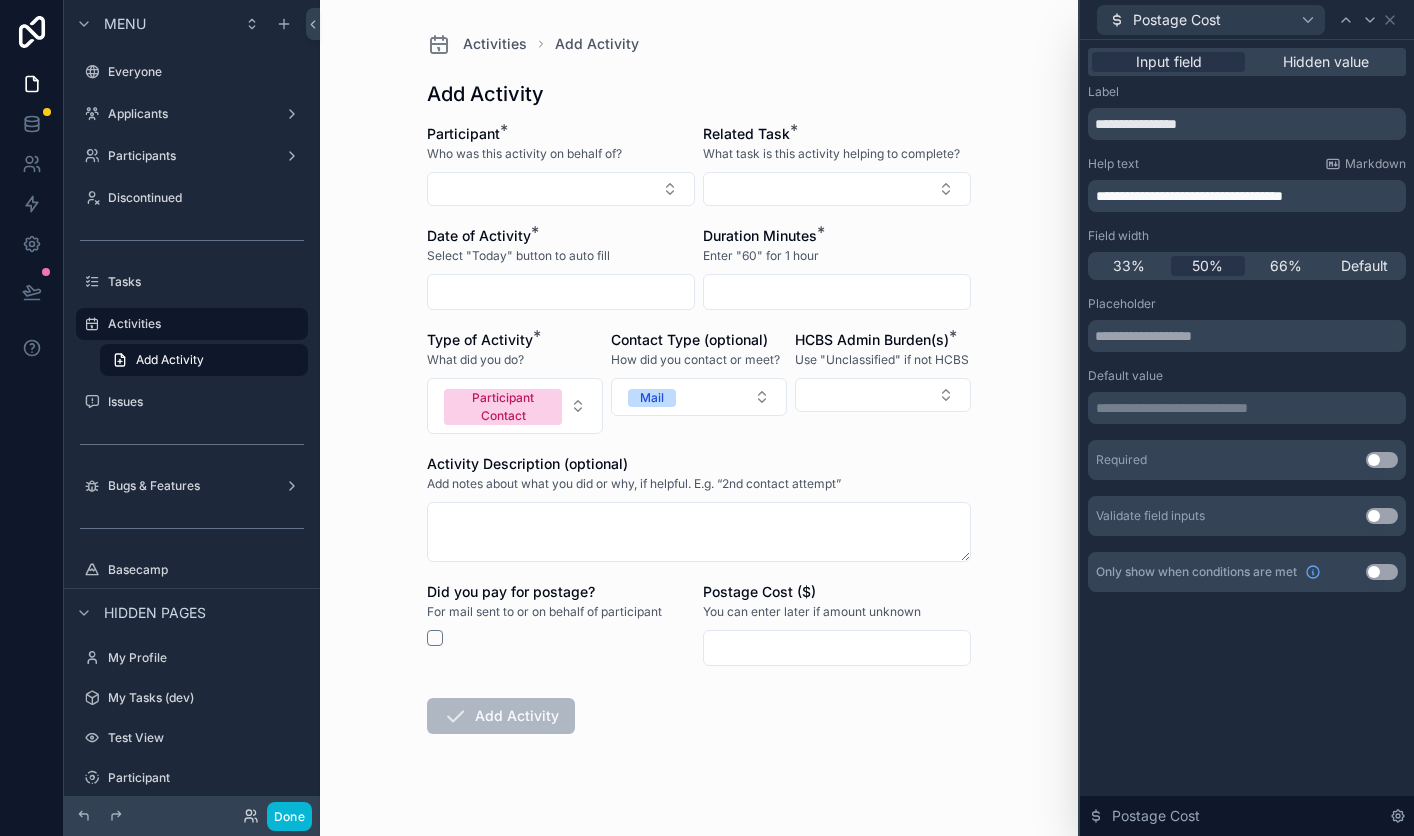 click on "Use setting" at bounding box center (1382, 572) 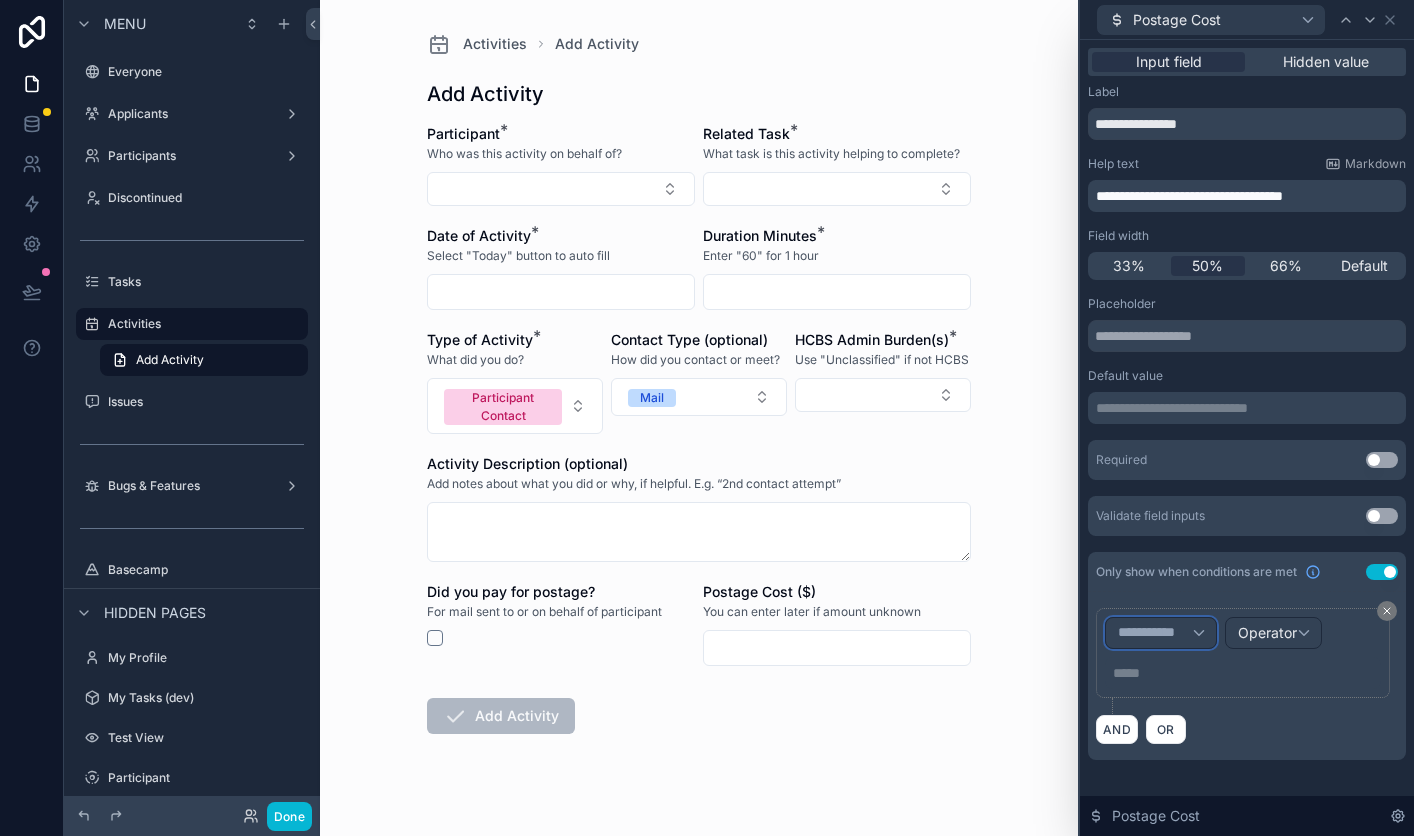 click on "**********" at bounding box center [1161, 633] 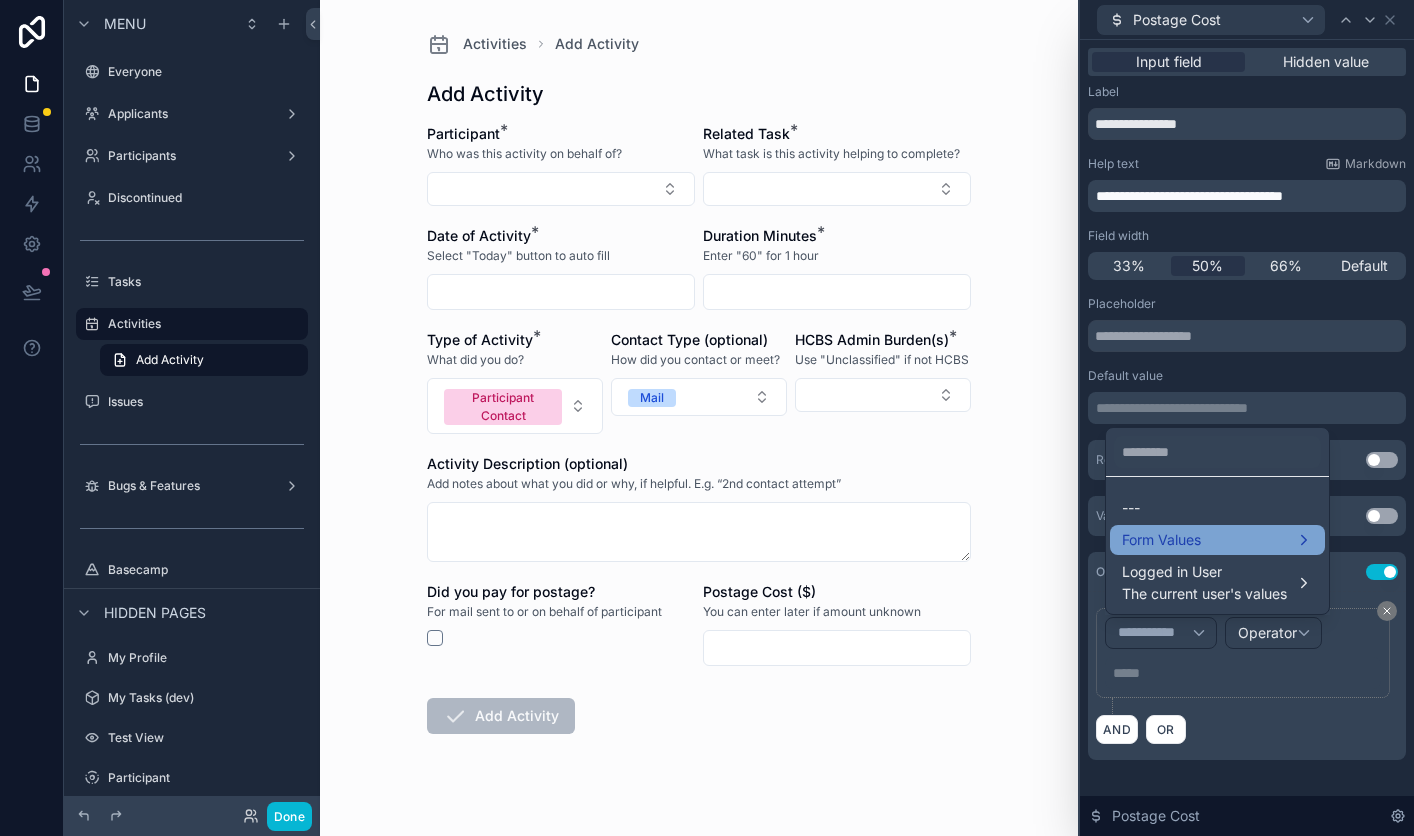 click on "Form Values" at bounding box center [1161, 540] 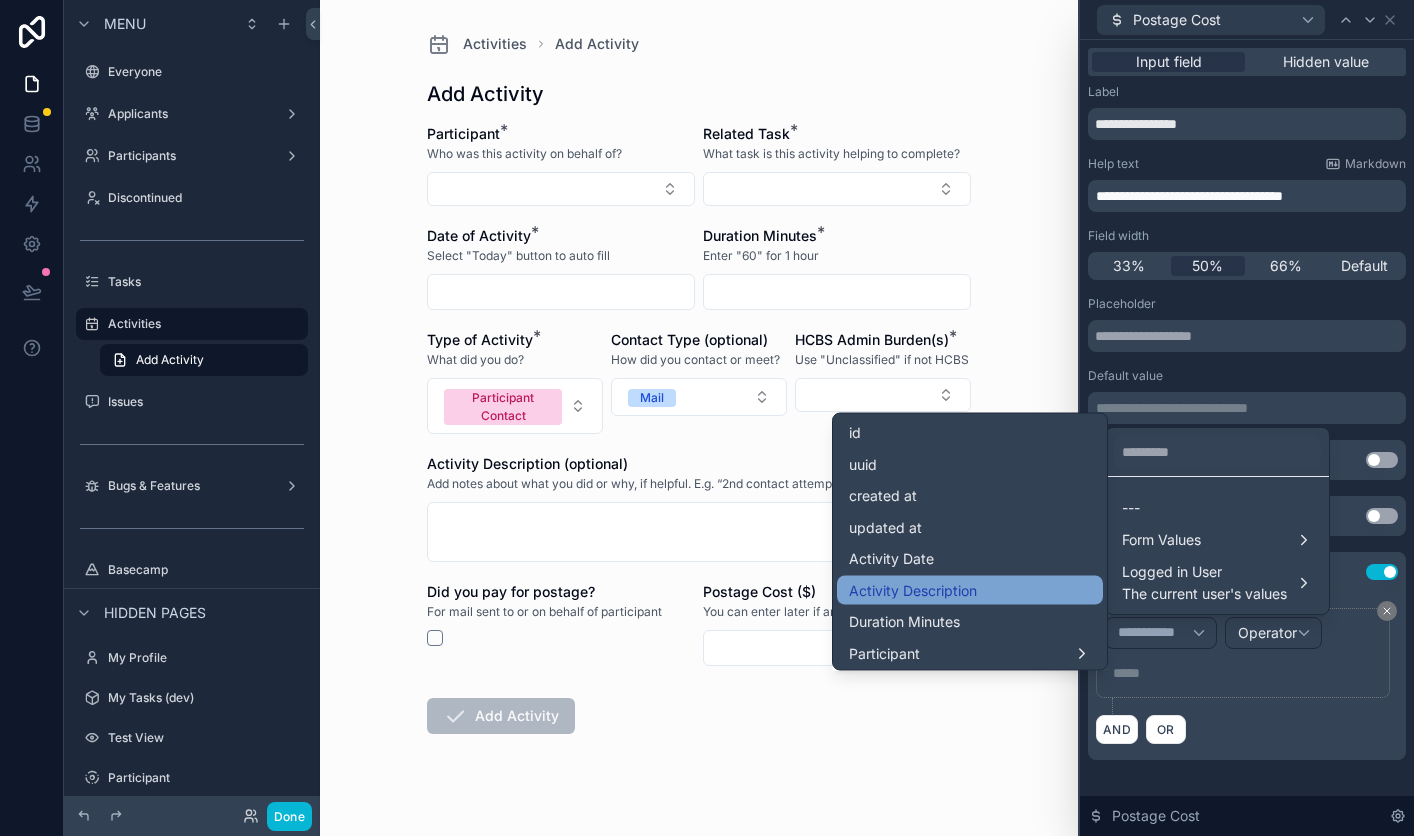 scroll, scrollTop: 319, scrollLeft: 0, axis: vertical 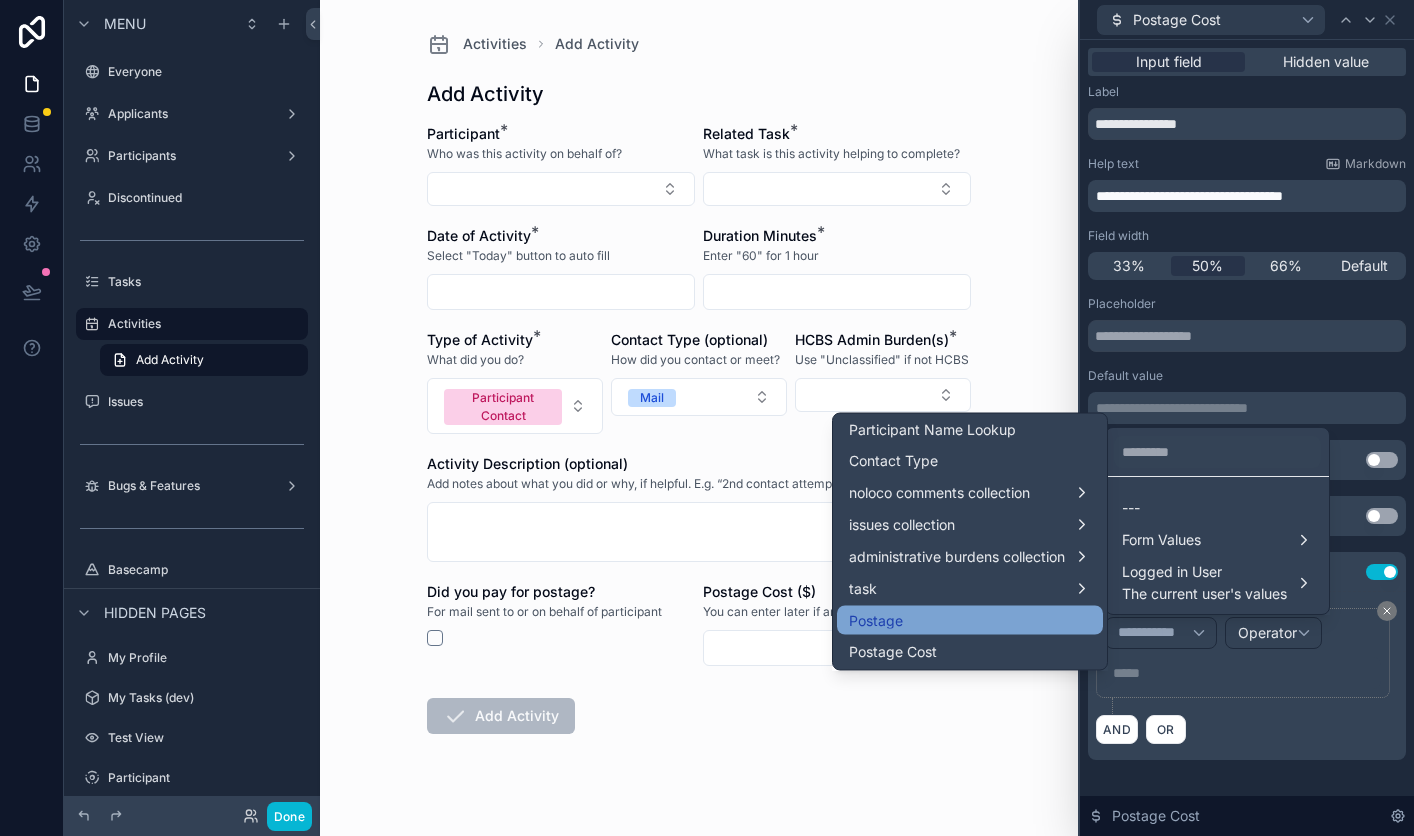 click on "Postage" at bounding box center (970, 620) 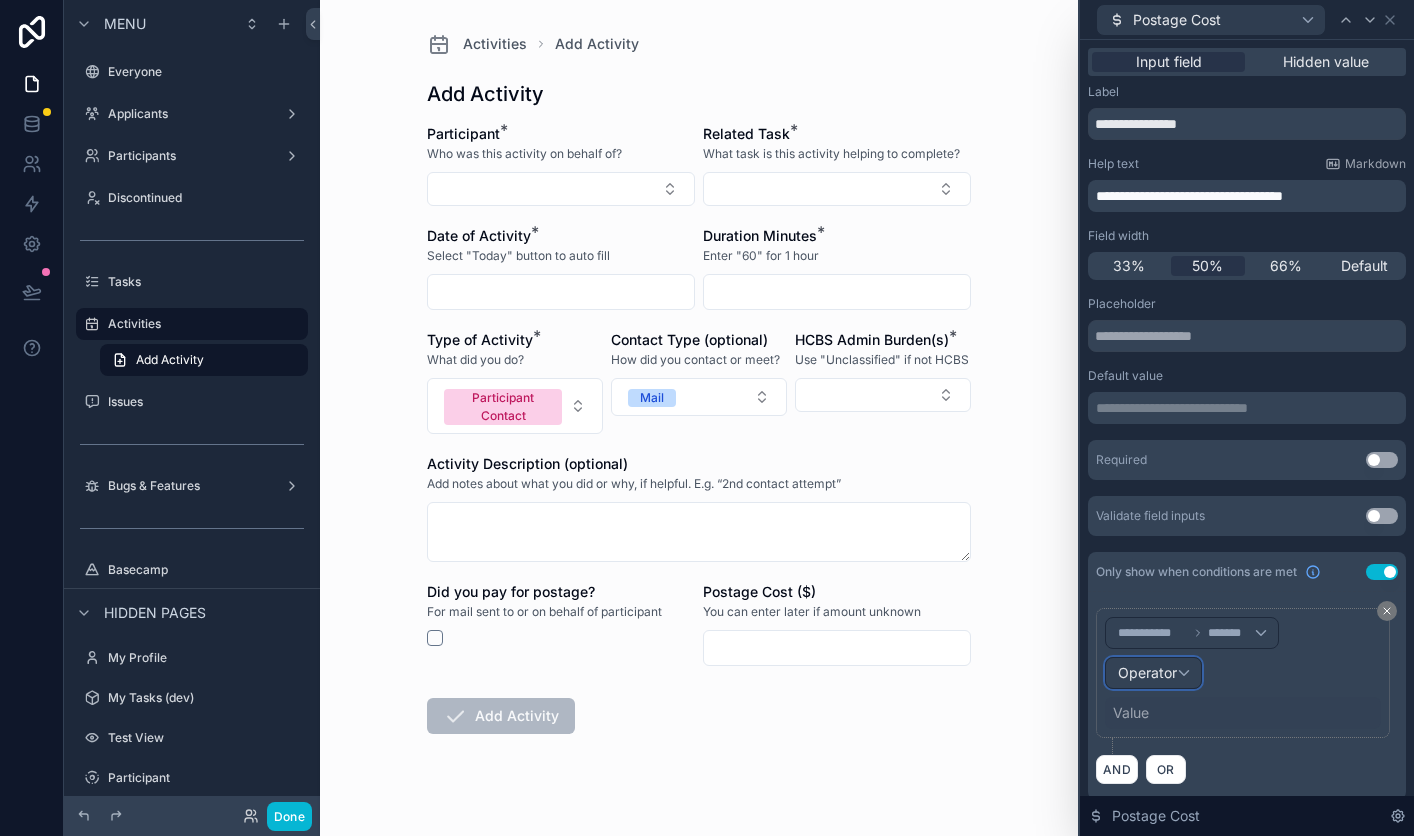 click on "Operator" at bounding box center (1147, 672) 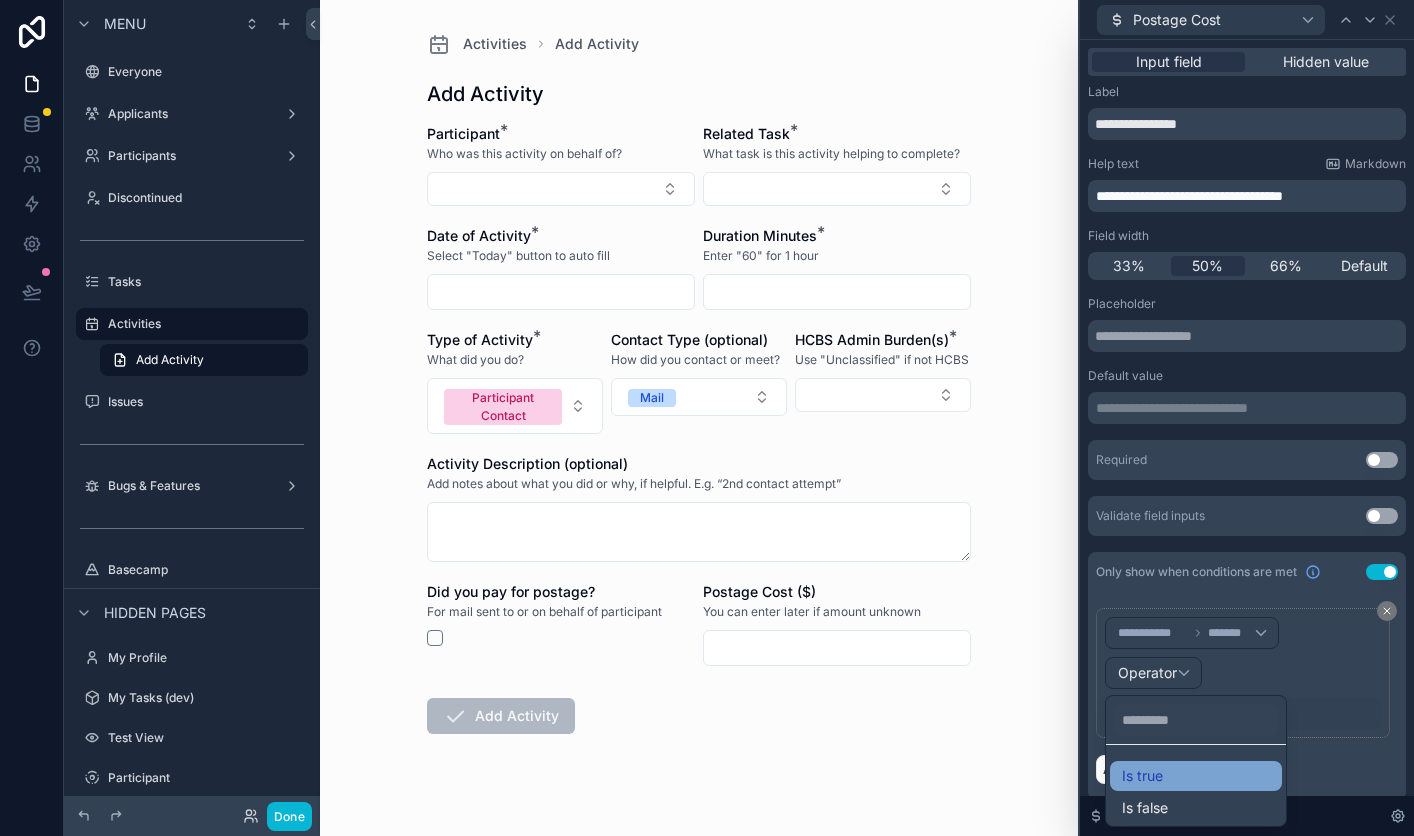 click on "Is true" at bounding box center [1142, 776] 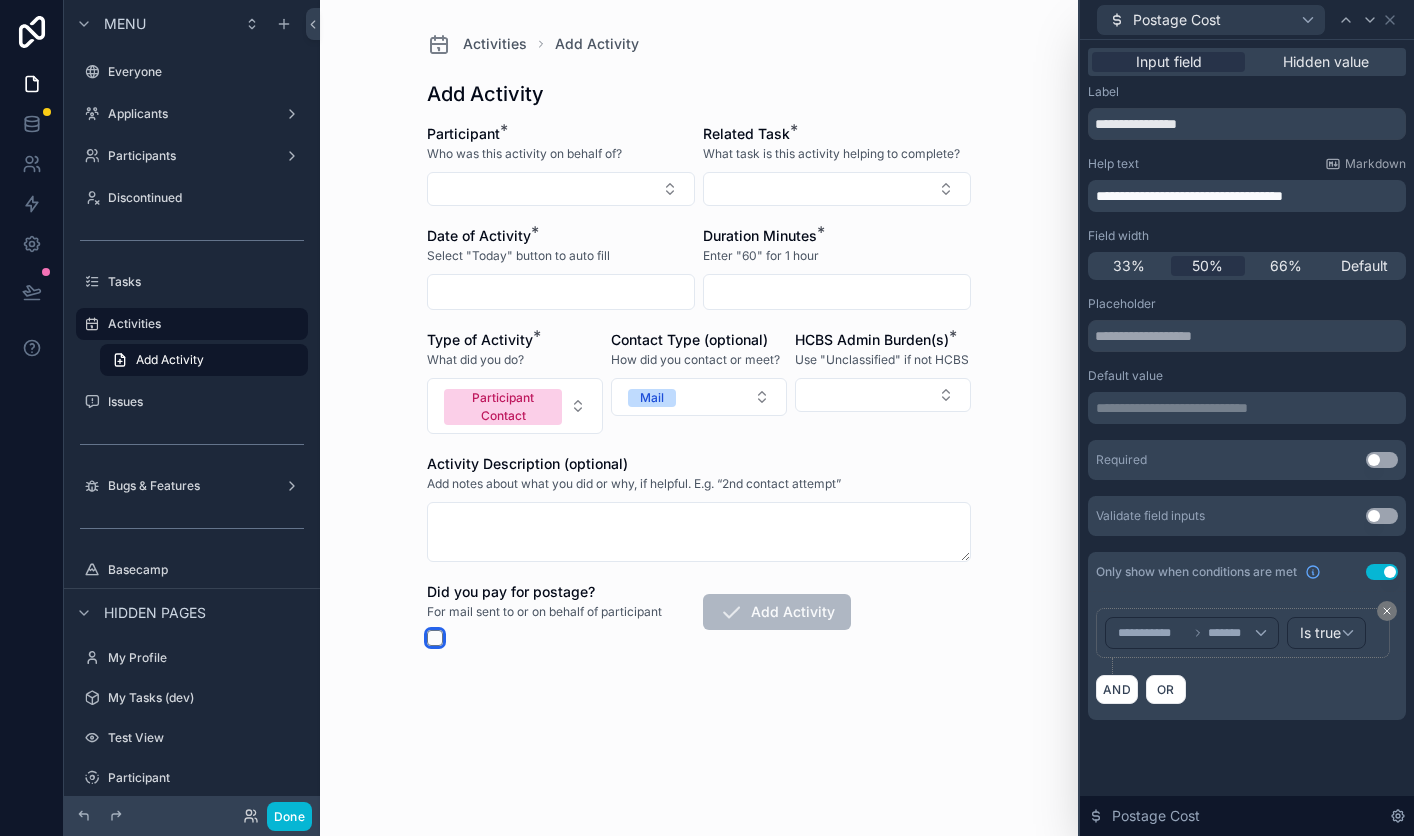 click at bounding box center (435, 638) 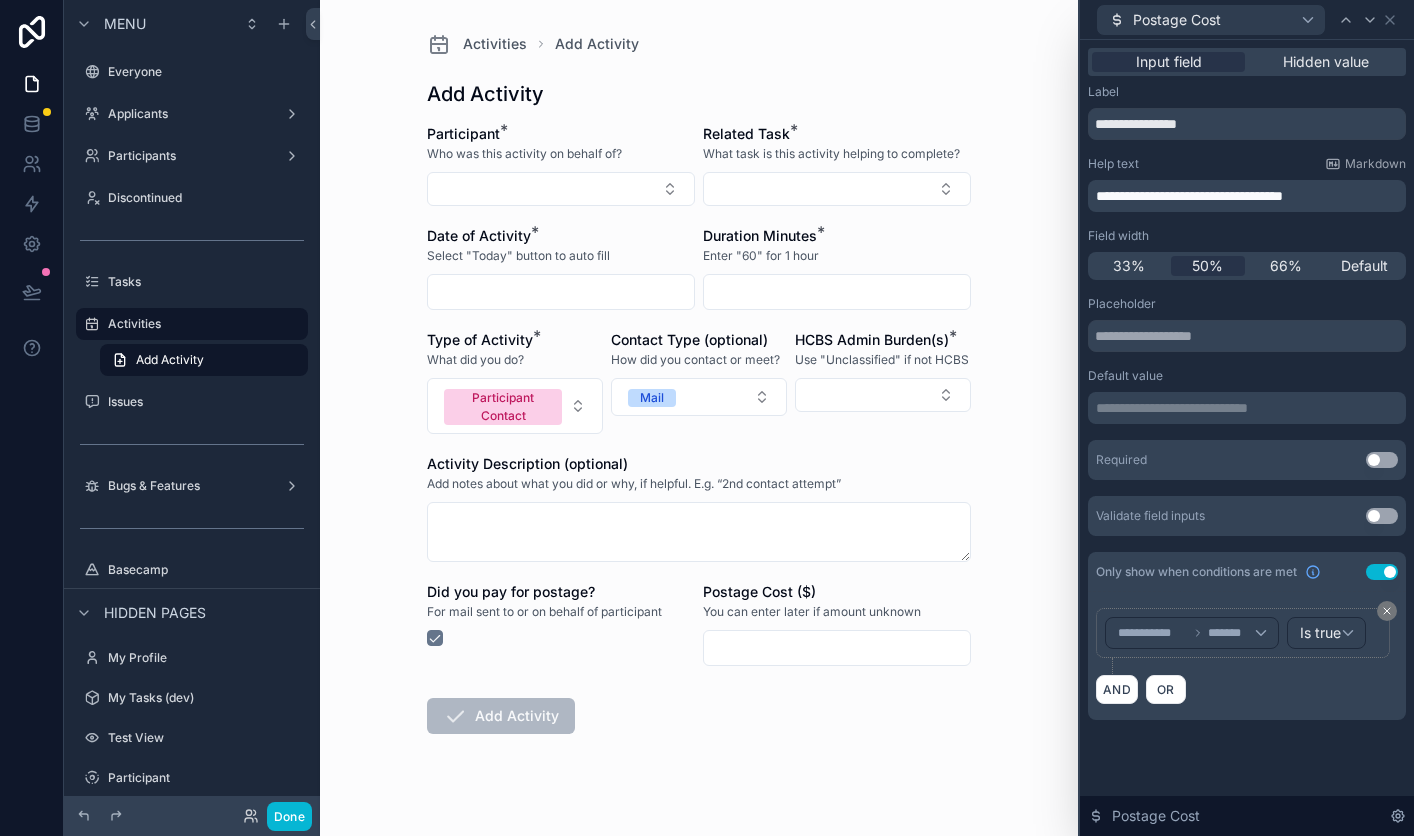 click at bounding box center [837, 648] 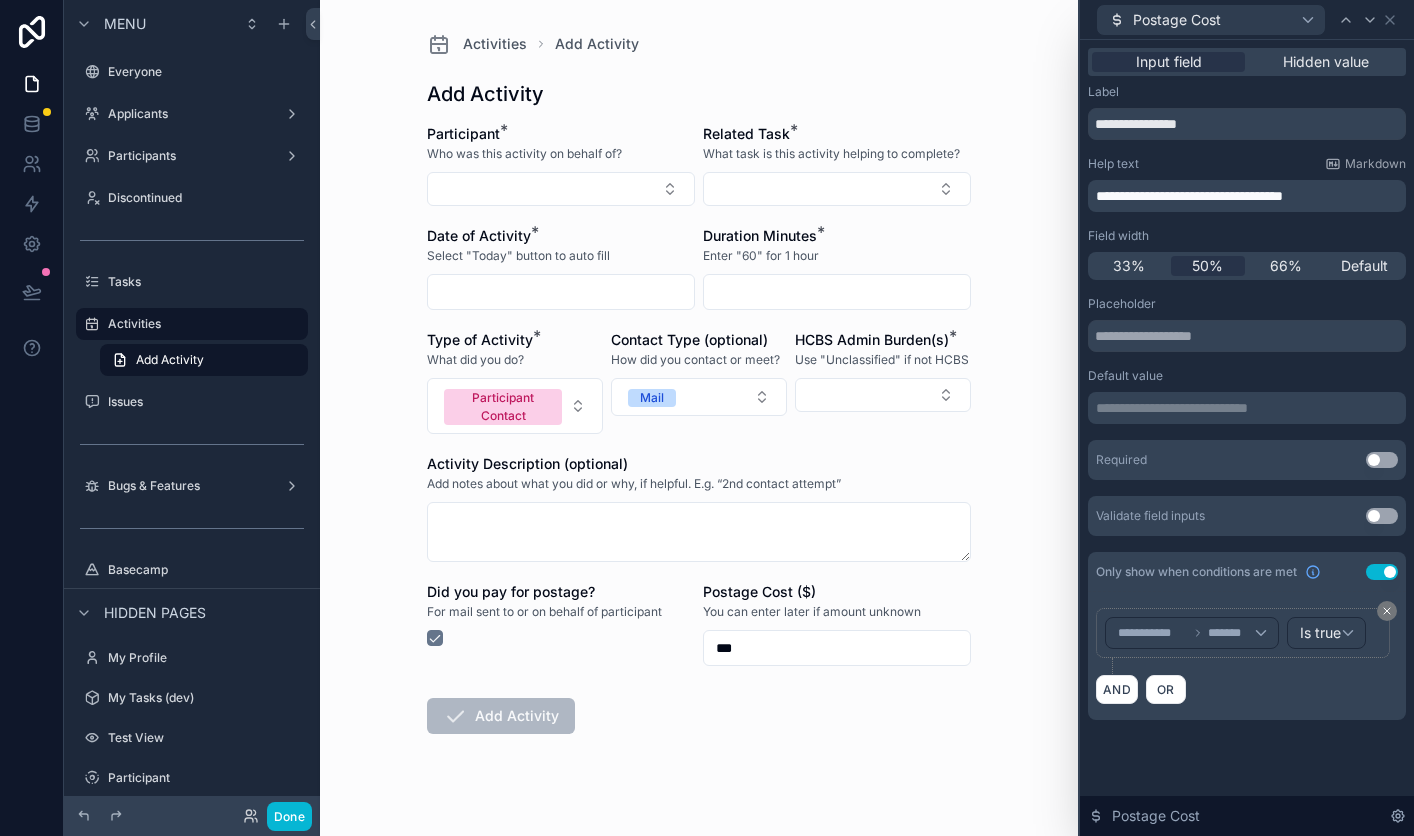 type on "**" 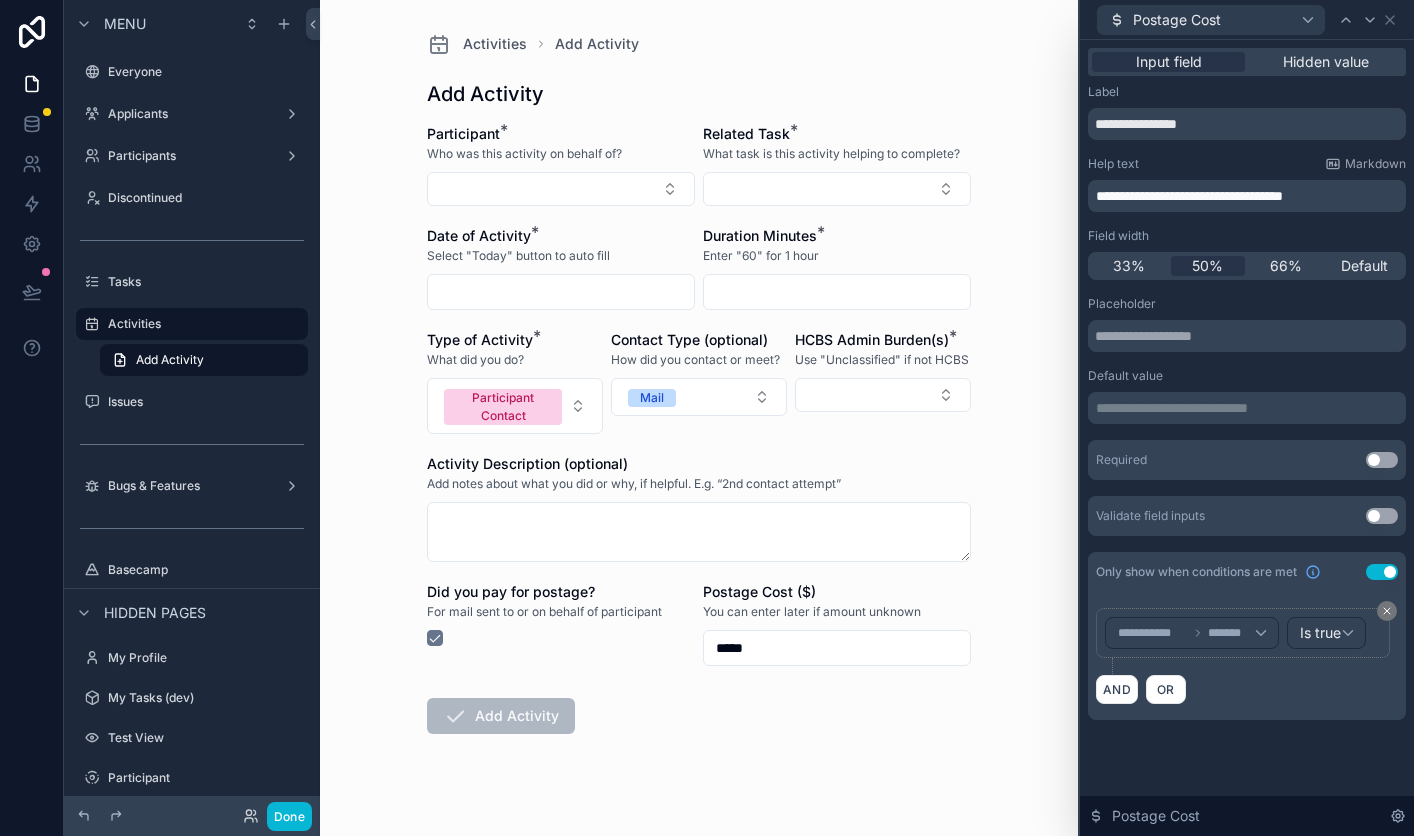 type on "*****" 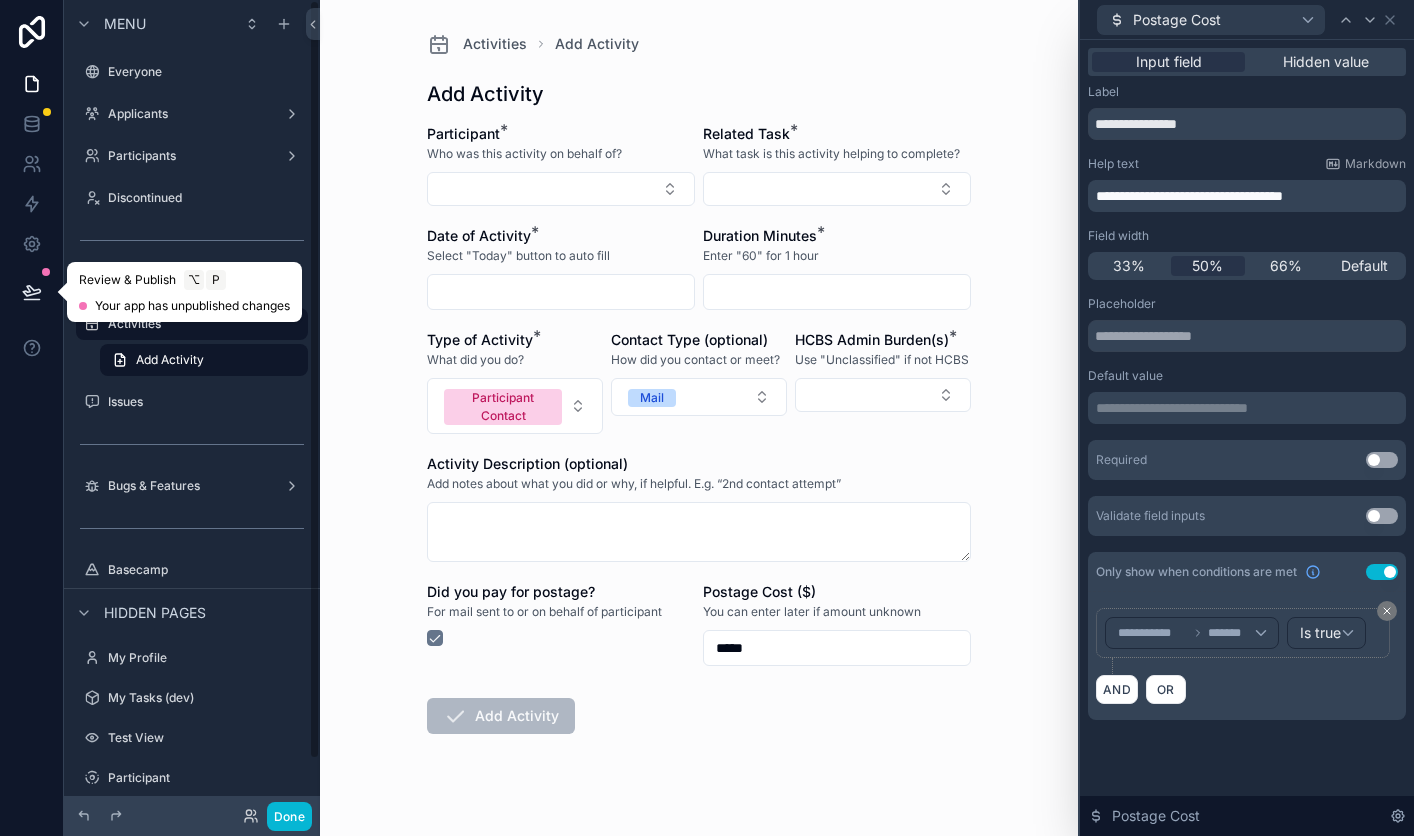 click 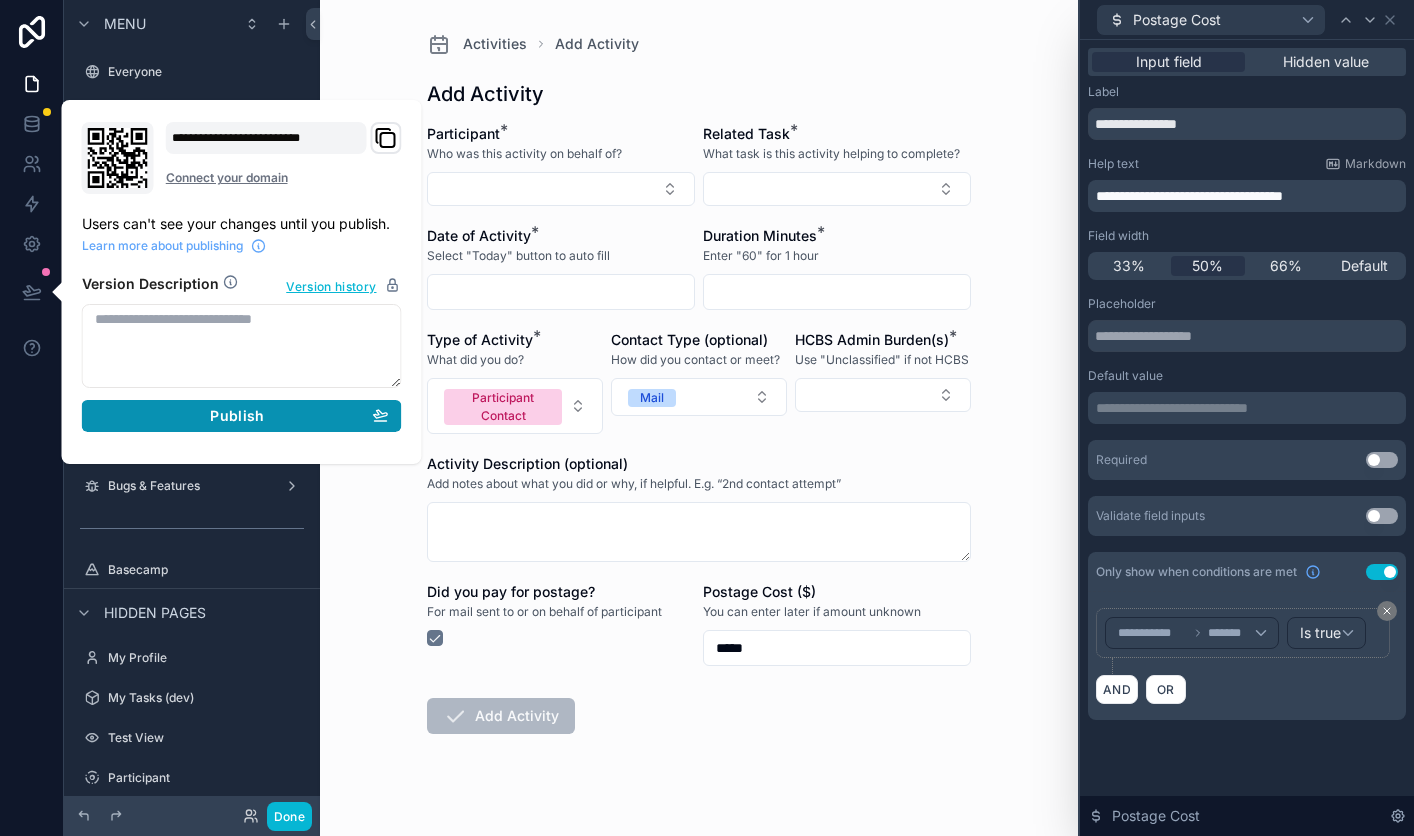click on "Publish" at bounding box center (242, 416) 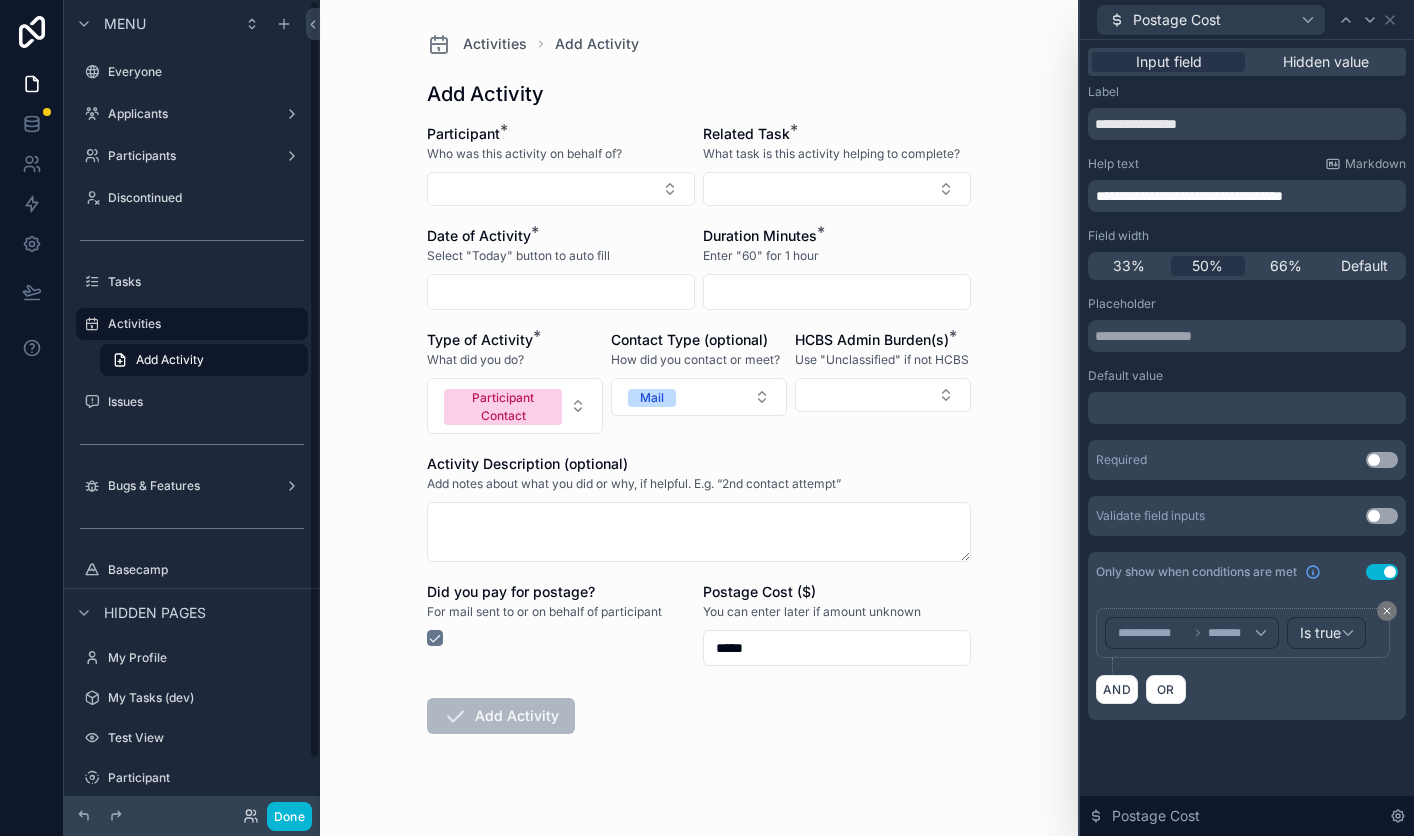 click on "Activities Add Activity Add Activity Participant * Who was this activity on behalf of? Related Task * What task is this activity helping to complete? Date of Activity * Select "Today" button to auto fill Duration Minutes * Enter "60" for 1 hour Type of Activity * What did you do? Participant Contact Contact Type (optional) How did you contact or meet? Mail HCBS Admin Burden(s) * Use "Unclassified" if not HCBS Activity Description (optional) Add notes about what you did or why, if helpful. E.g. “2nd contact attempt” Did you pay for postage? For mail sent to or on behalf of participant Postage Cost ($) You can enter later if amount unknown ***** Add Activity" at bounding box center [699, 418] 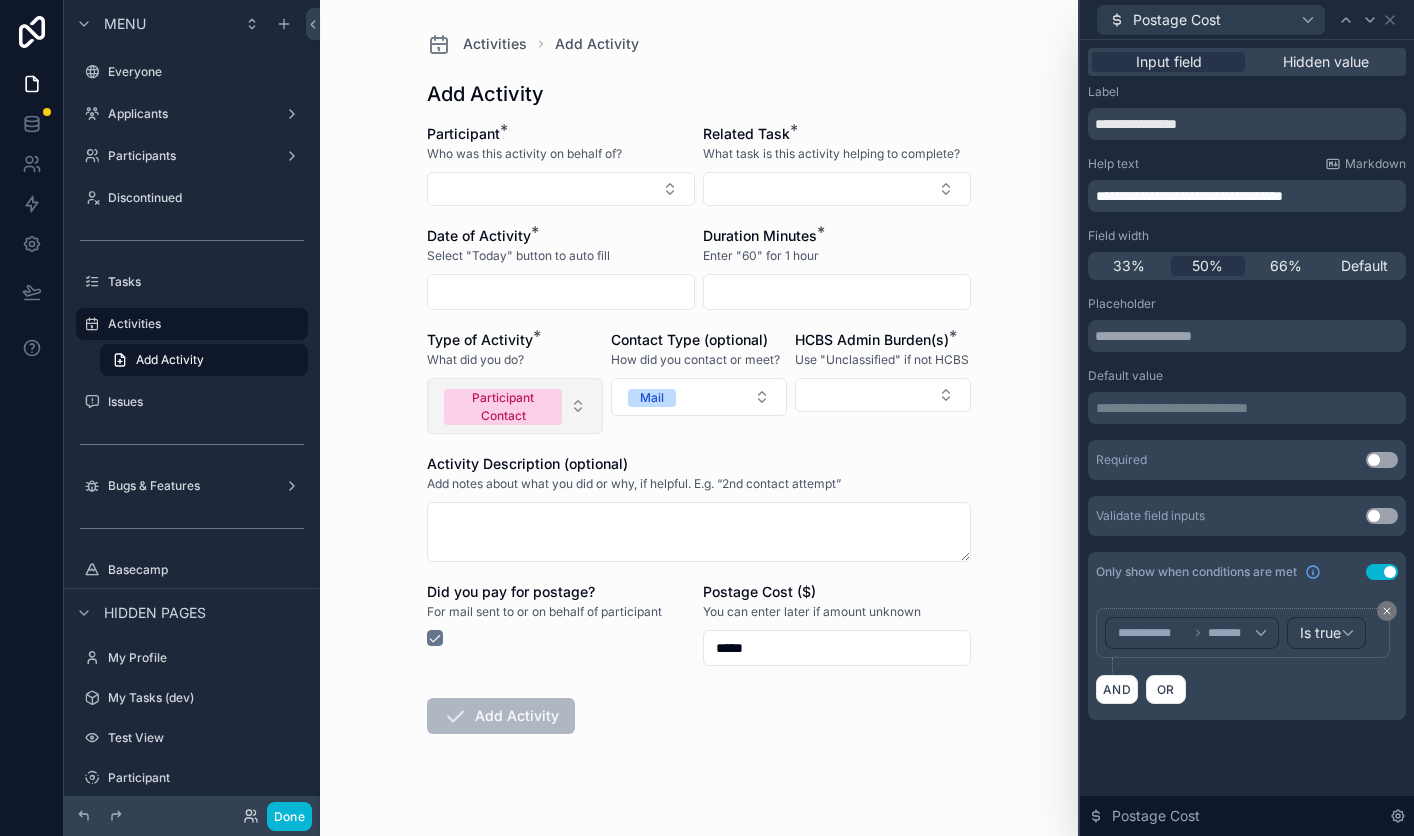 click on "Participant Contact" at bounding box center (515, 406) 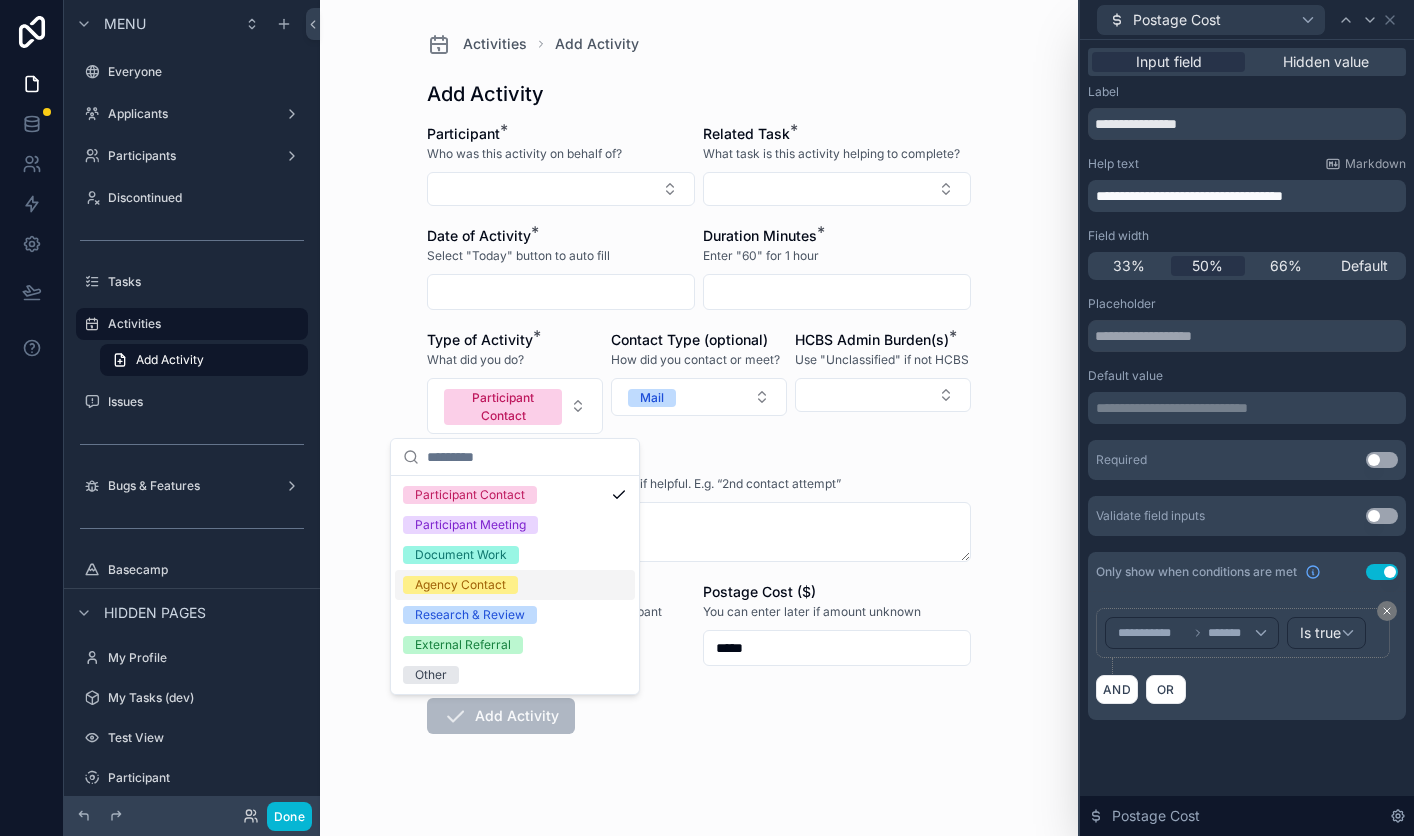 click on "Agency Contact" at bounding box center [515, 585] 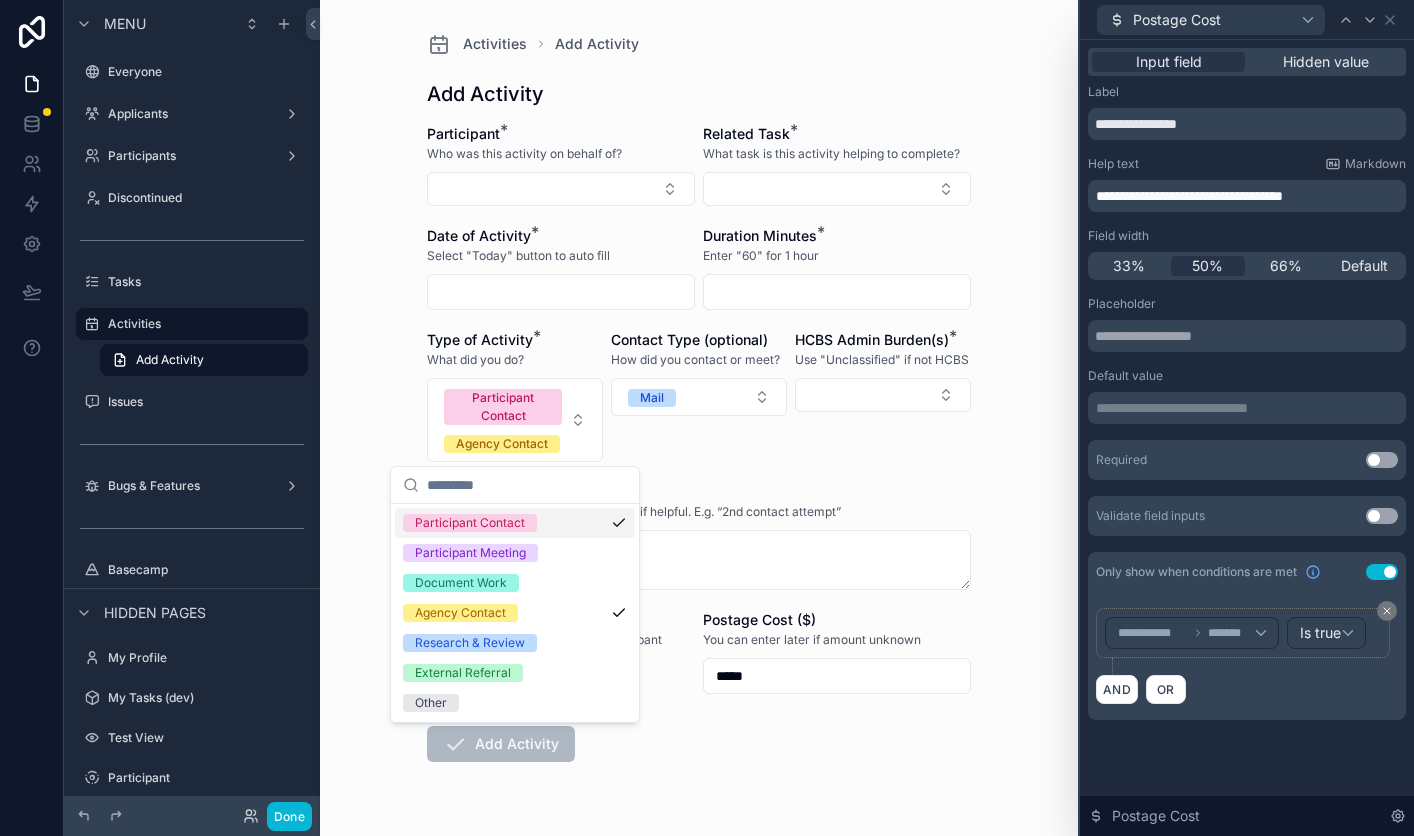 click on "Participant Contact" at bounding box center (515, 523) 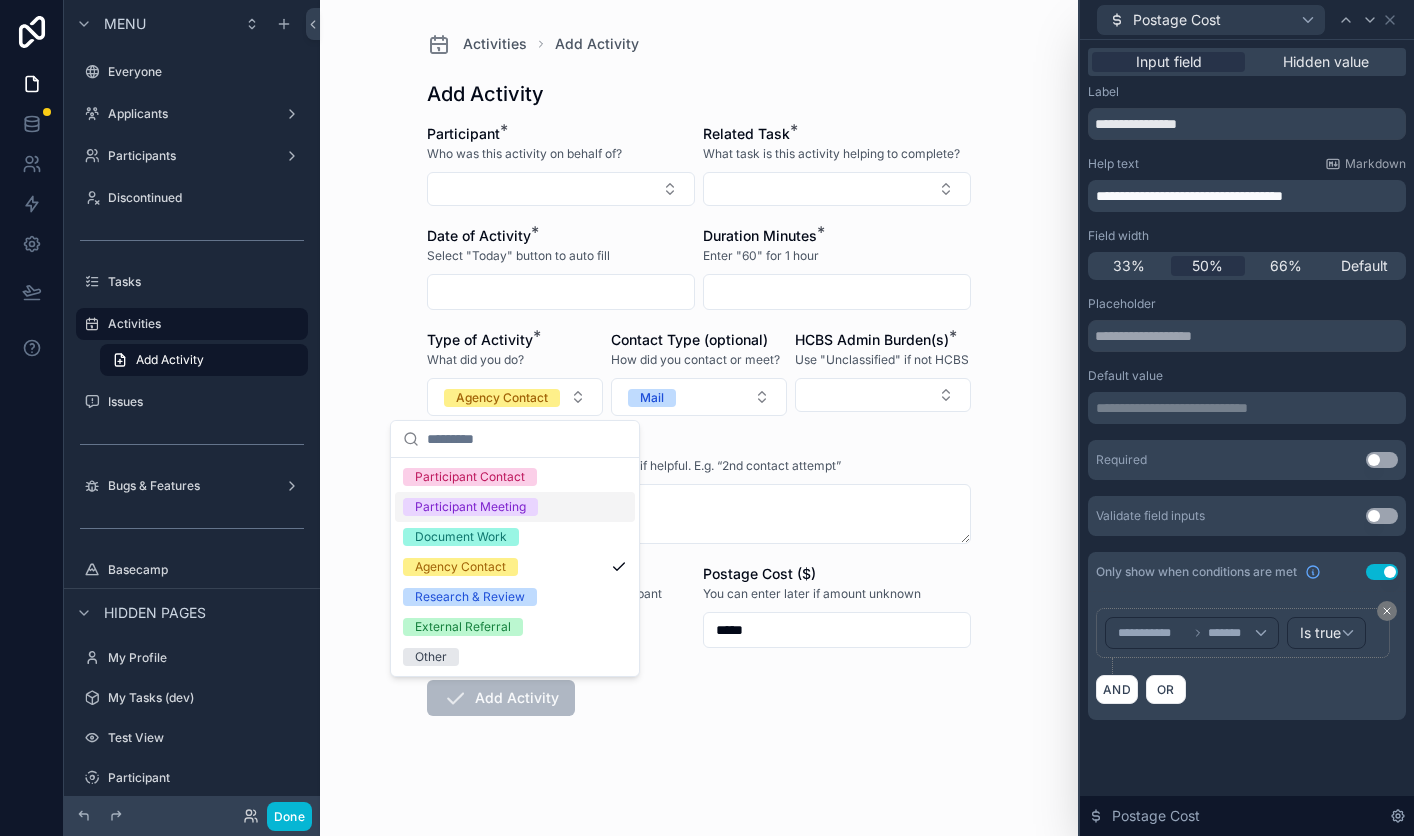 click on "Activities Add Activity Add Activity Participant * Who was this activity on behalf of? Related Task * What task is this activity helping to complete? Date of Activity * Select "Today" button to auto fill Duration Minutes * Enter "60" for 1 hour Type of Activity * What did you do? Agency Contact Contact Type (optional) How did you contact or meet? Mail HCBS Admin Burden(s) * Use "Unclassified" if not HCBS Activity Description (optional) Add notes about what you did or why, if helpful. E.g. “2nd contact attempt” Did you pay for postage? For mail sent to or on behalf of participant Postage Cost ($) You can enter later if amount unknown ***** Add Activity" at bounding box center (699, 418) 